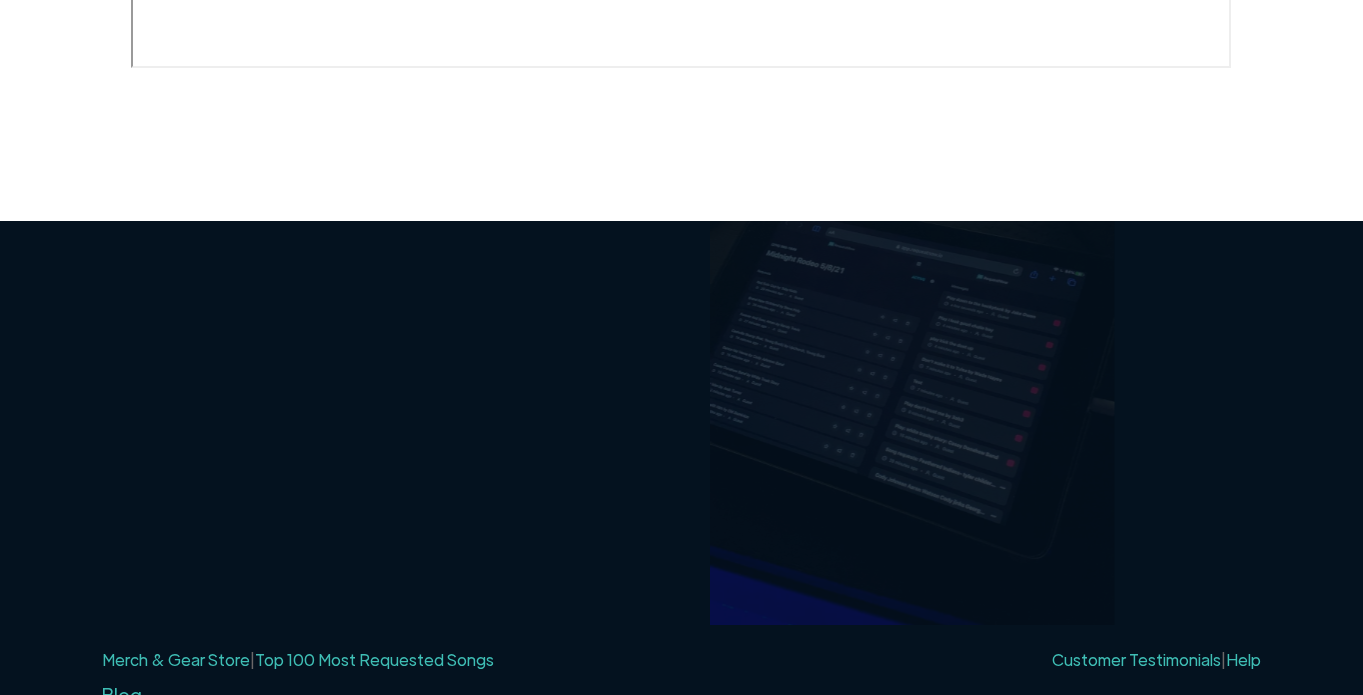 scroll, scrollTop: 1428, scrollLeft: 0, axis: vertical 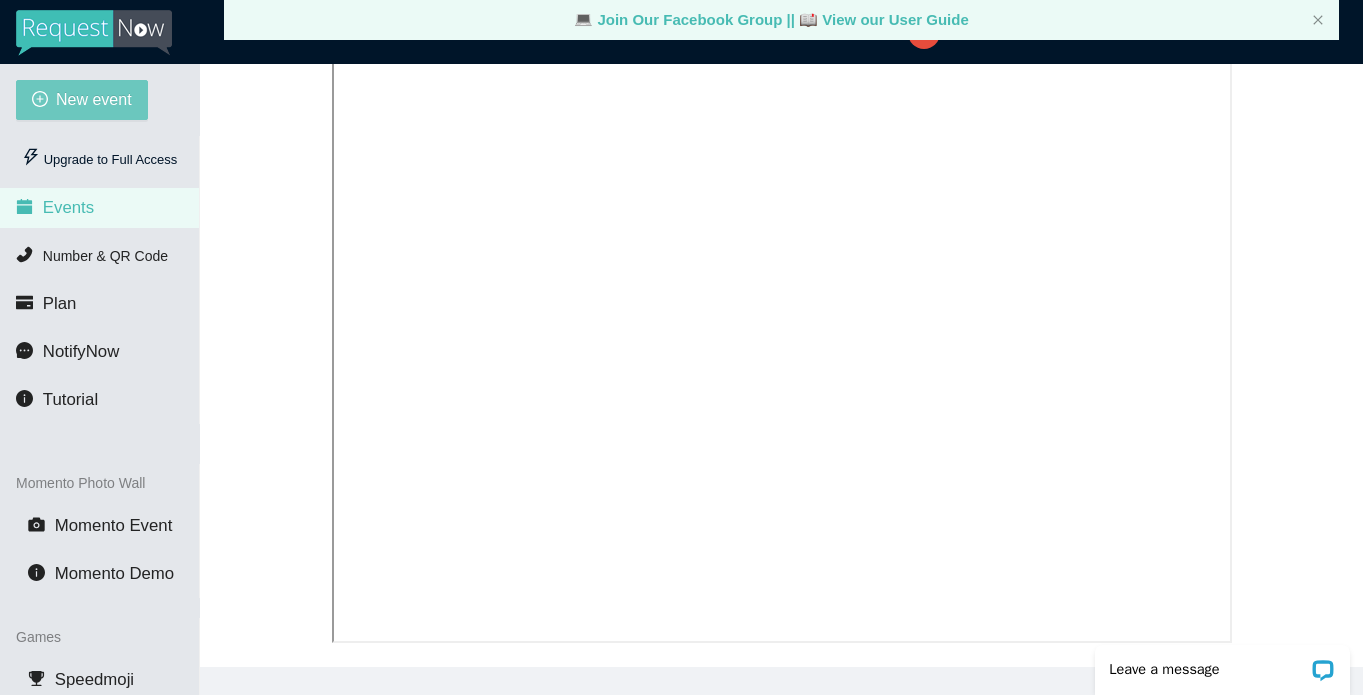 click on "New event" at bounding box center (94, 99) 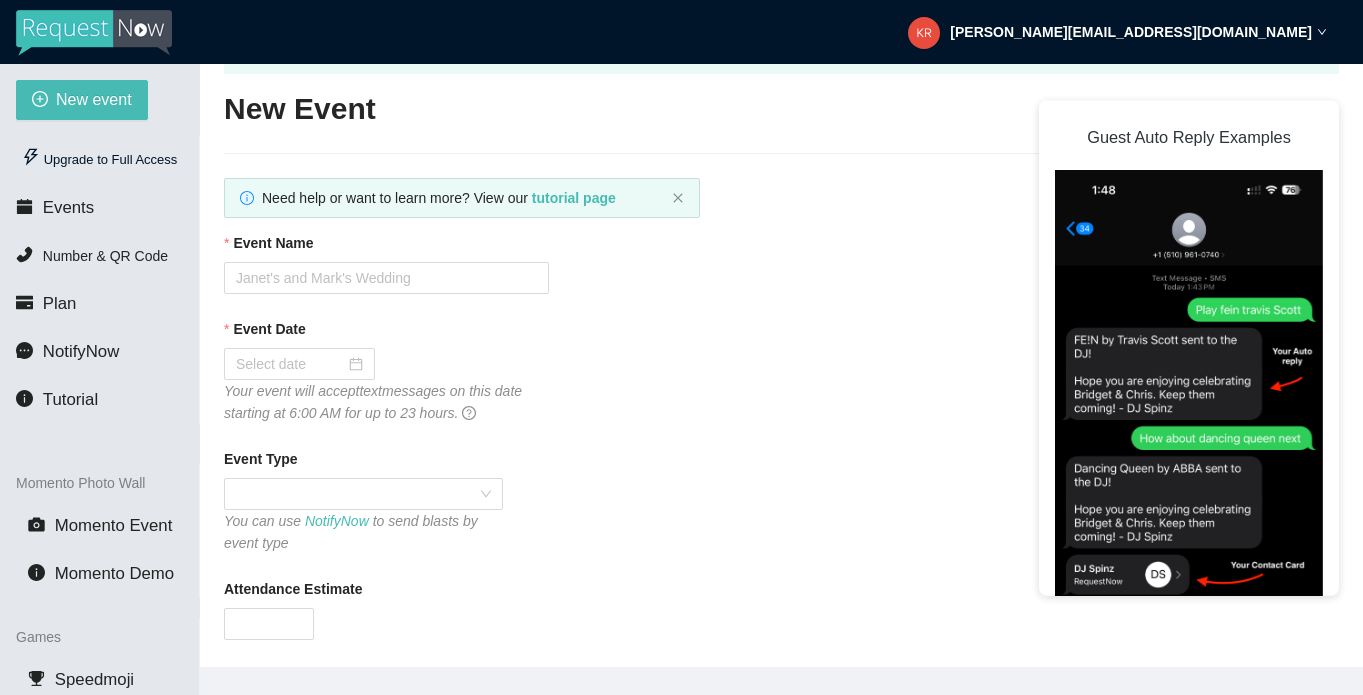 scroll, scrollTop: 70, scrollLeft: 0, axis: vertical 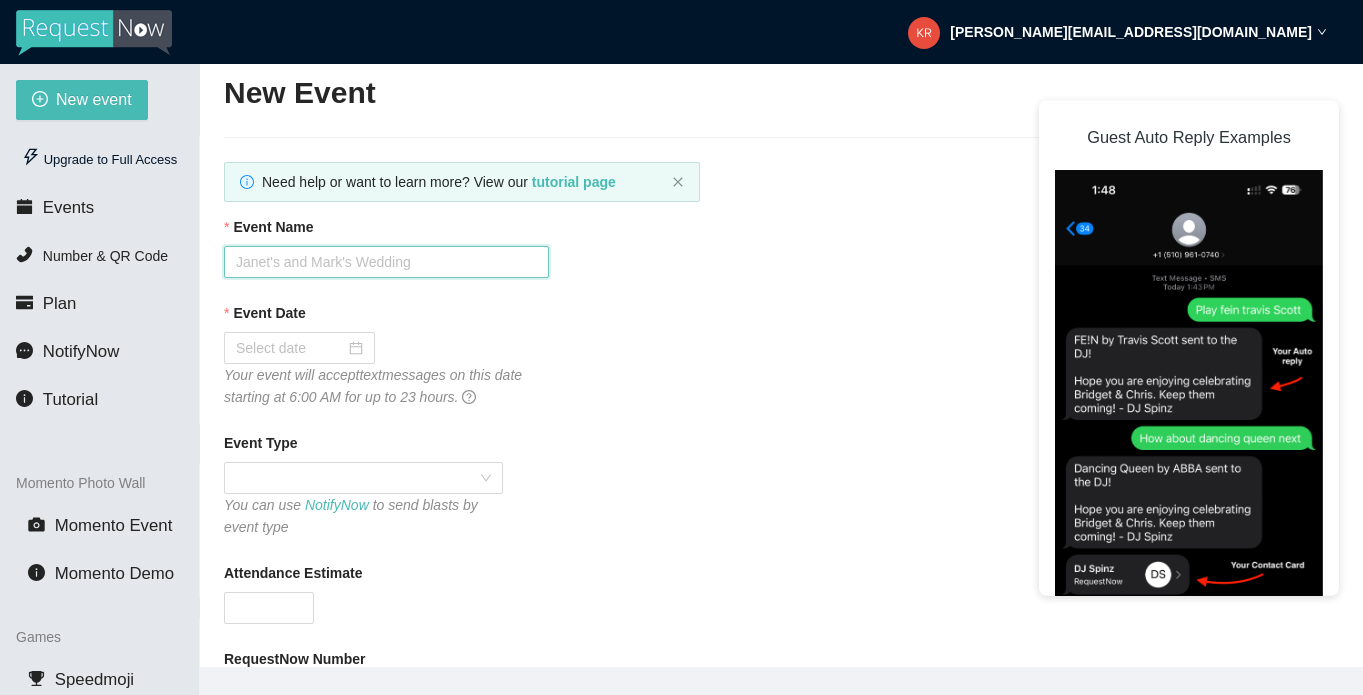 click on "Event Name" at bounding box center [386, 262] 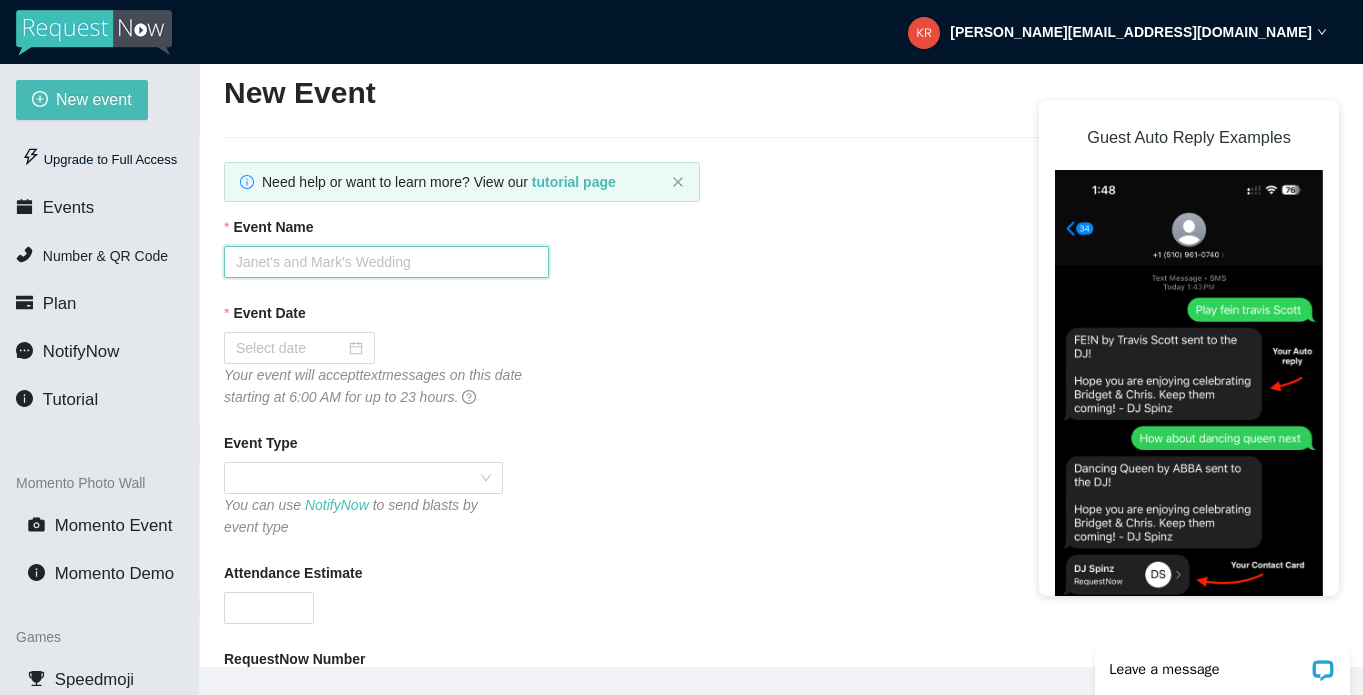 scroll, scrollTop: 0, scrollLeft: 0, axis: both 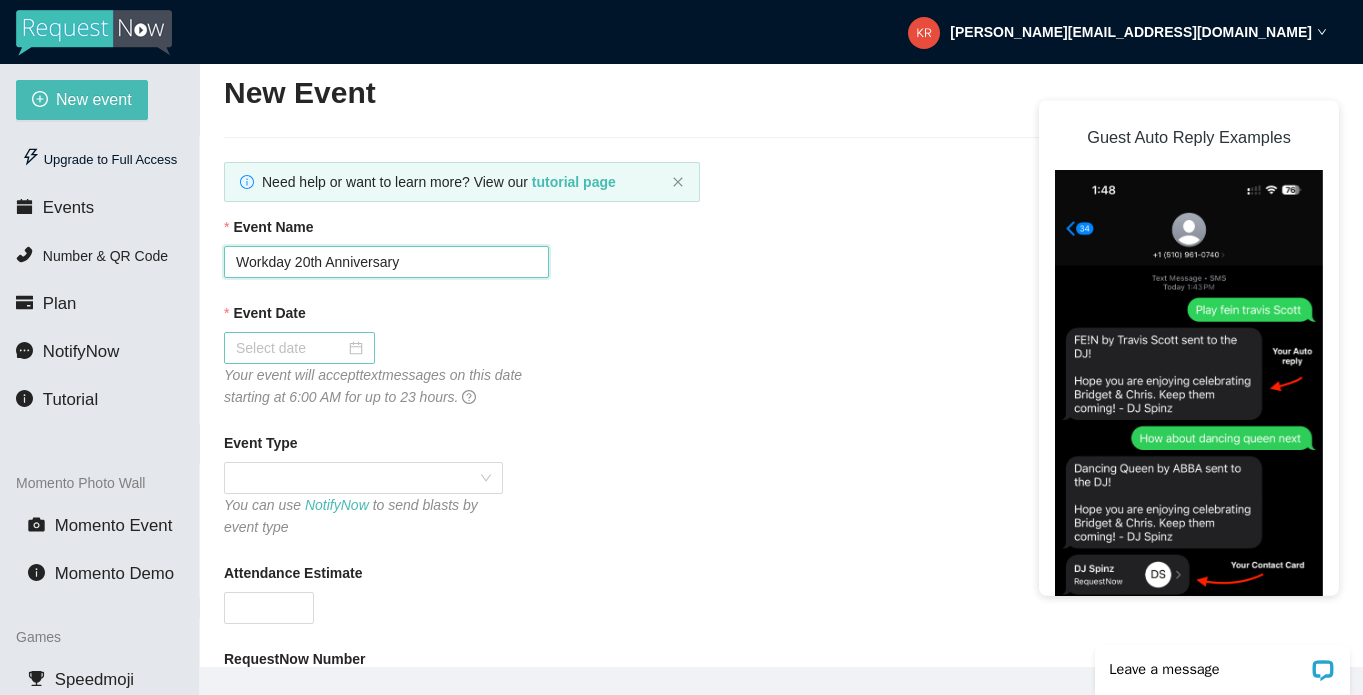 type on "Workday 20th Anniversary" 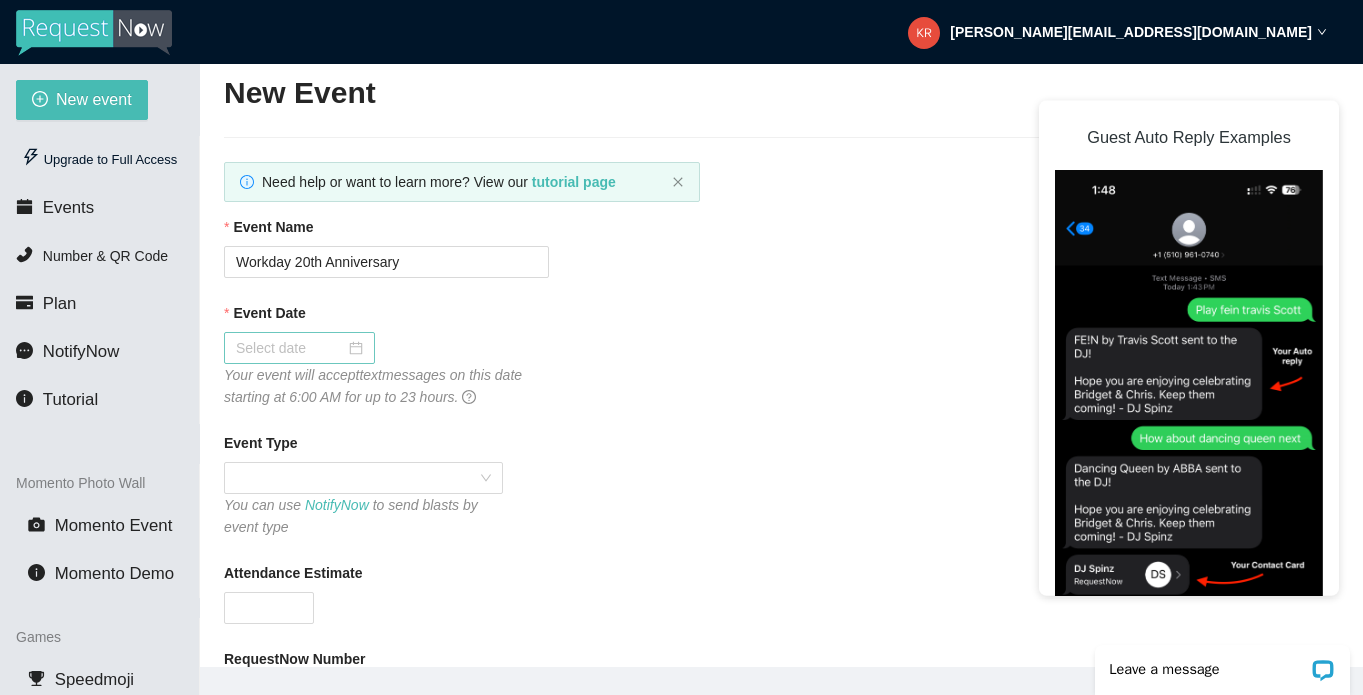 click at bounding box center (299, 348) 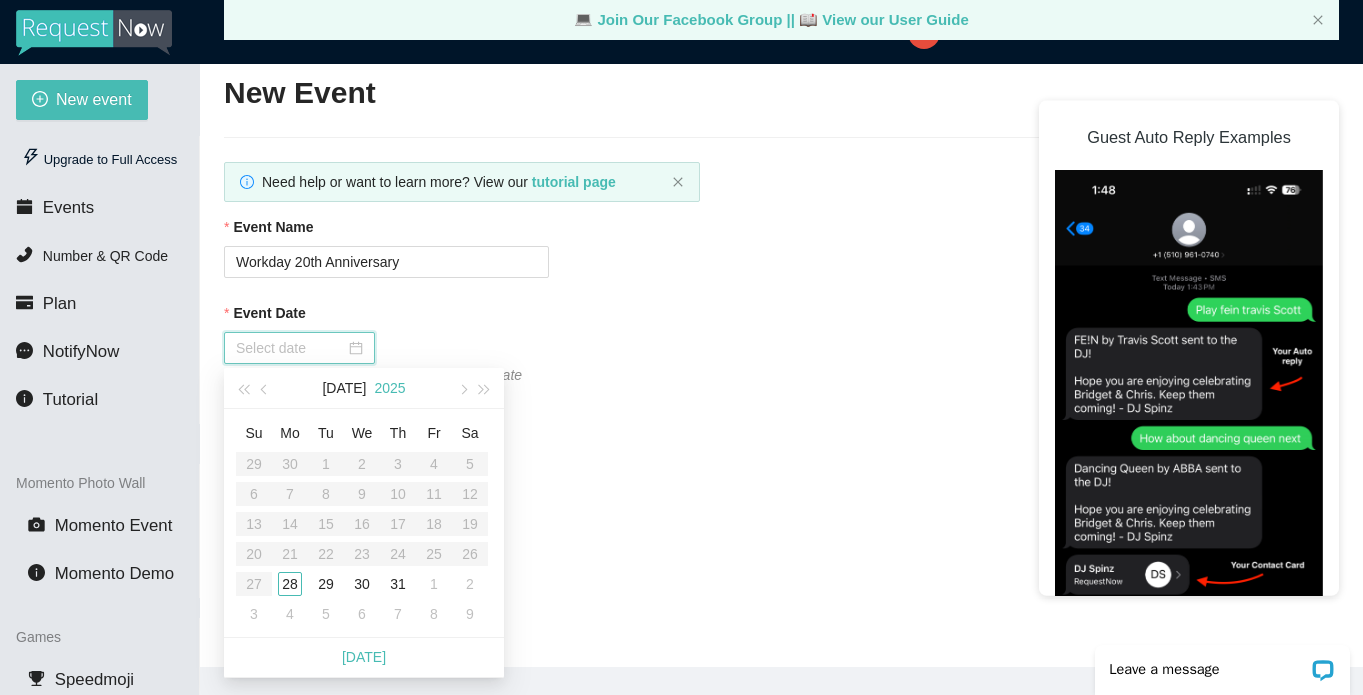 scroll, scrollTop: 64, scrollLeft: 0, axis: vertical 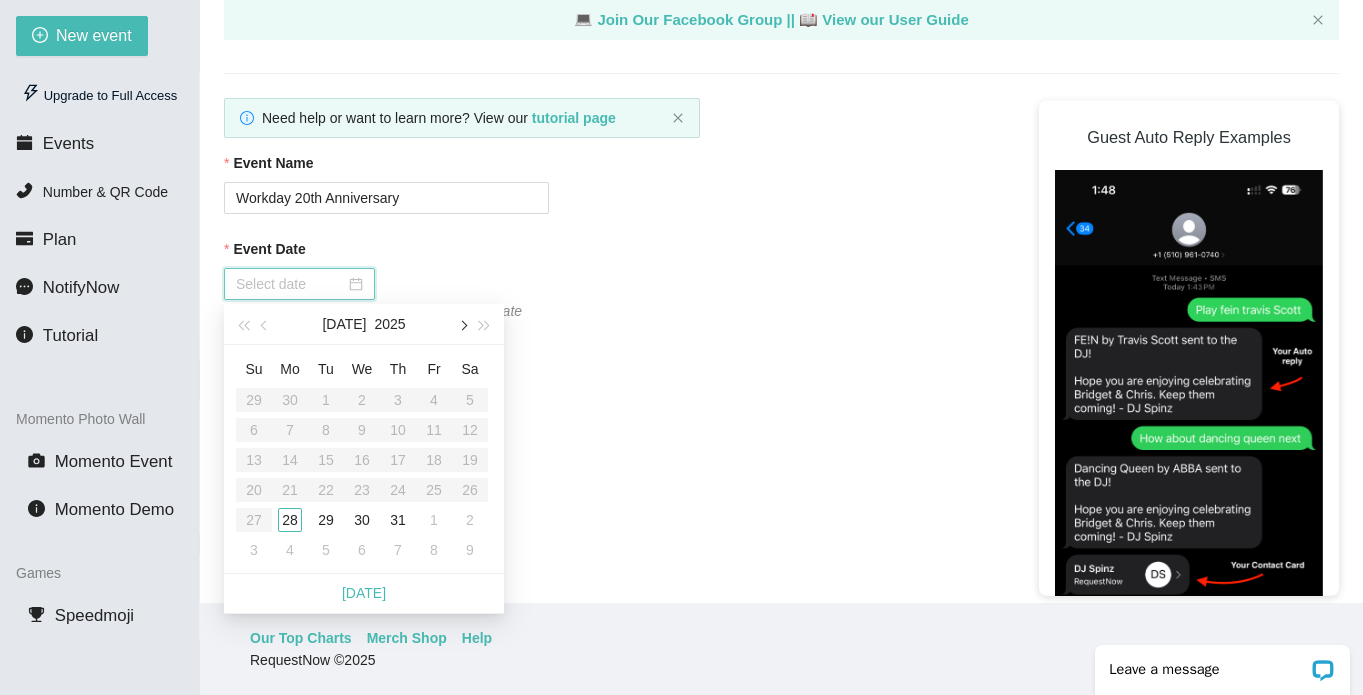 click at bounding box center (462, 326) 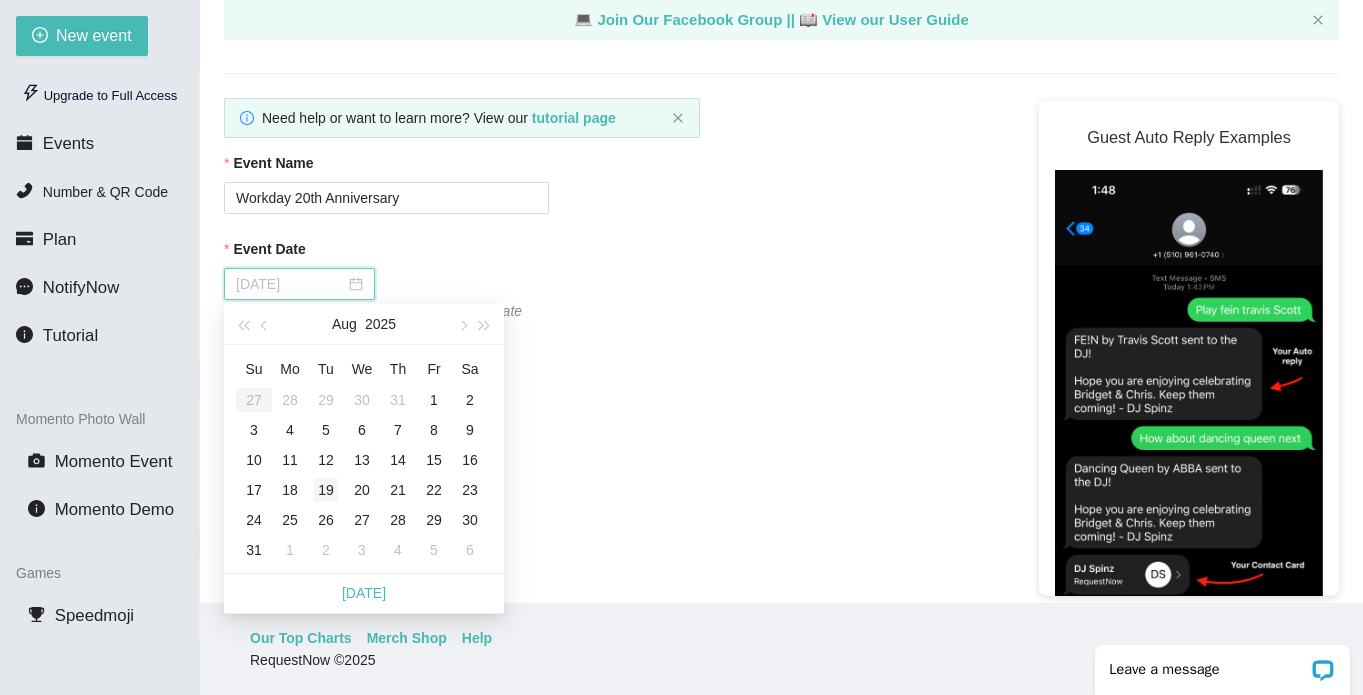 type on "08/19/2025" 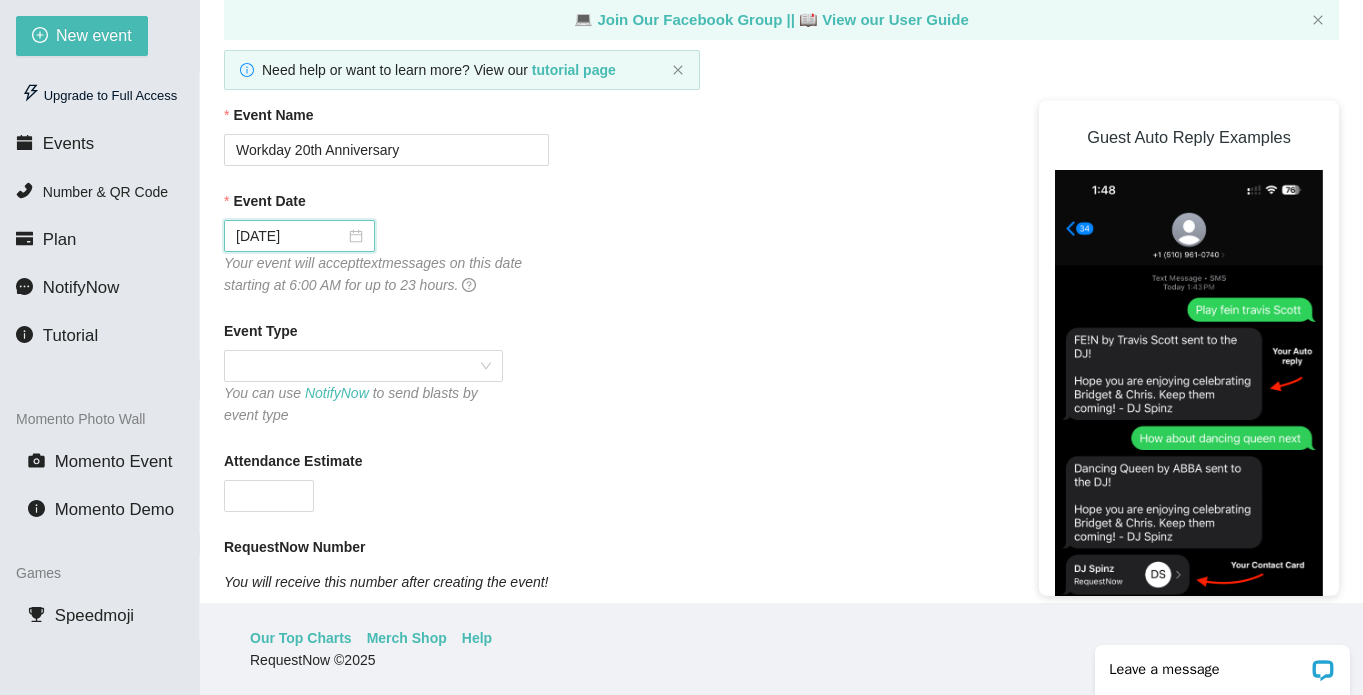 scroll, scrollTop: 134, scrollLeft: 0, axis: vertical 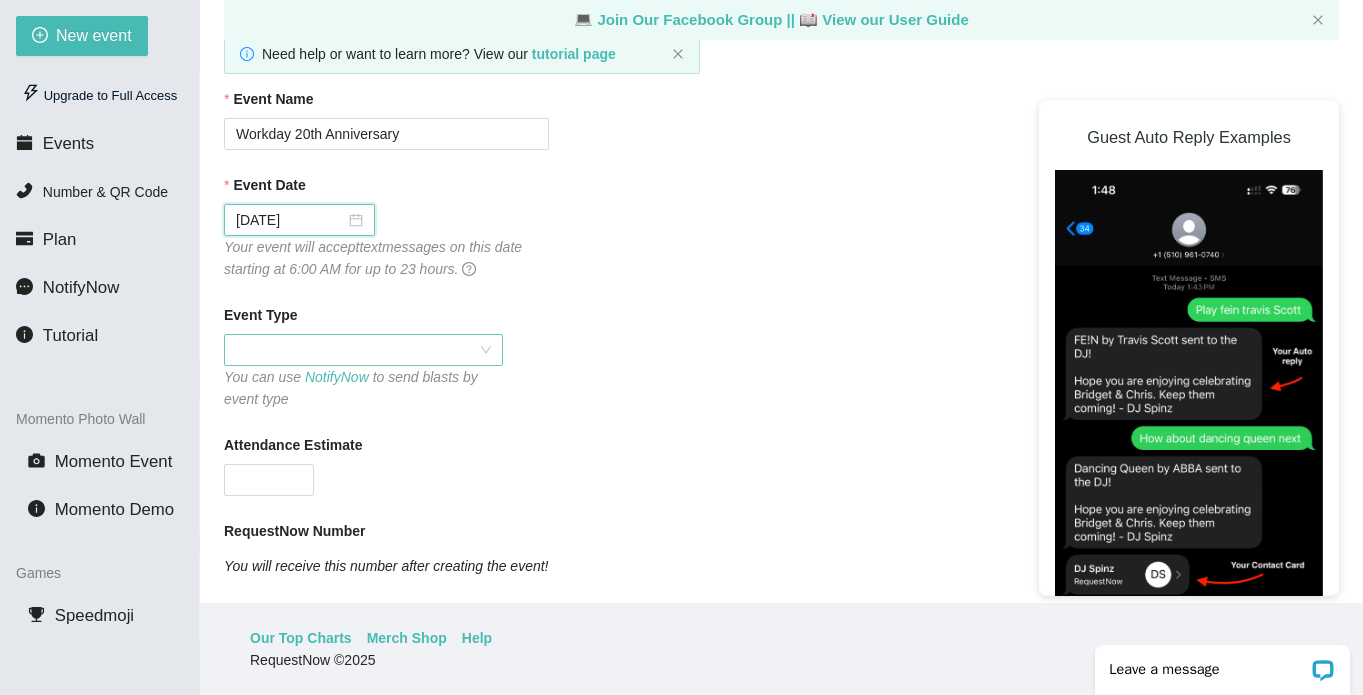 click at bounding box center [363, 350] 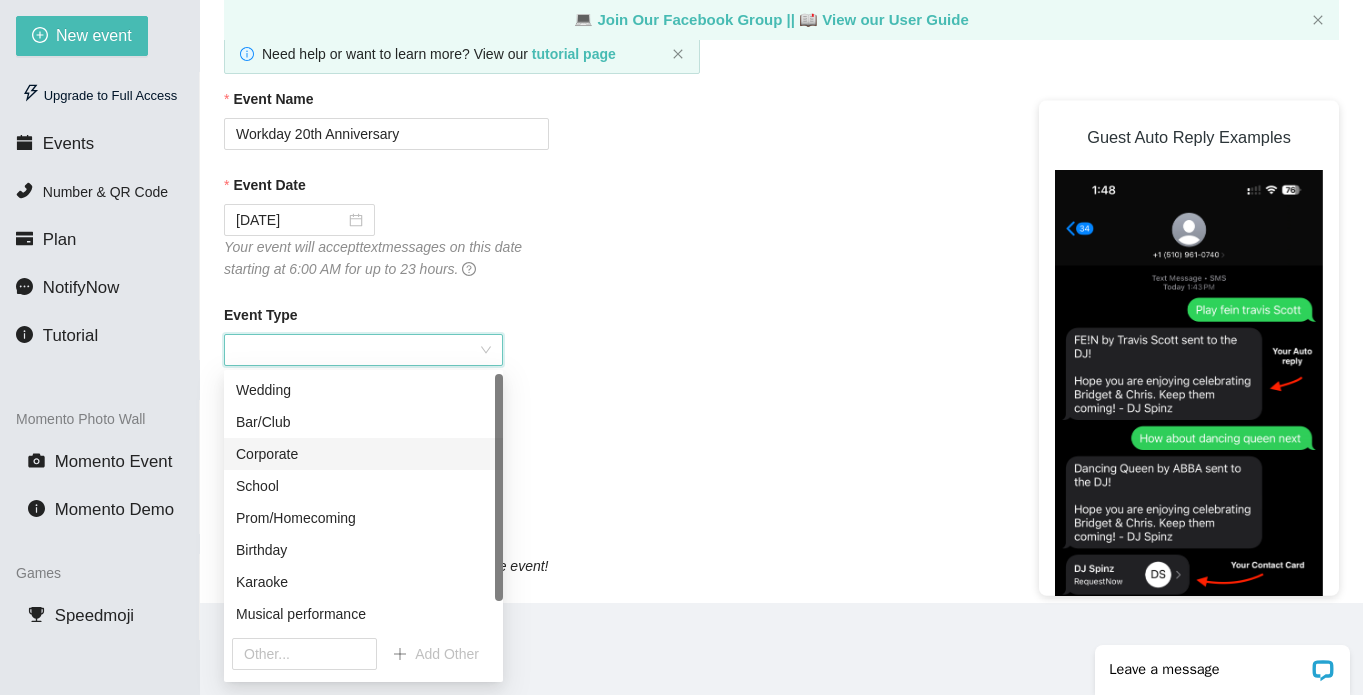 click on "Corporate" at bounding box center [363, 454] 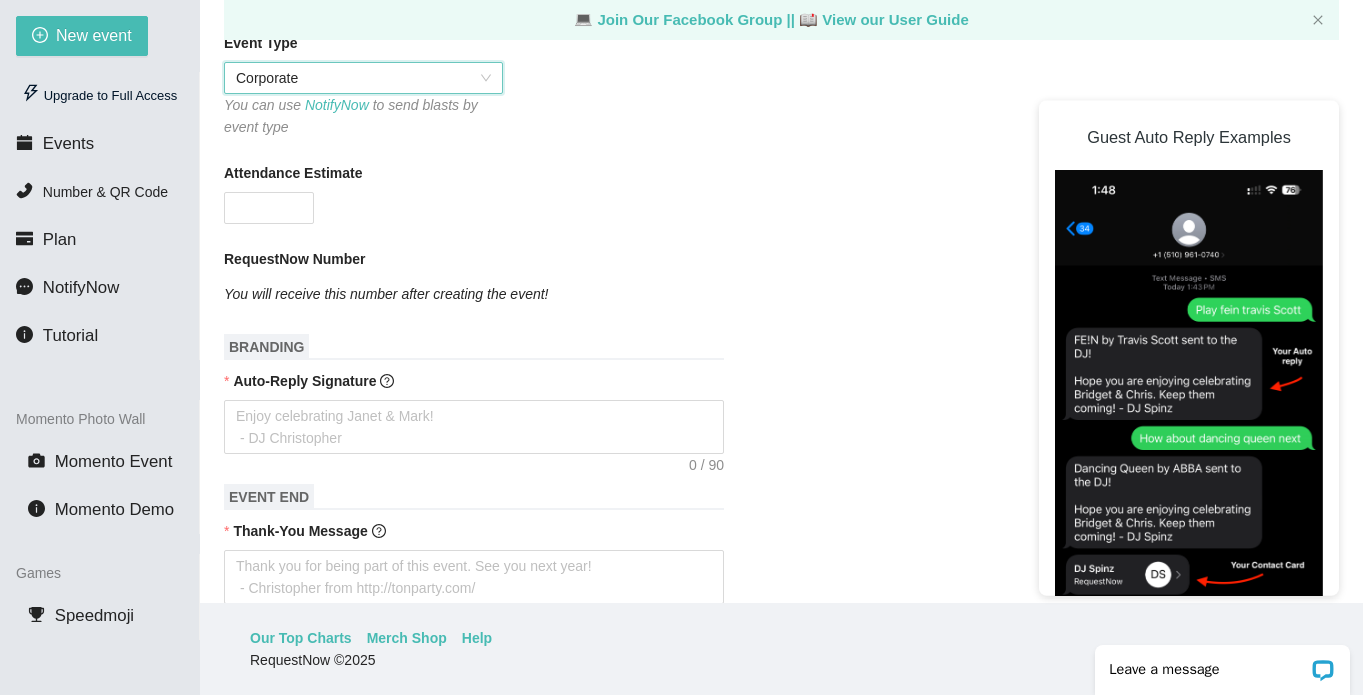 scroll, scrollTop: 477, scrollLeft: 0, axis: vertical 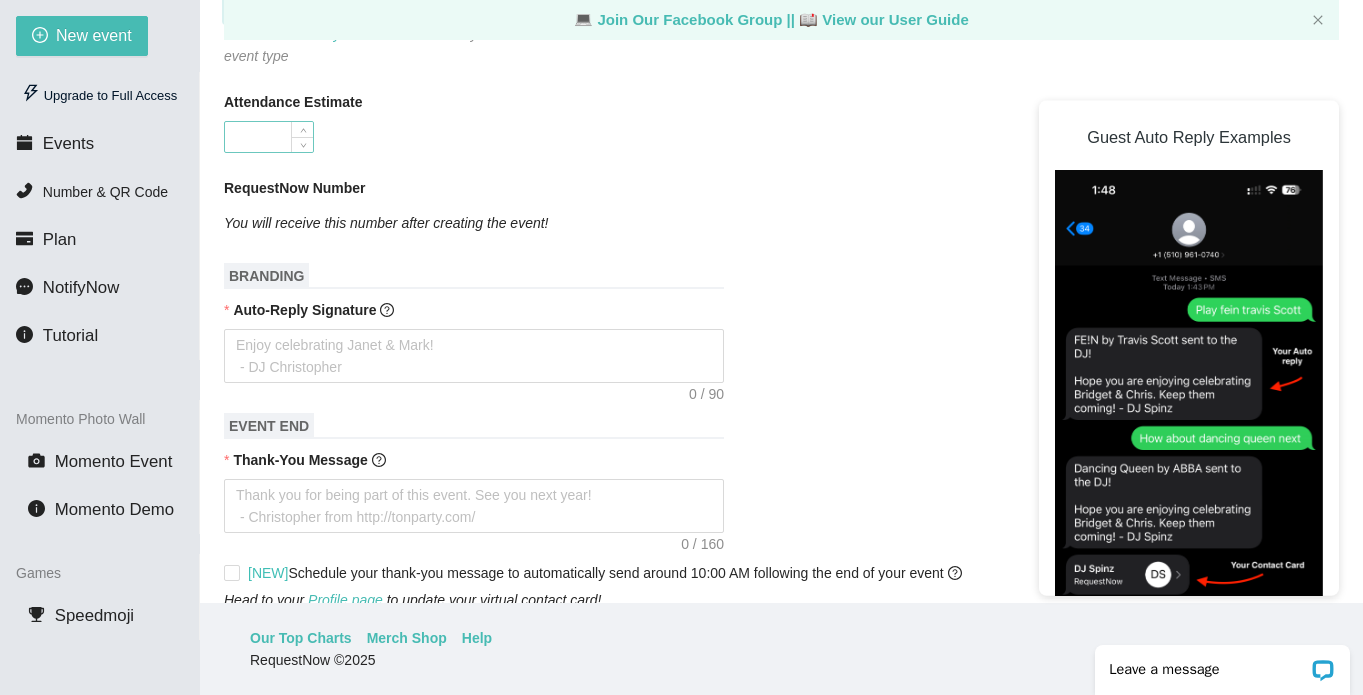 click on "Attendance Estimate" at bounding box center (269, 137) 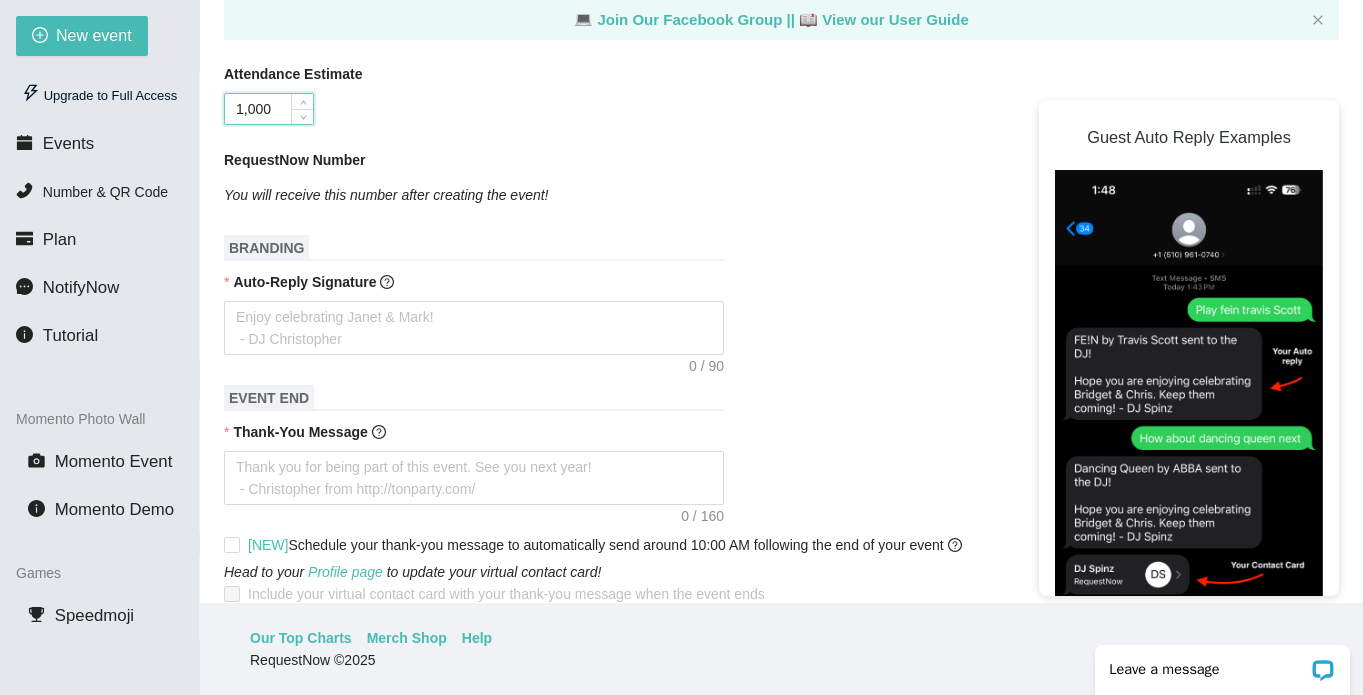scroll, scrollTop: 501, scrollLeft: 0, axis: vertical 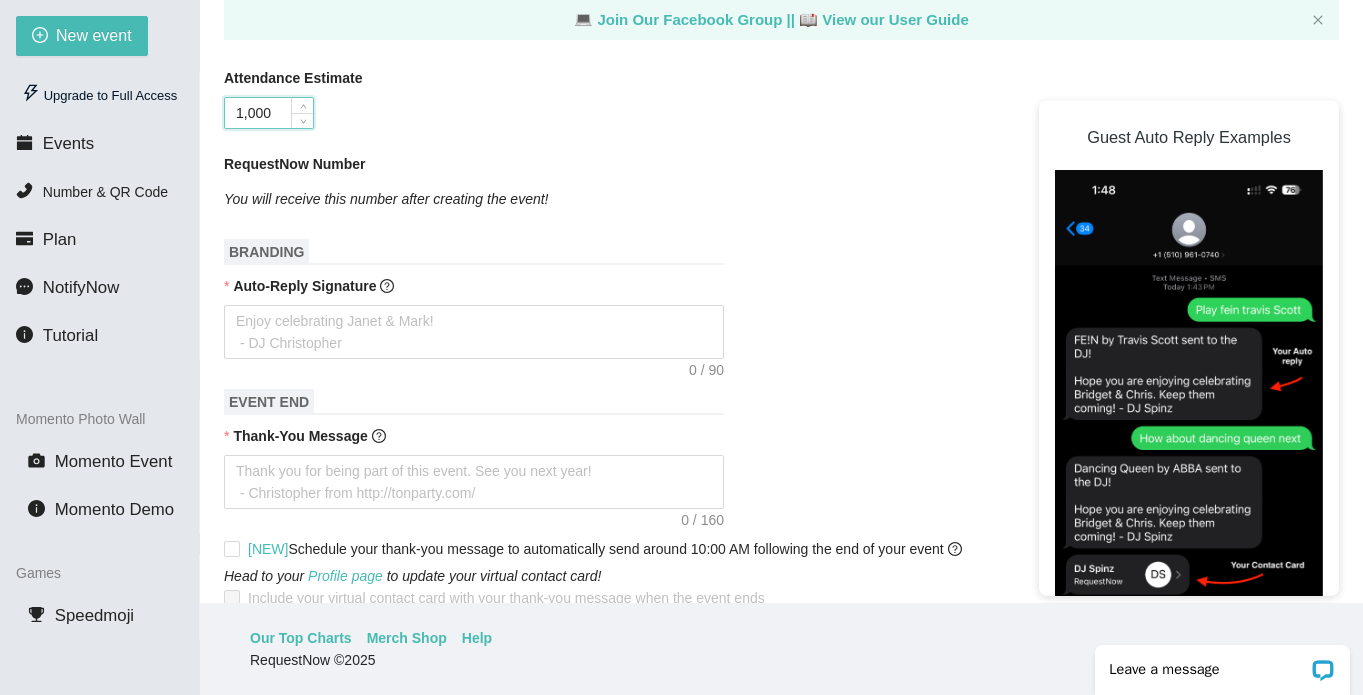 type on "1000" 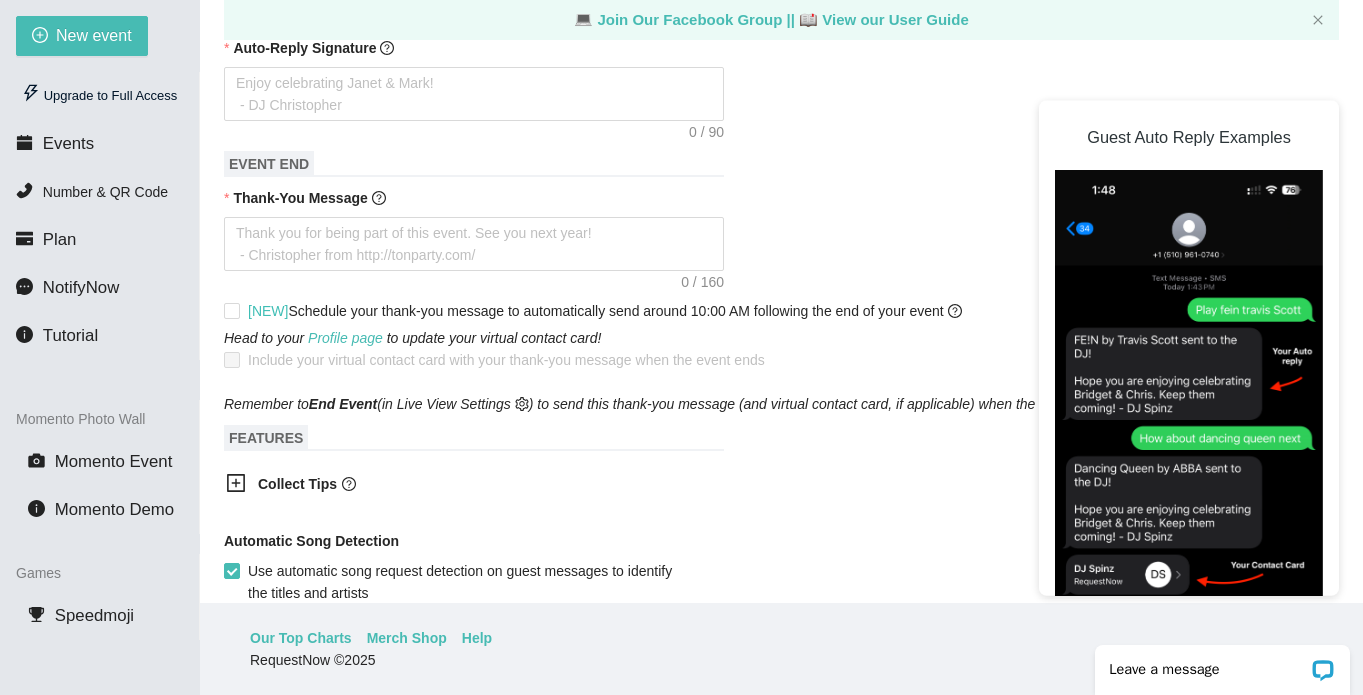 scroll, scrollTop: 697, scrollLeft: 0, axis: vertical 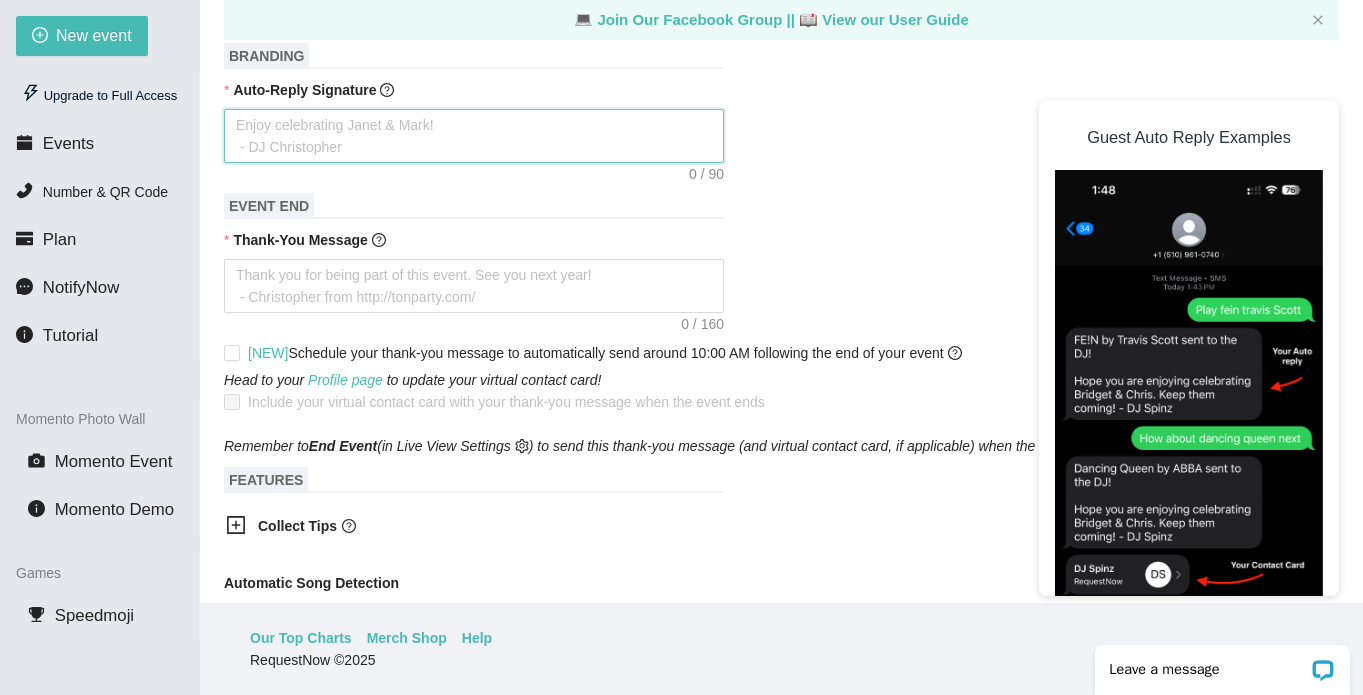 click on "Auto-Reply Signature" at bounding box center [474, 136] 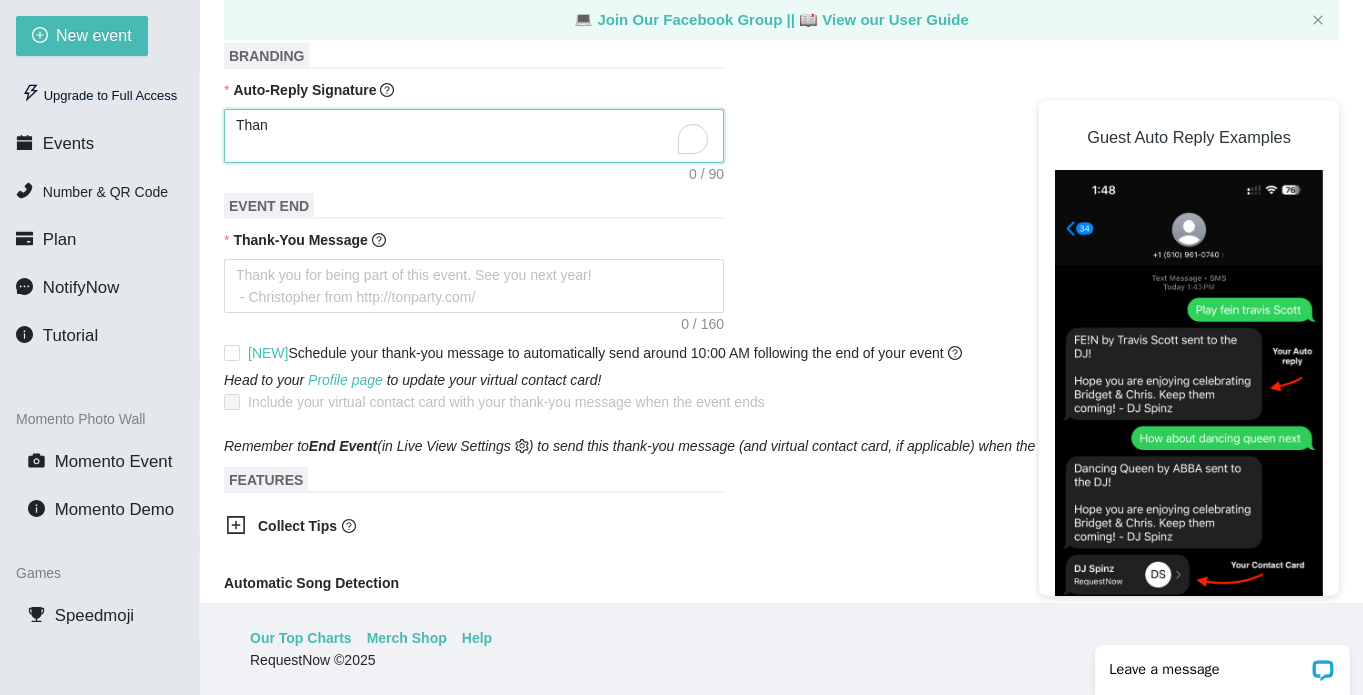 type on "Thank" 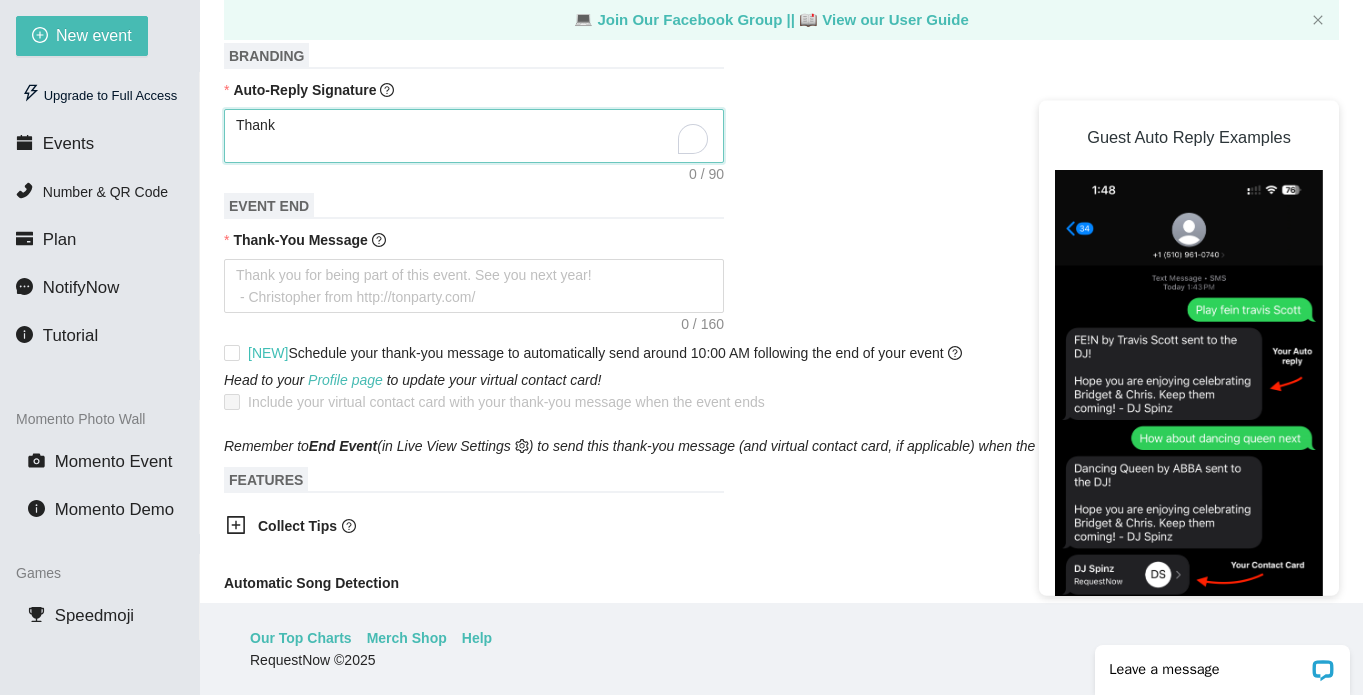 type on "Thank" 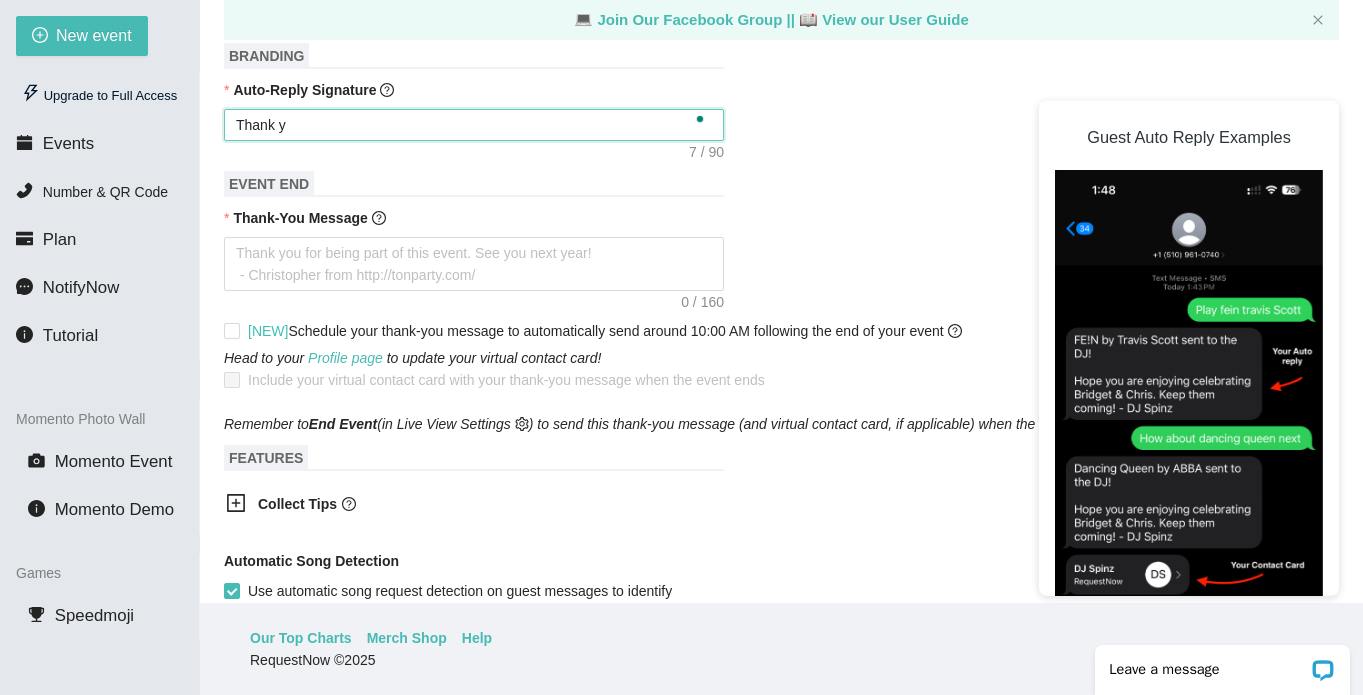 type on "Thank yo" 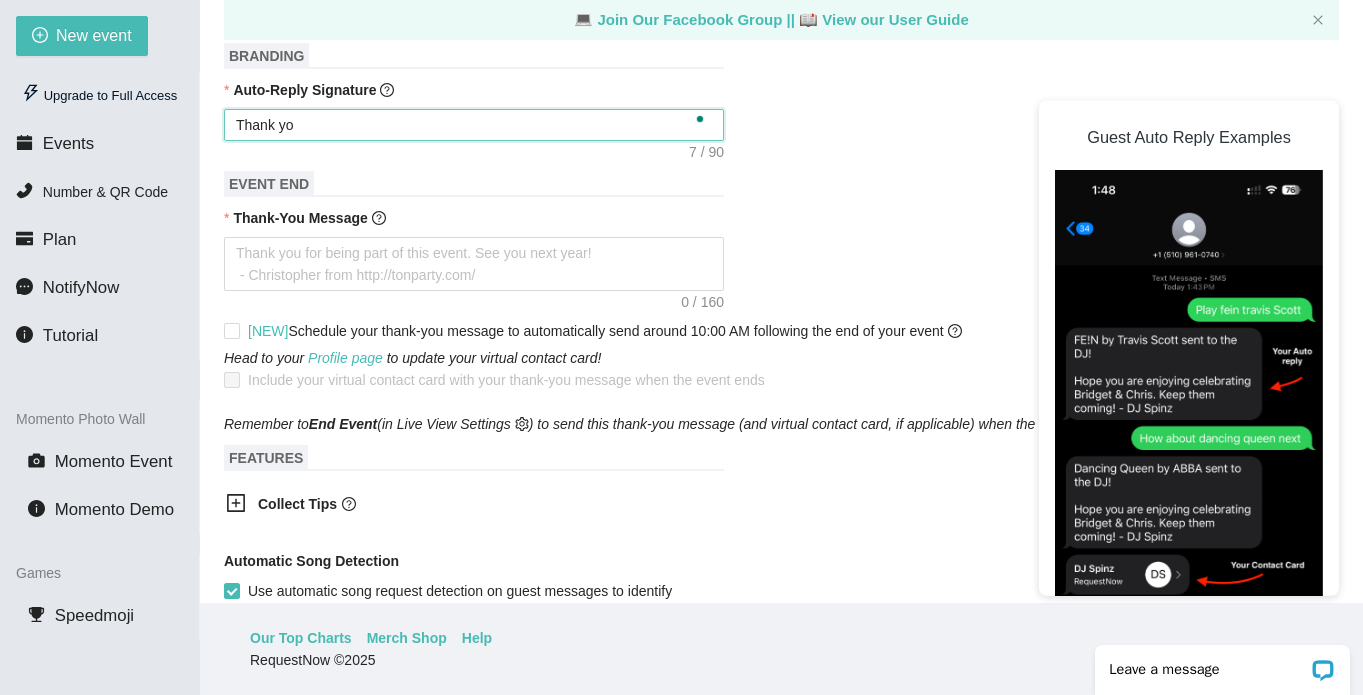 type on "Thank you" 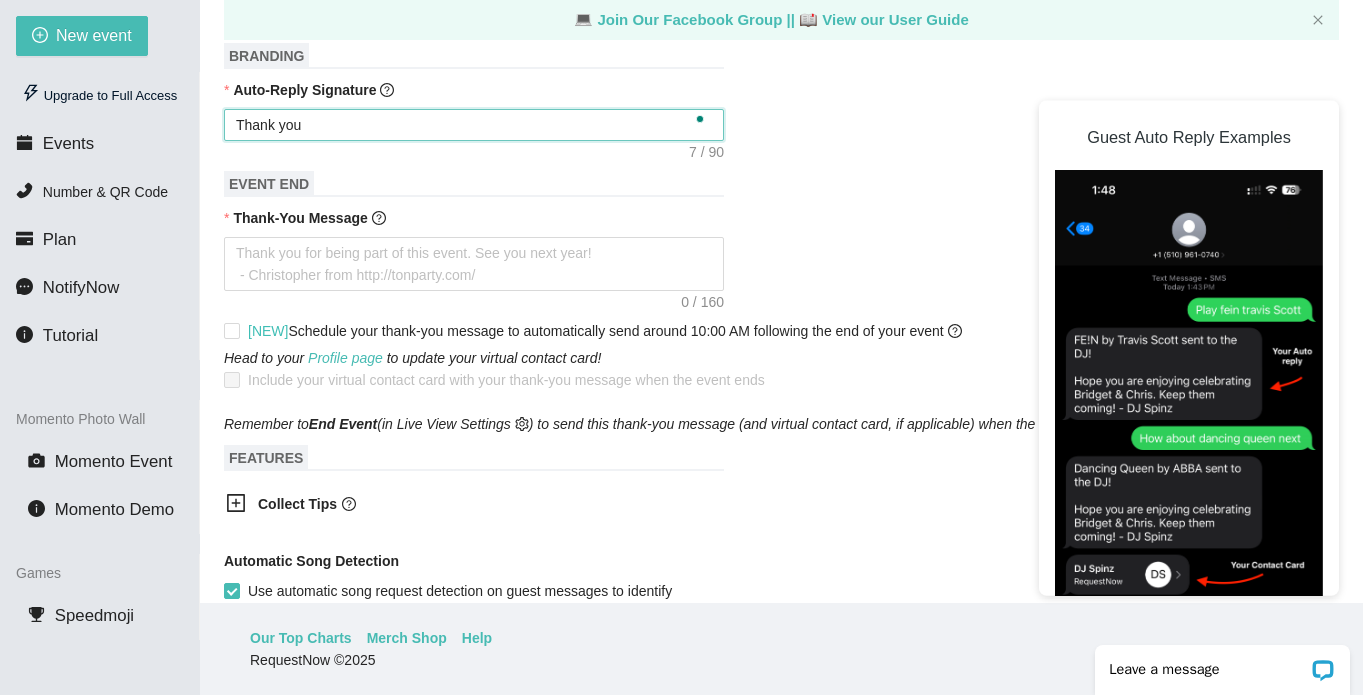 type on "Thank you" 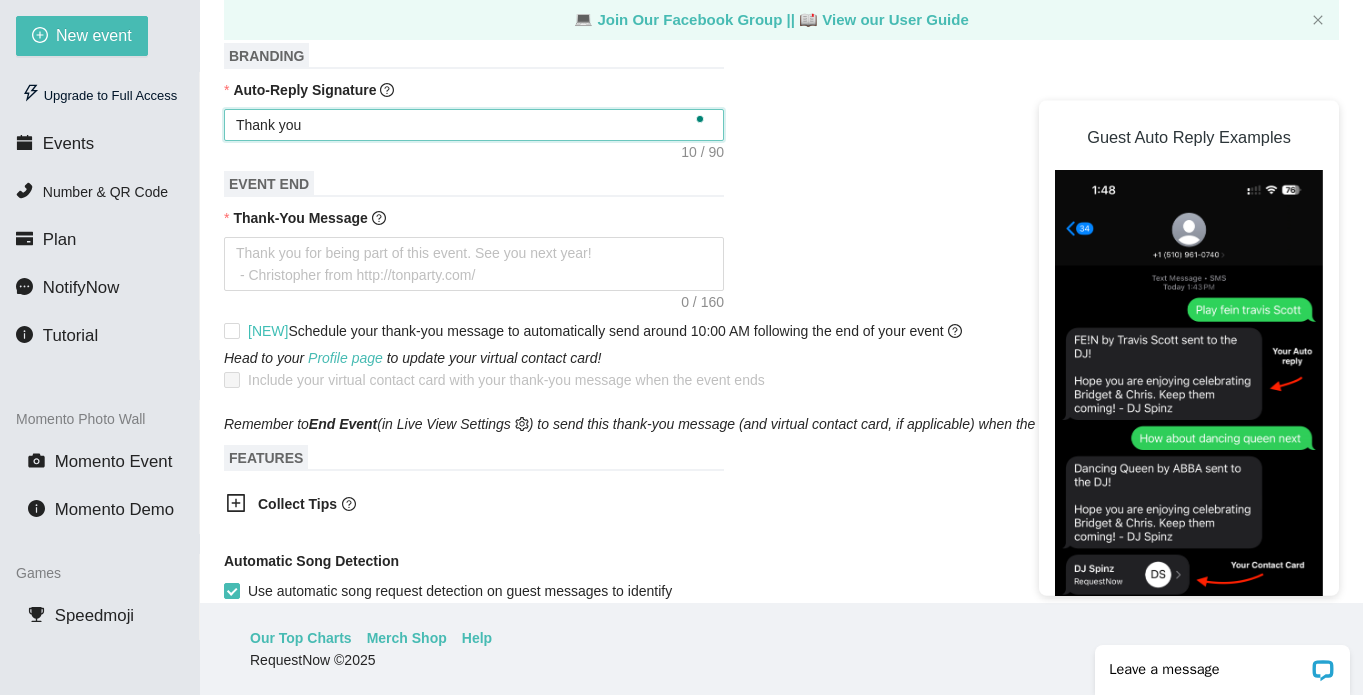 type on "Thank you f" 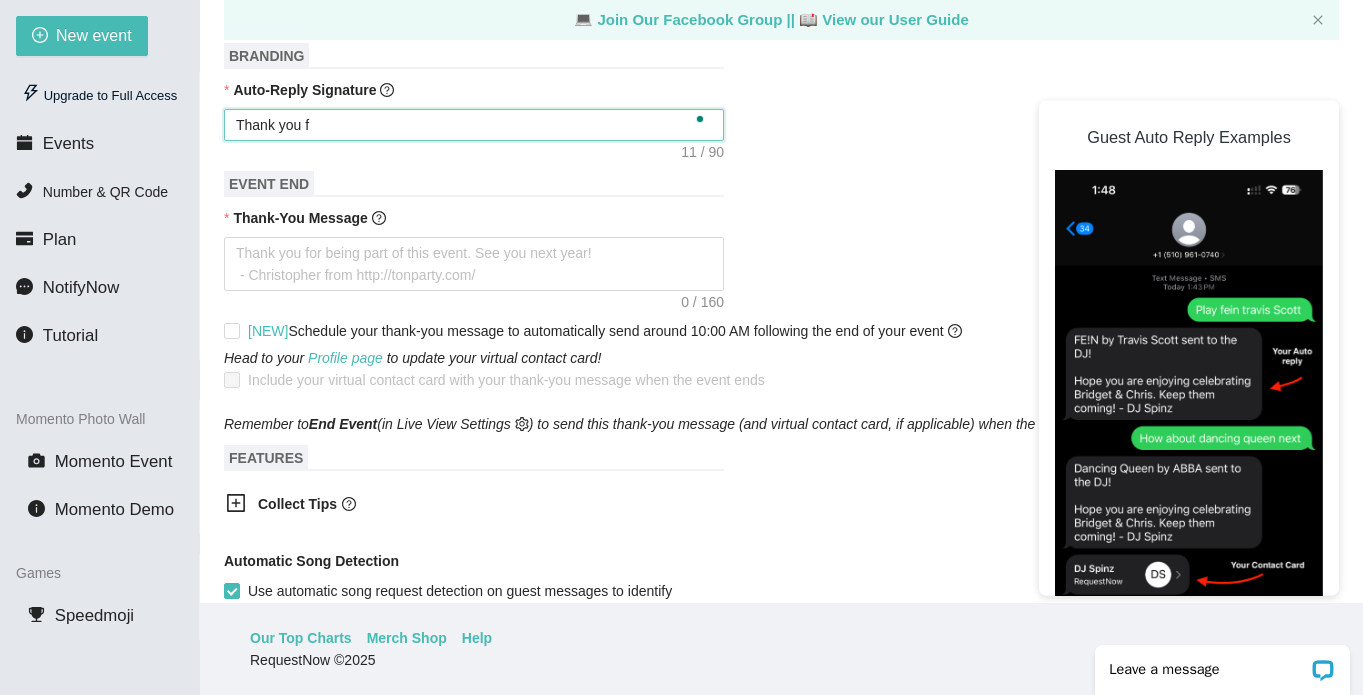 type on "Thank you fo" 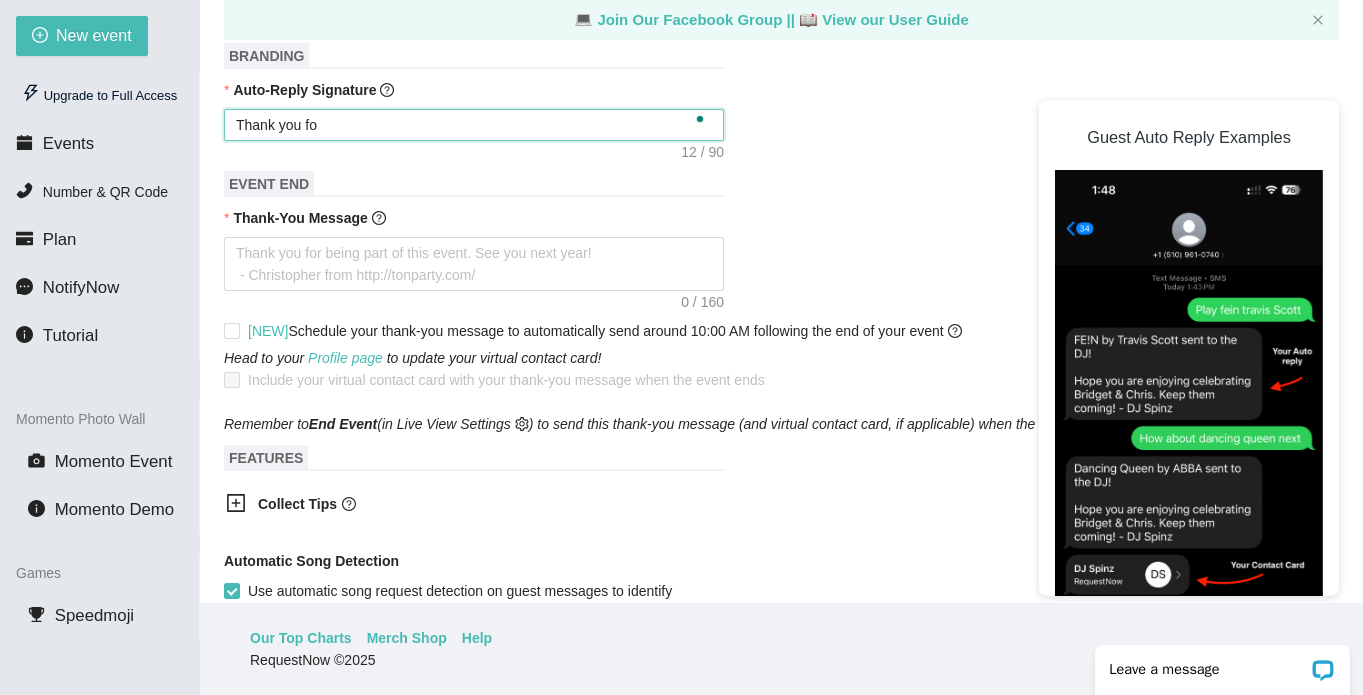 type on "Thank you for" 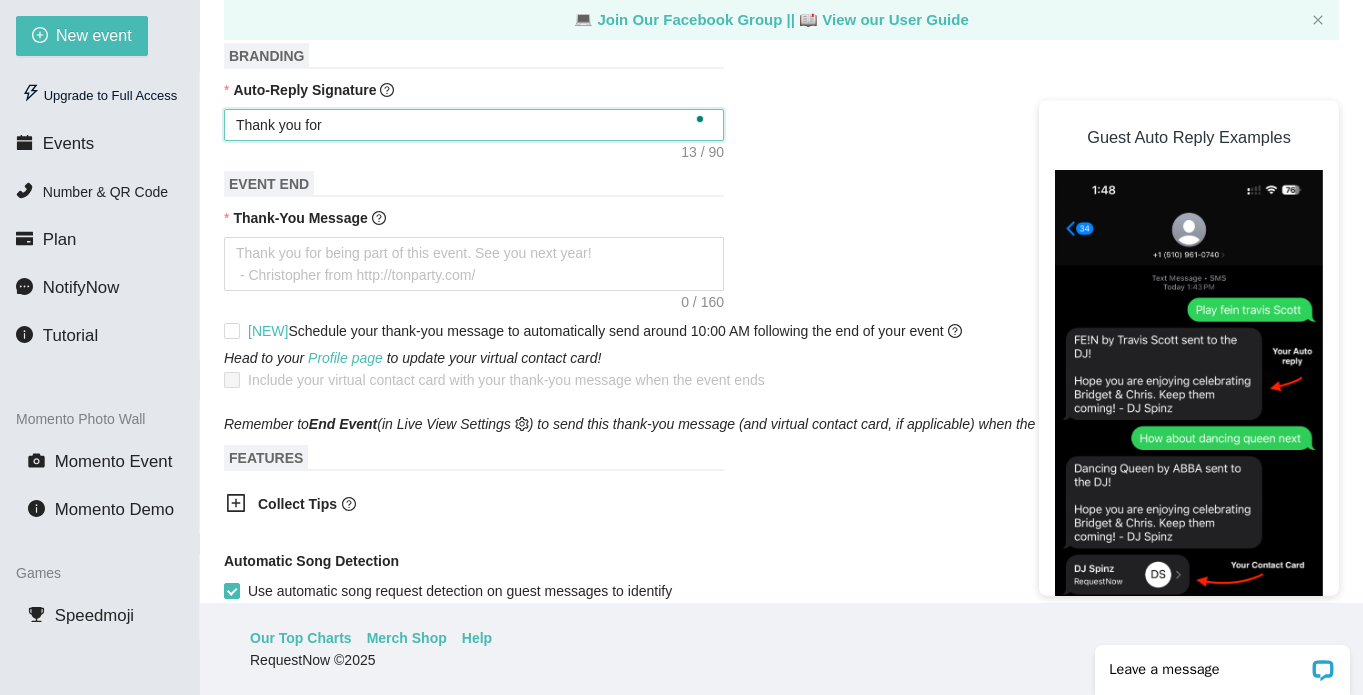 type on "Thank you for" 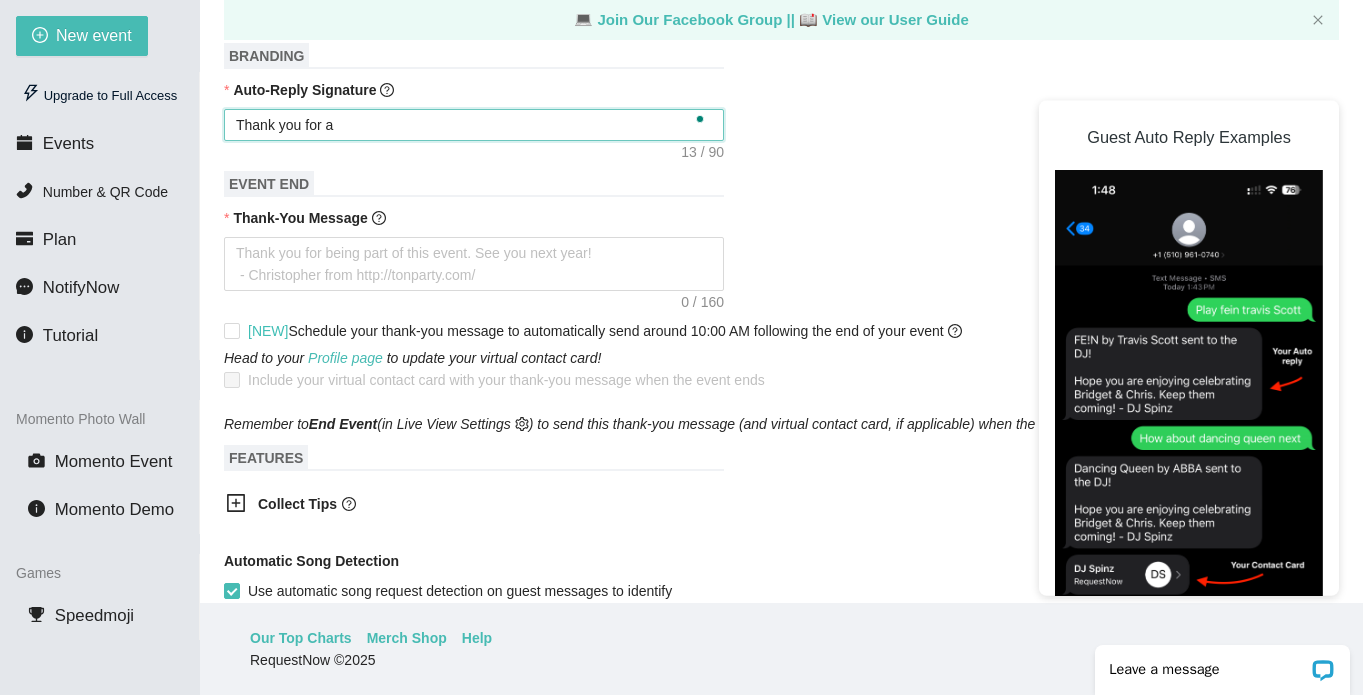 type on "Thank you for at" 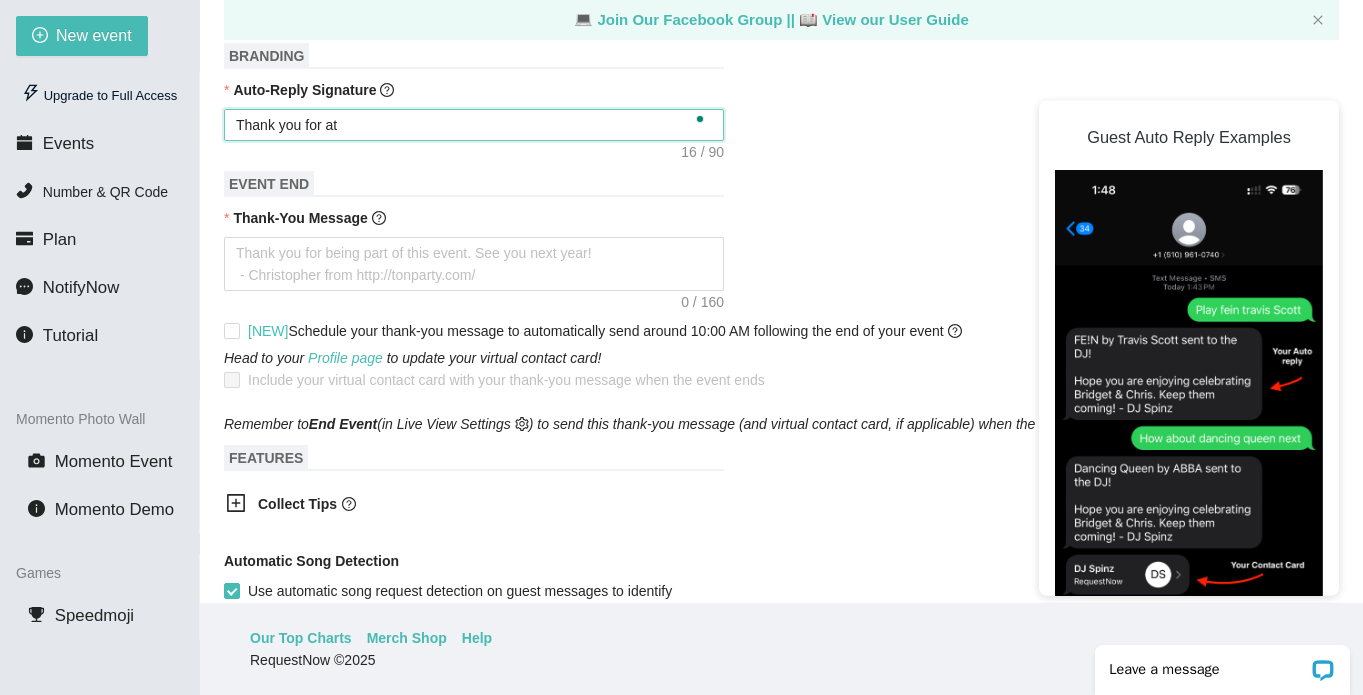 type on "Thank you for att" 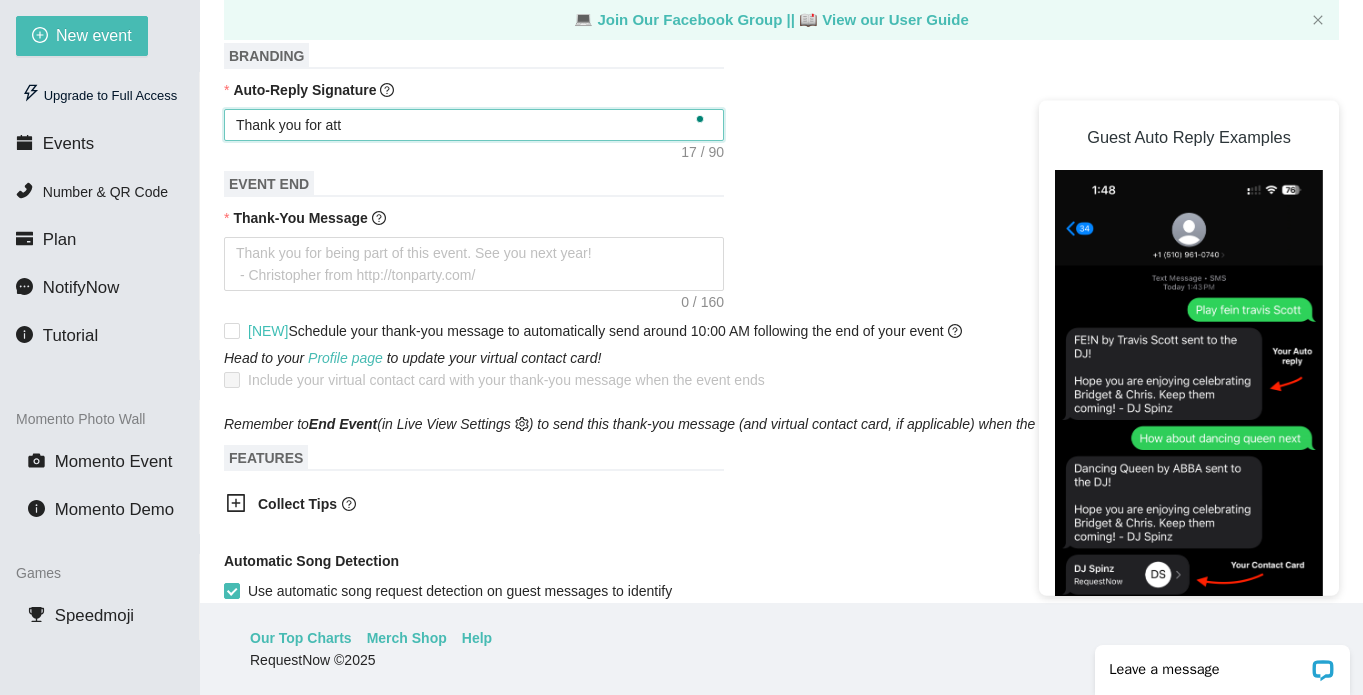 type on "Thank you for atte" 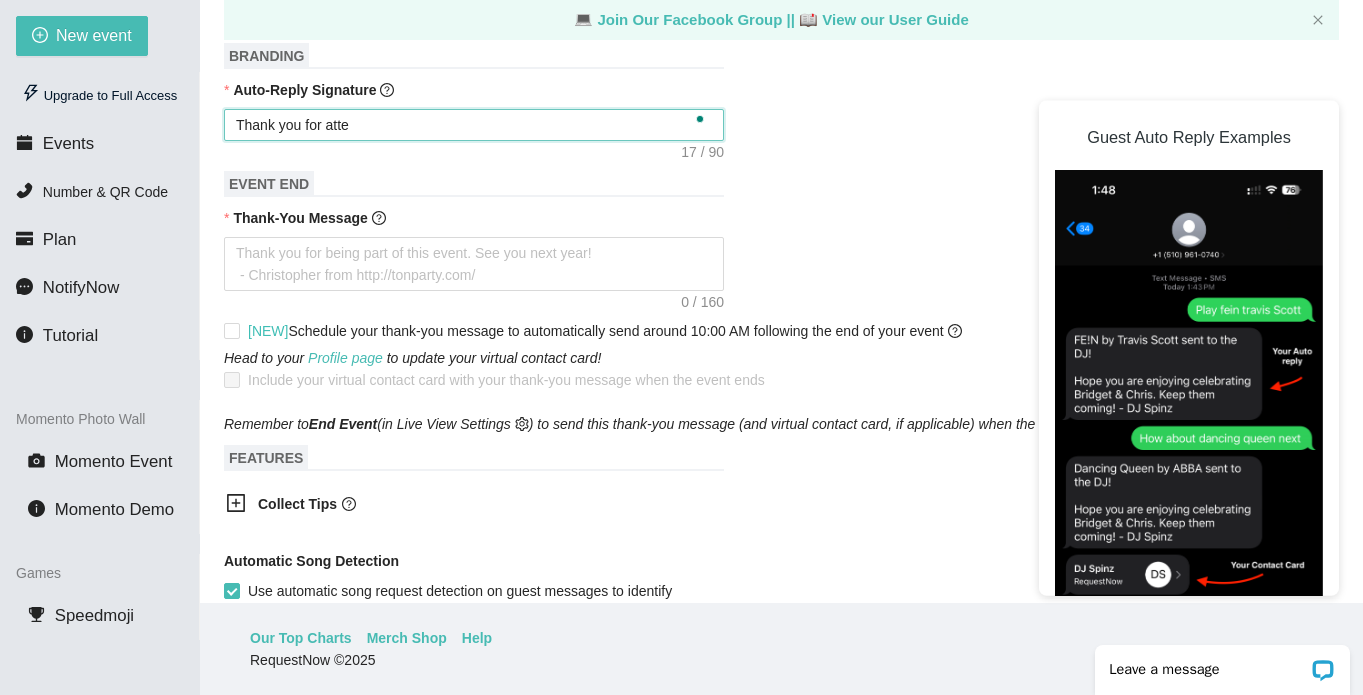 scroll, scrollTop: 697, scrollLeft: 0, axis: vertical 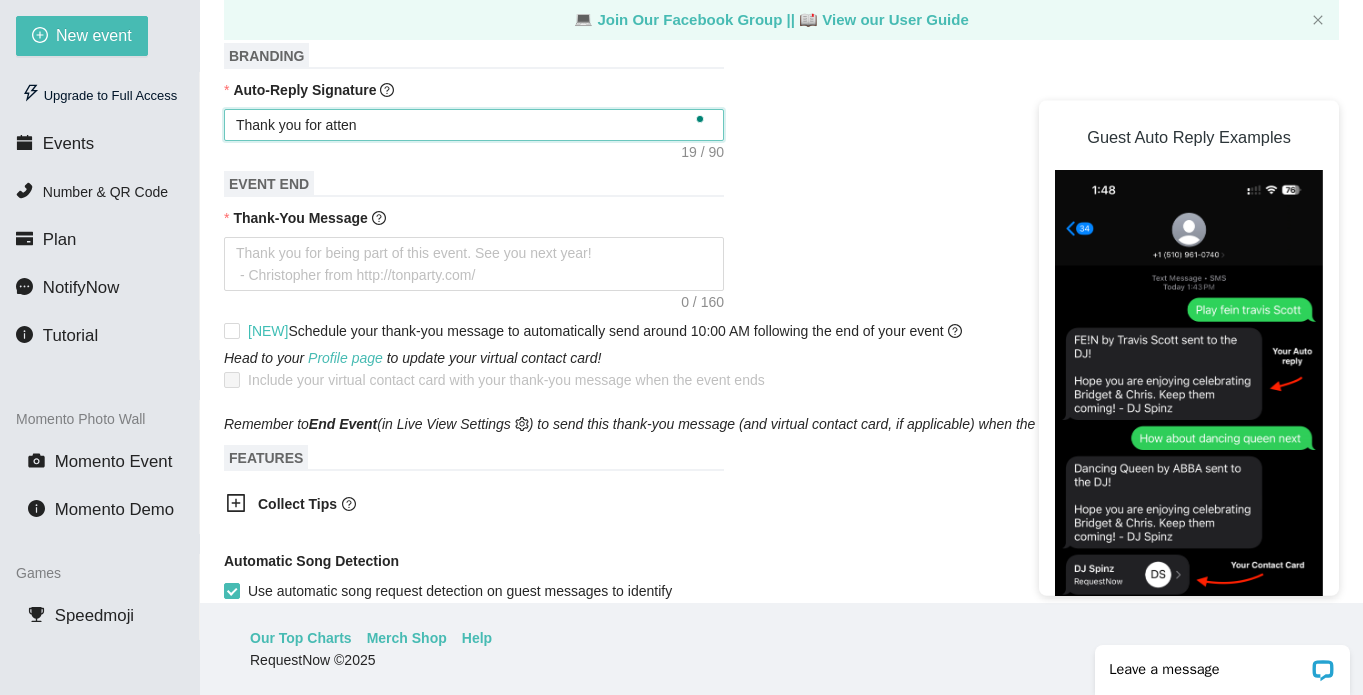 type on "Thank you for attend" 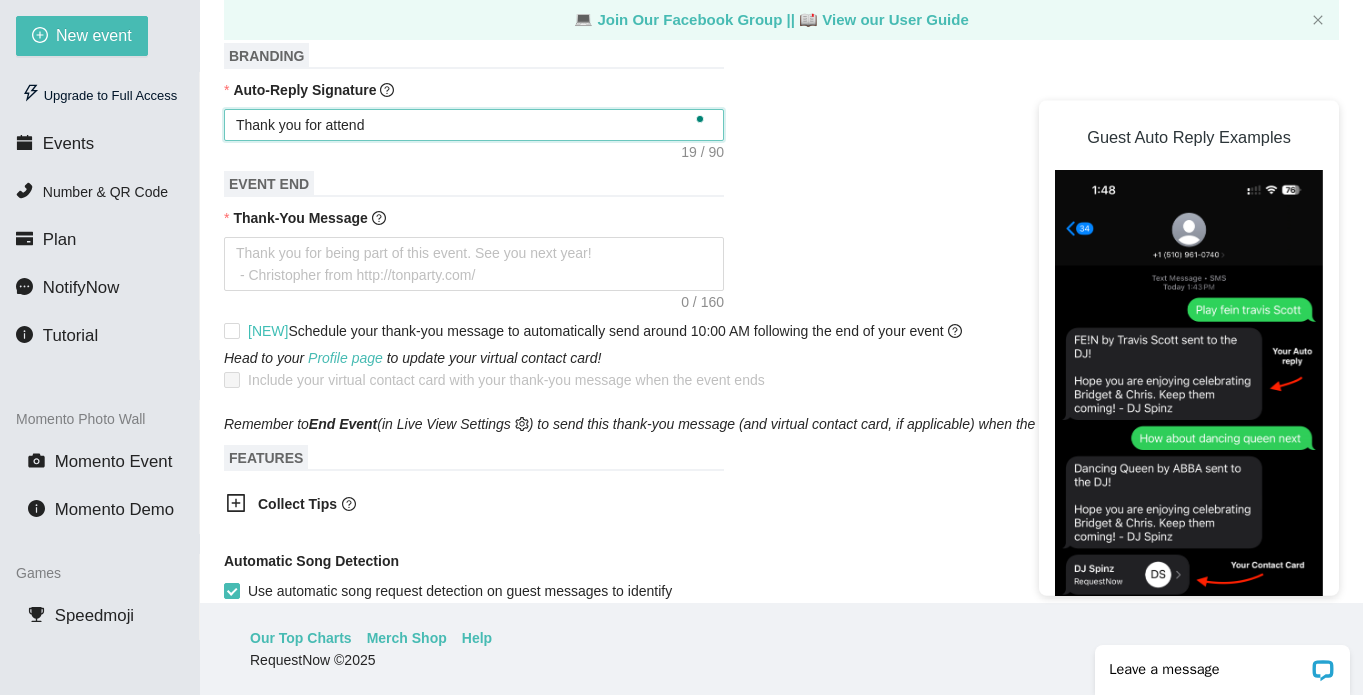 type on "Thank you for attendi" 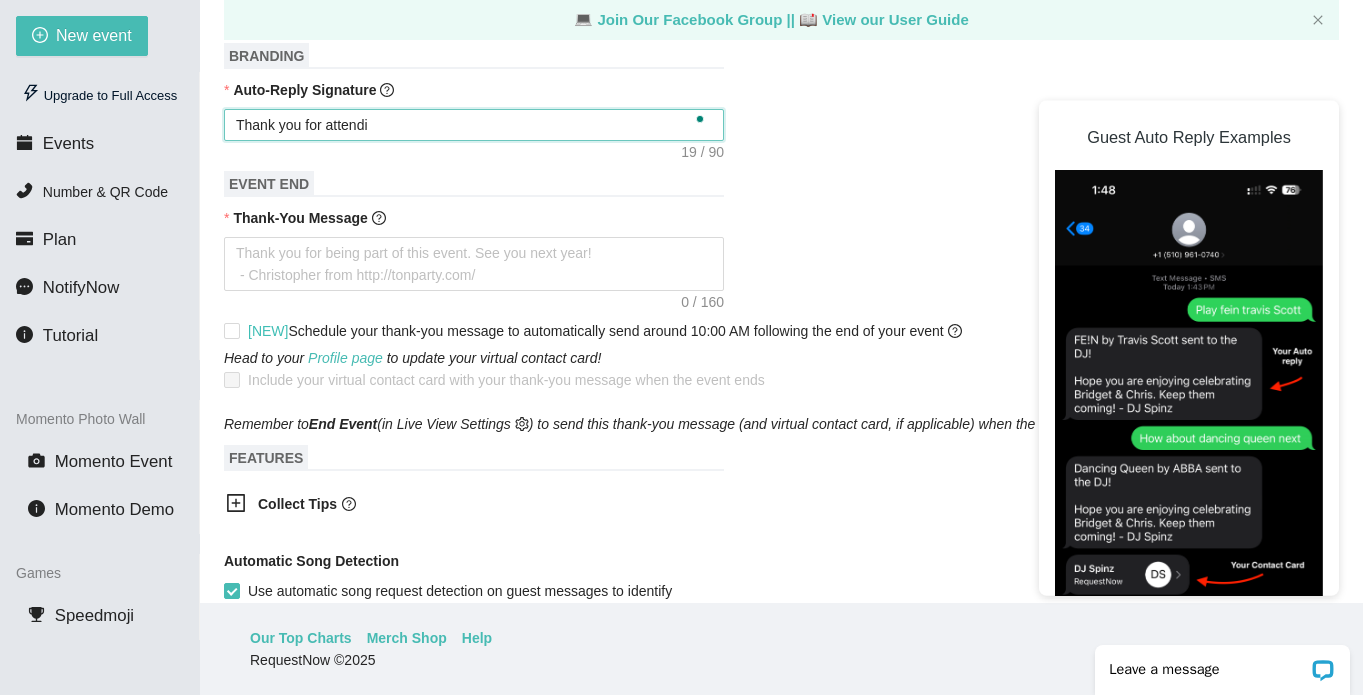 type on "Thank you for attendin" 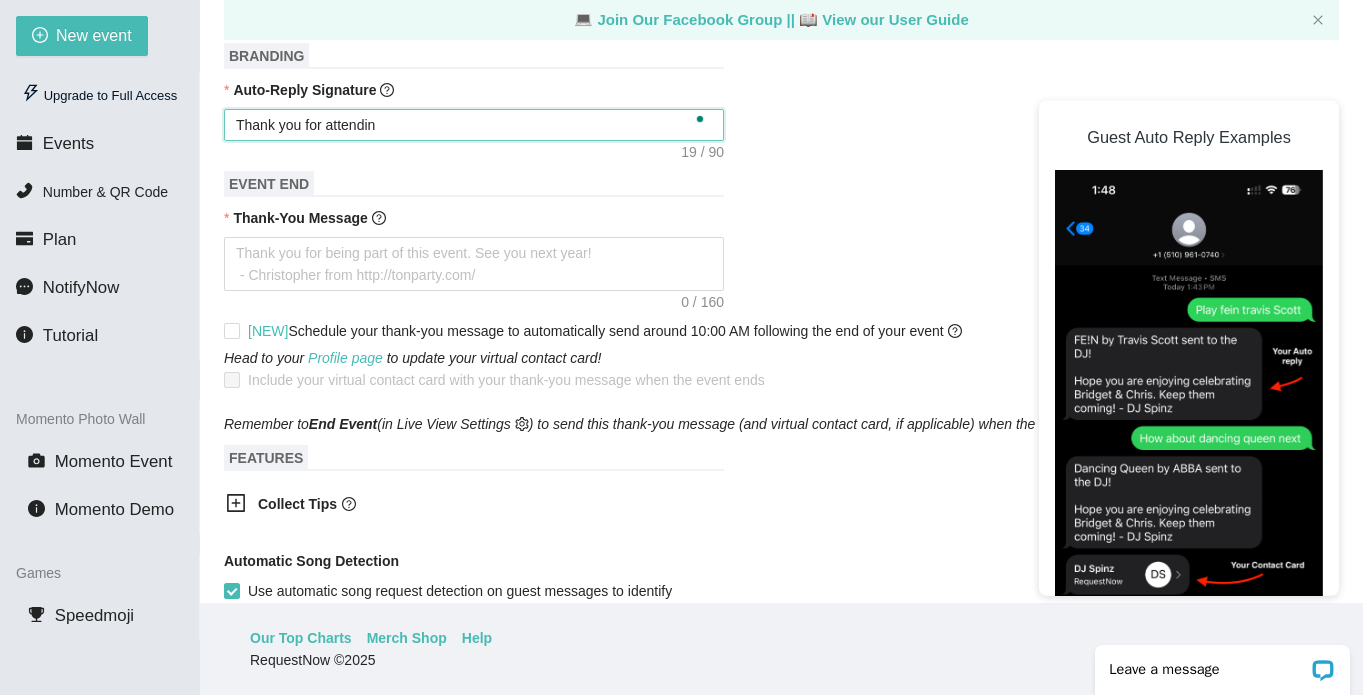 type on "Thank you for attendin" 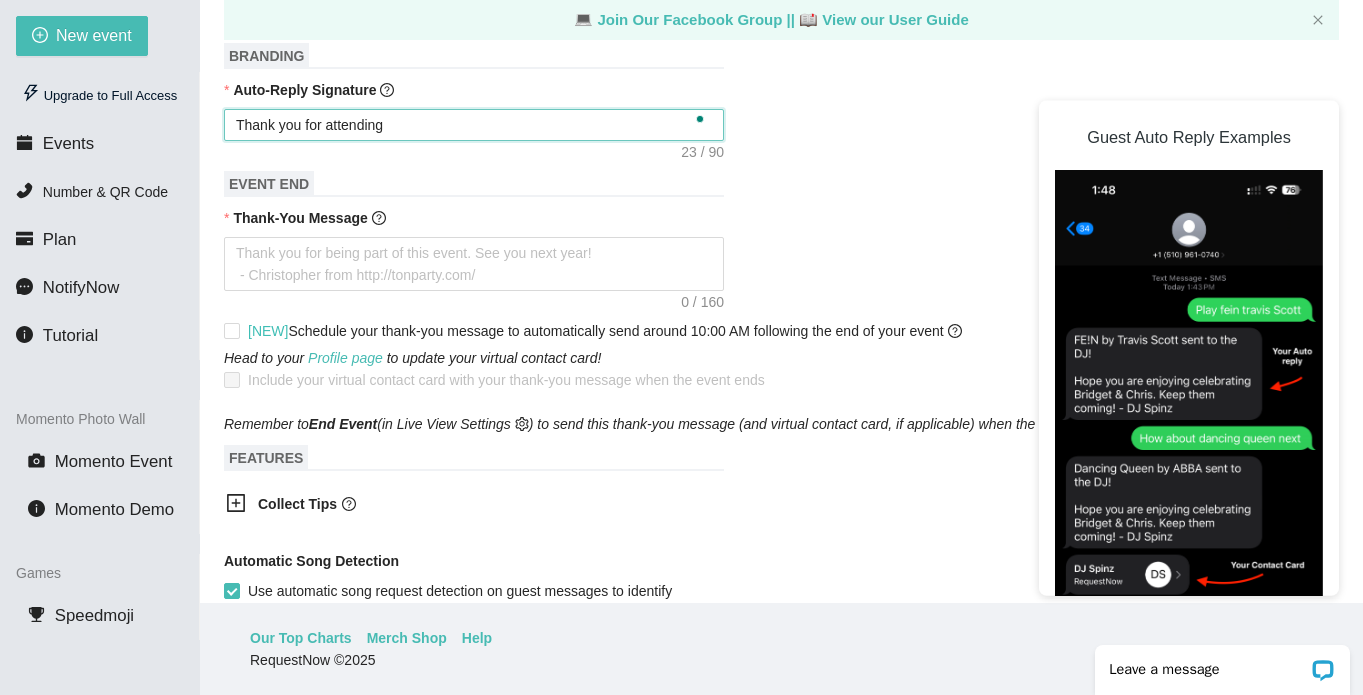 type on "Thank you for attending" 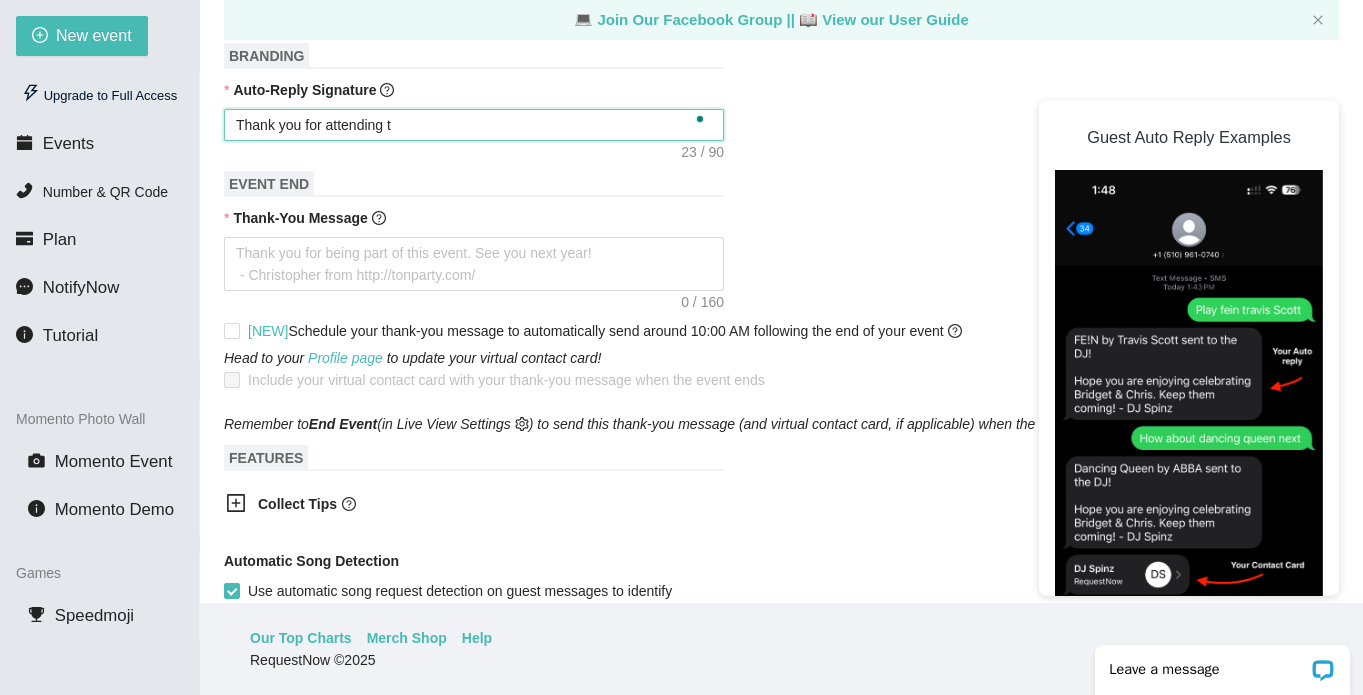 type on "Thank you for attending th" 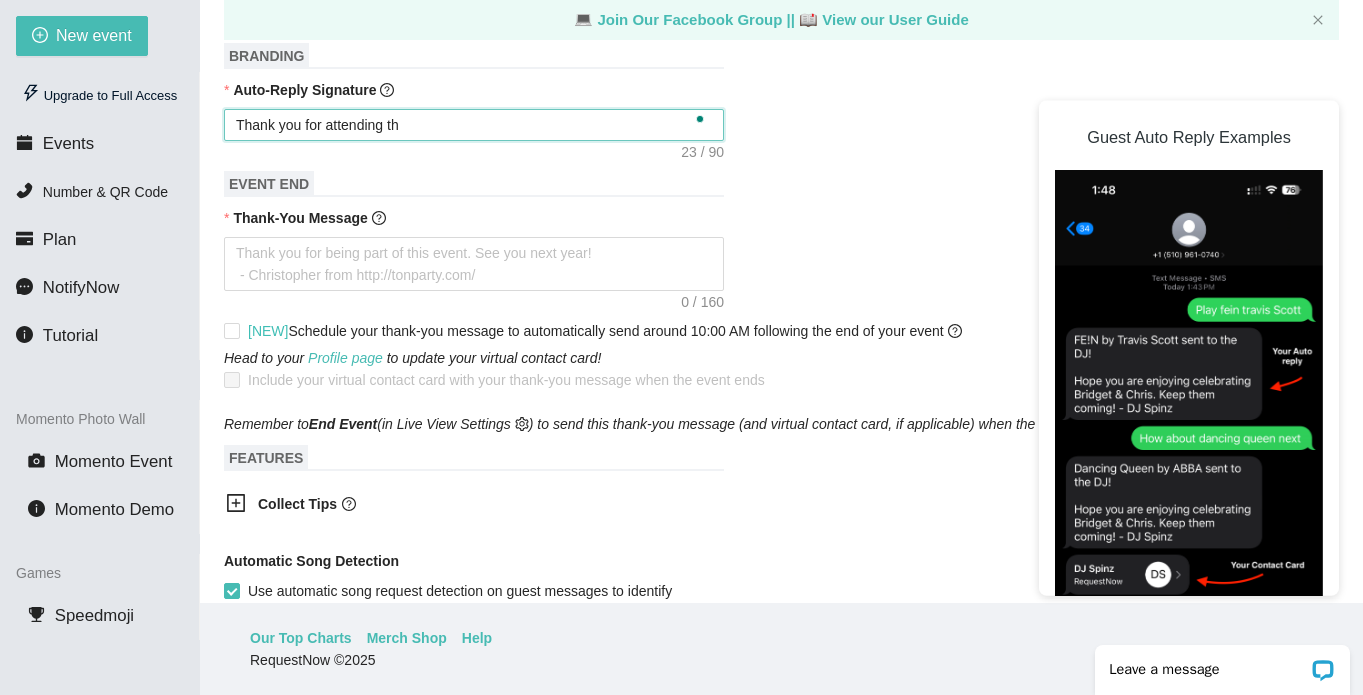 type on "Thank you for attending the" 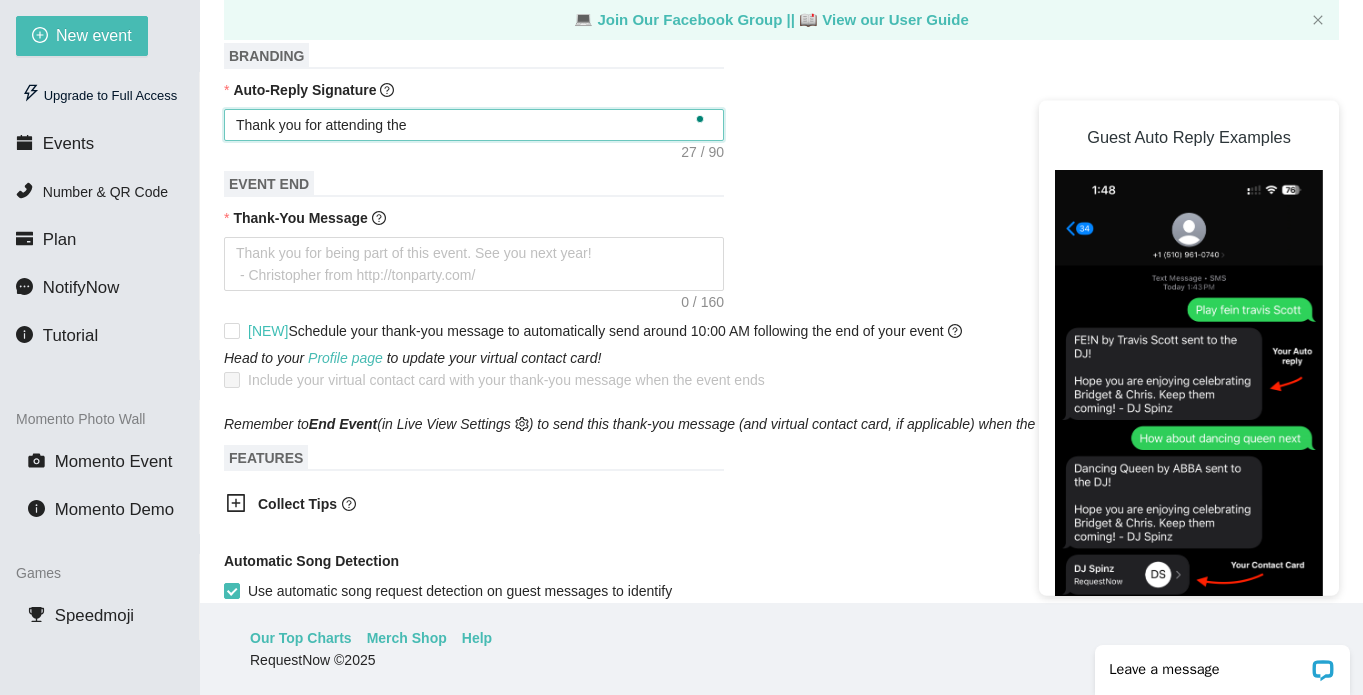 type on "Thank you for attending the" 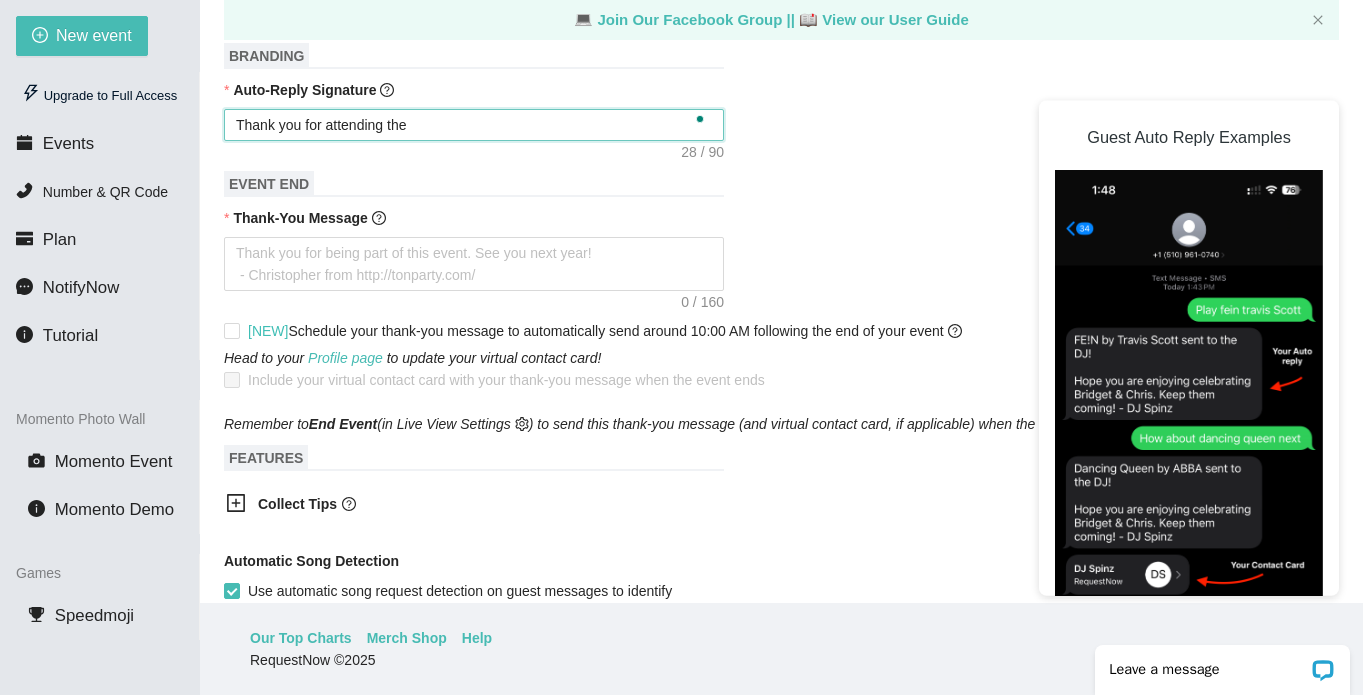 type on "Thank you for attending the 2" 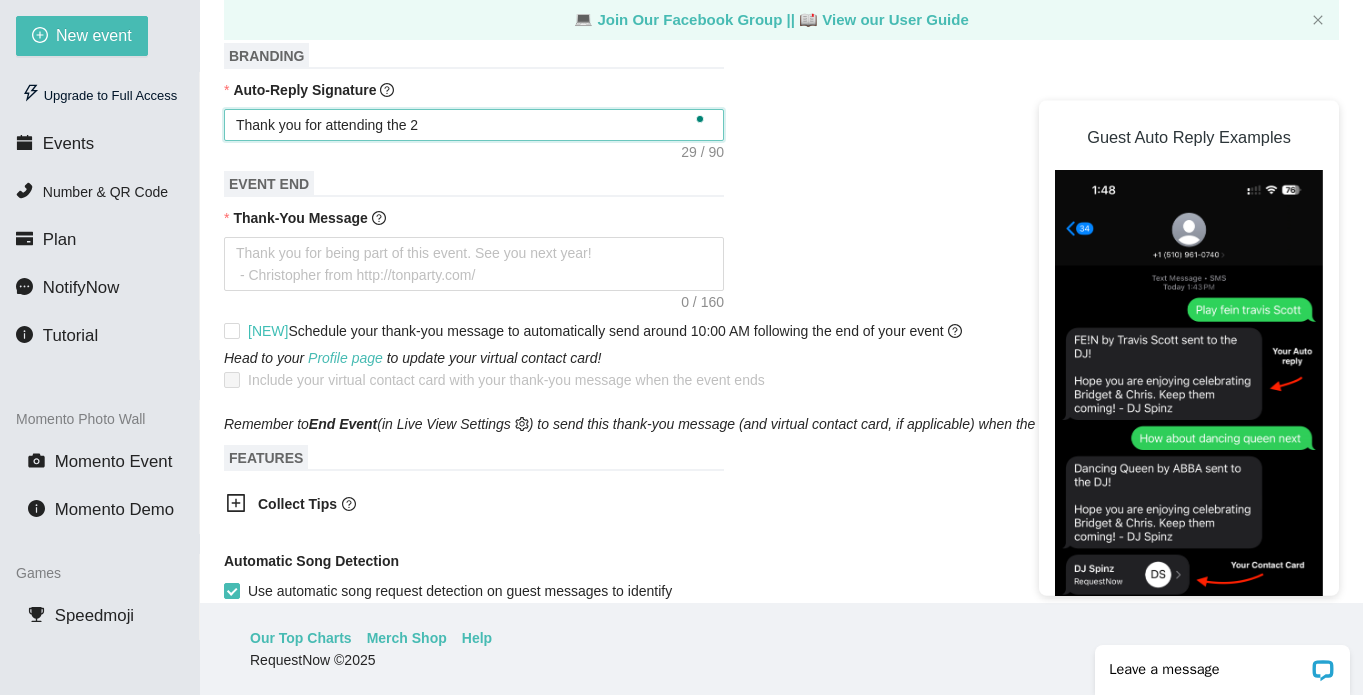 type on "Thank you for attending the 20" 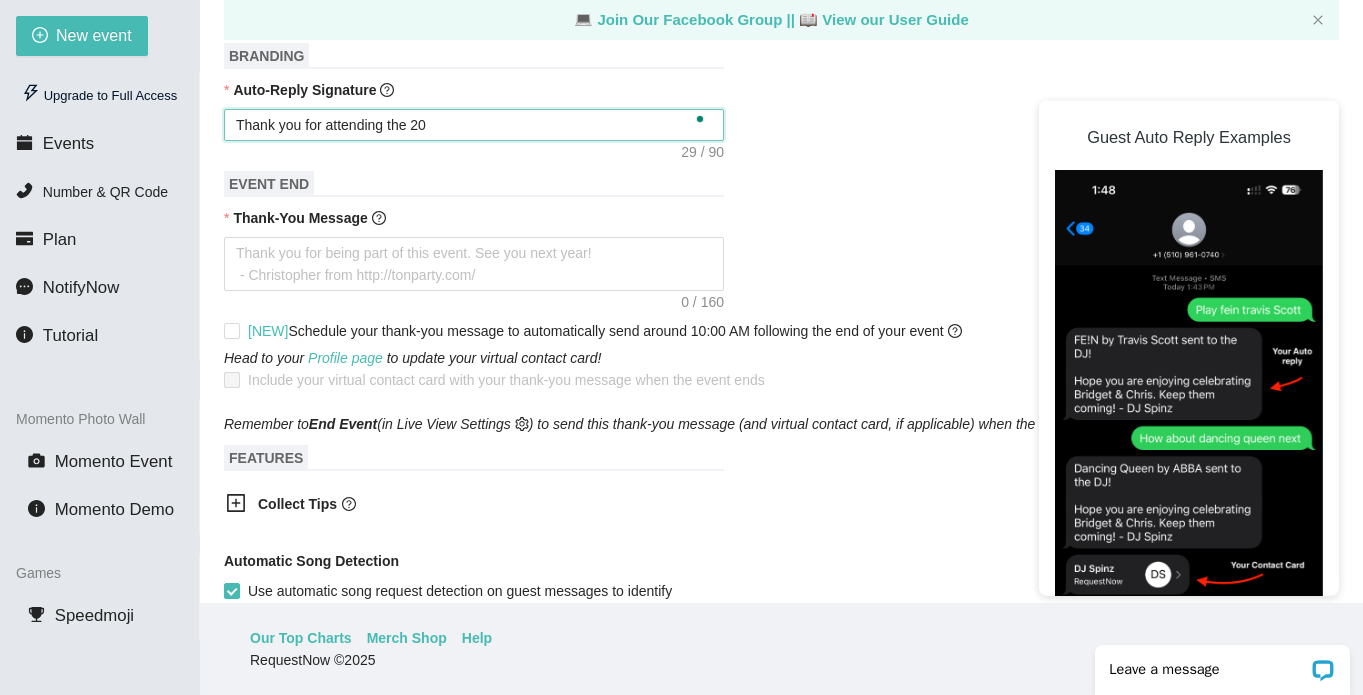 type on "Thank you for attending the 20t" 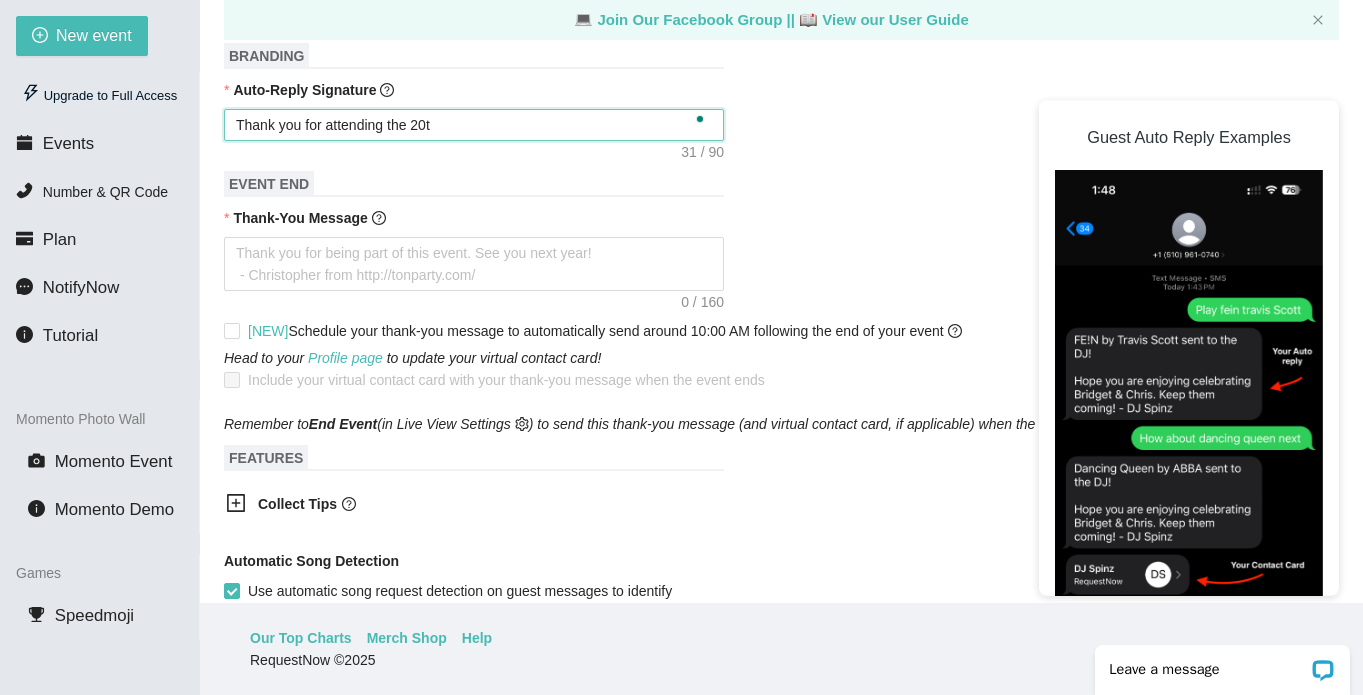 type on "Thank you for attending the 20th" 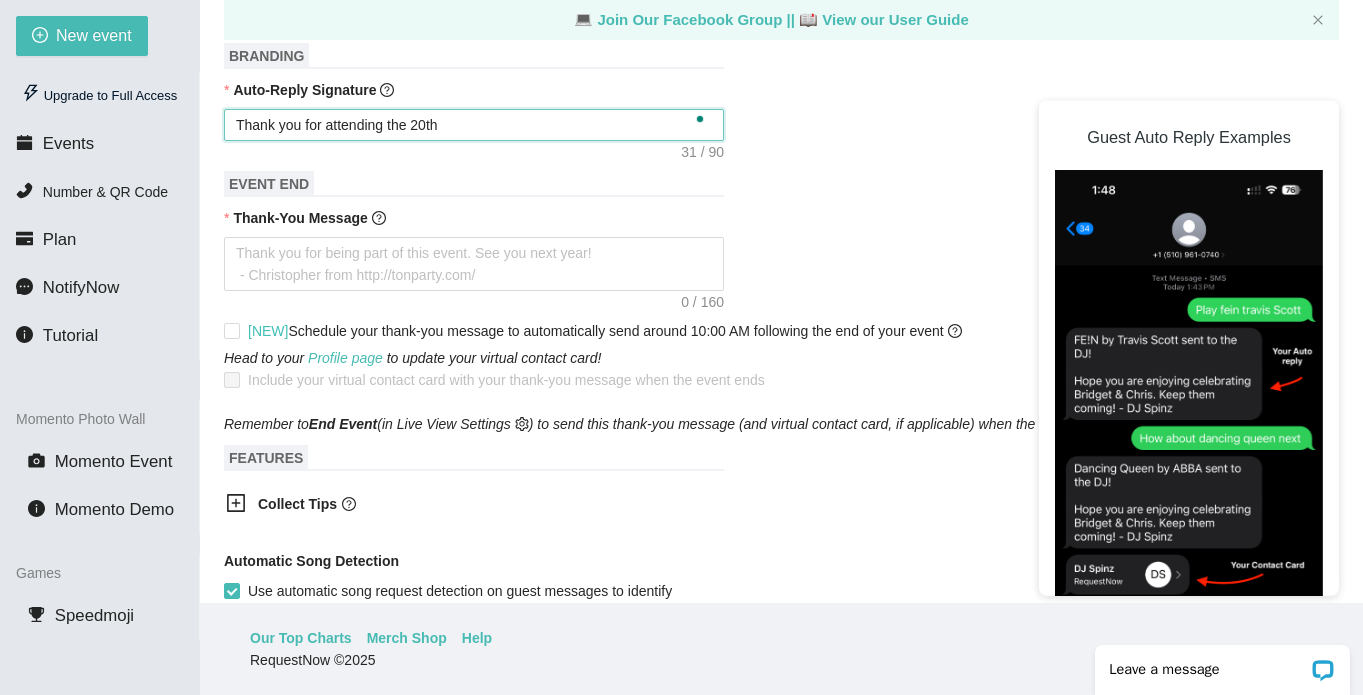 type on "Thank you for attending the 20th" 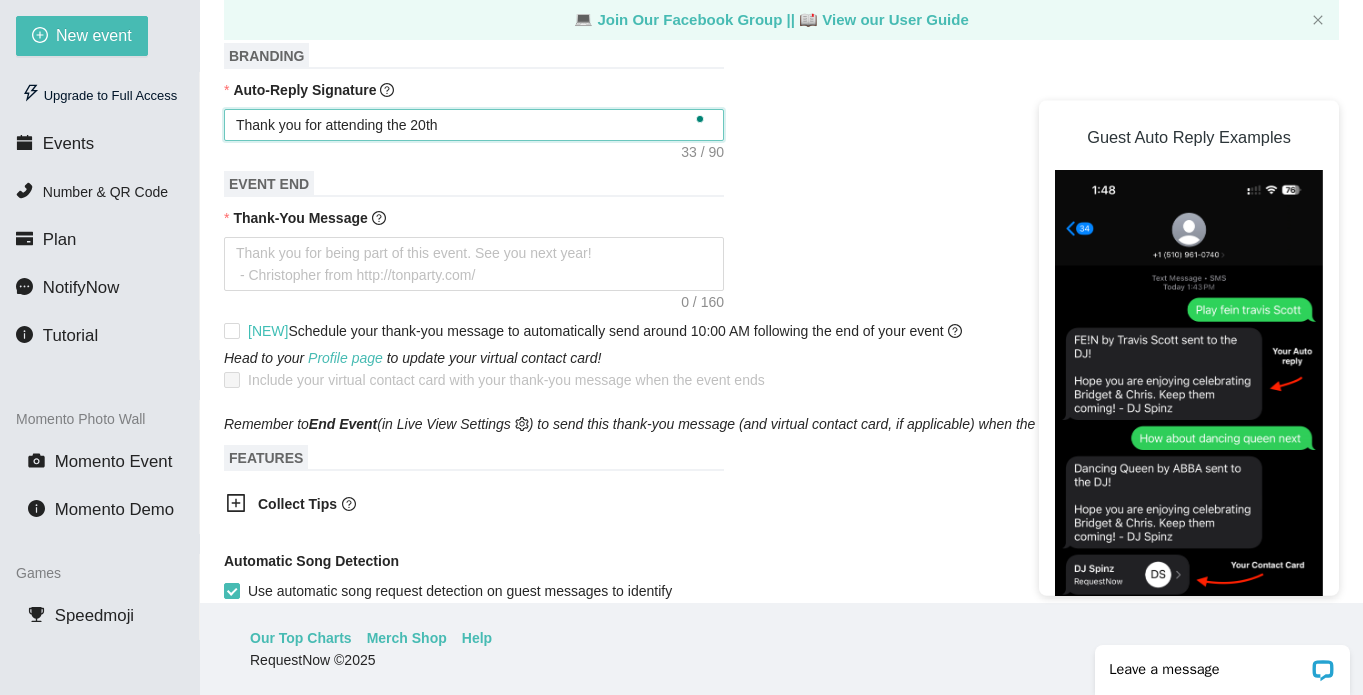 type on "Thank you for attending the 20th A" 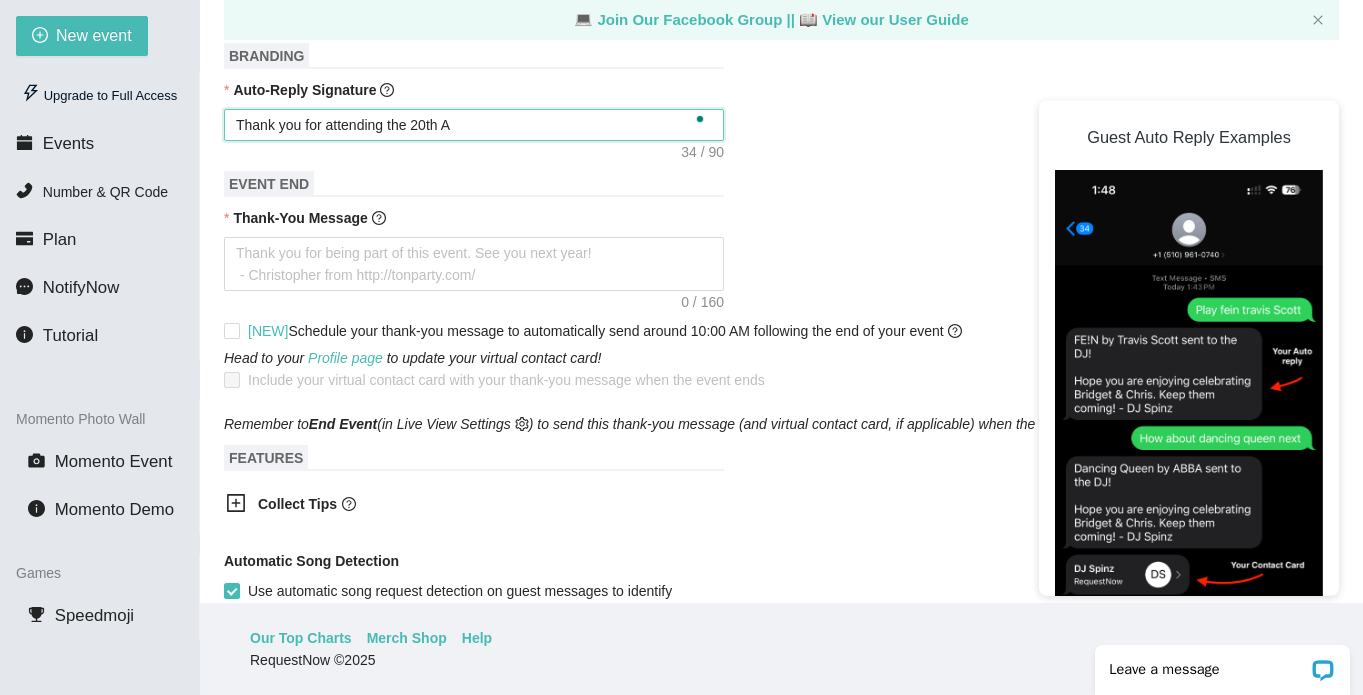 type on "Thank you for attending the 20th An" 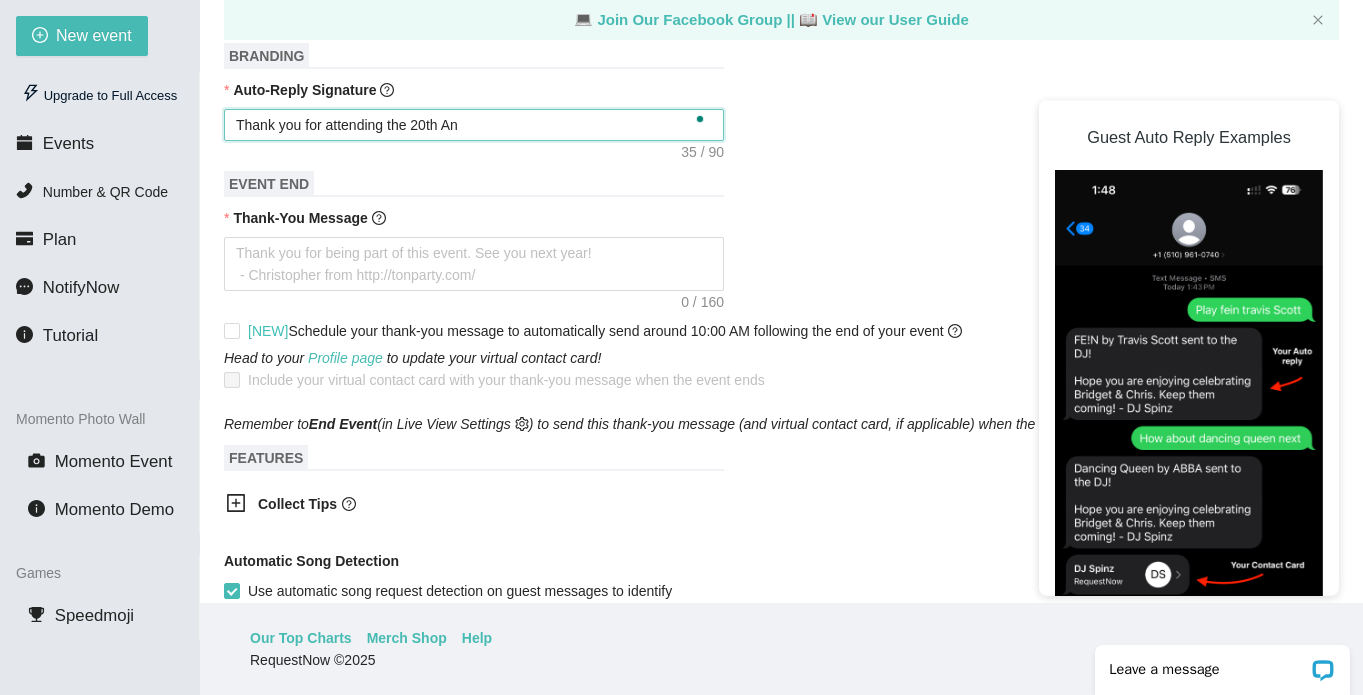 type on "Thank you for attending the 20th A" 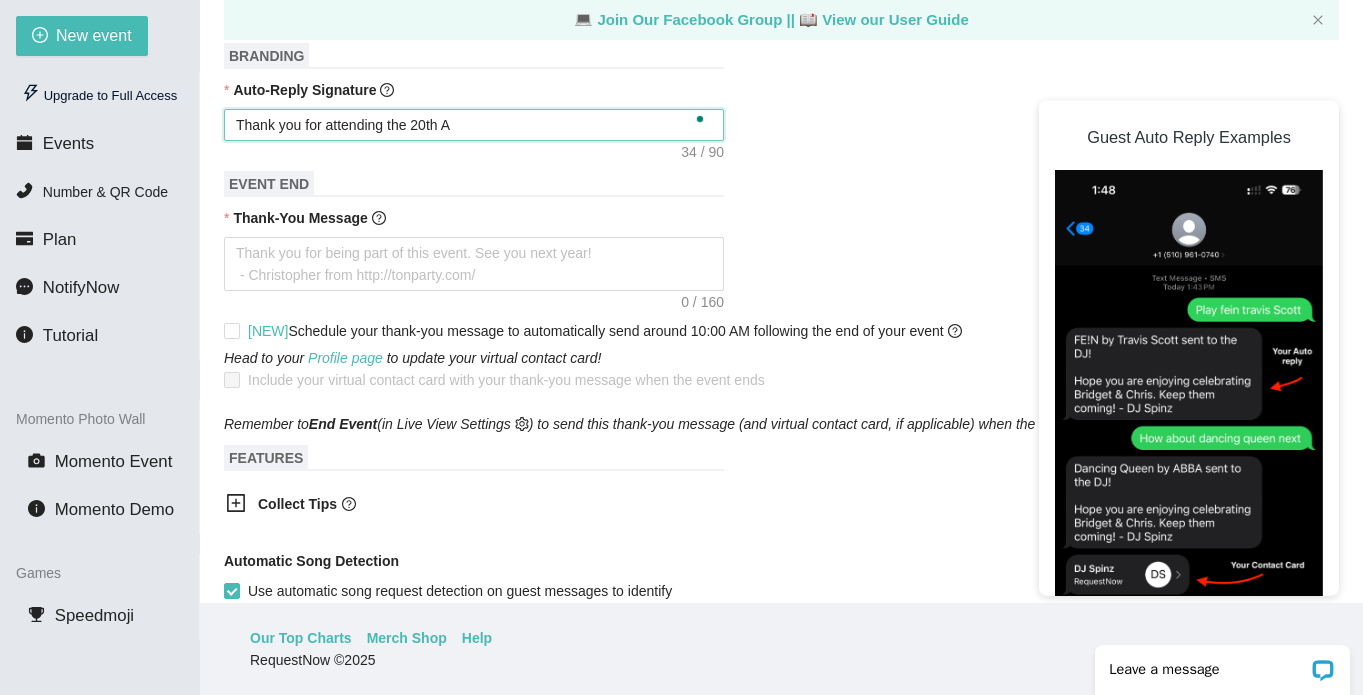 type on "Thank you for attending the 20th" 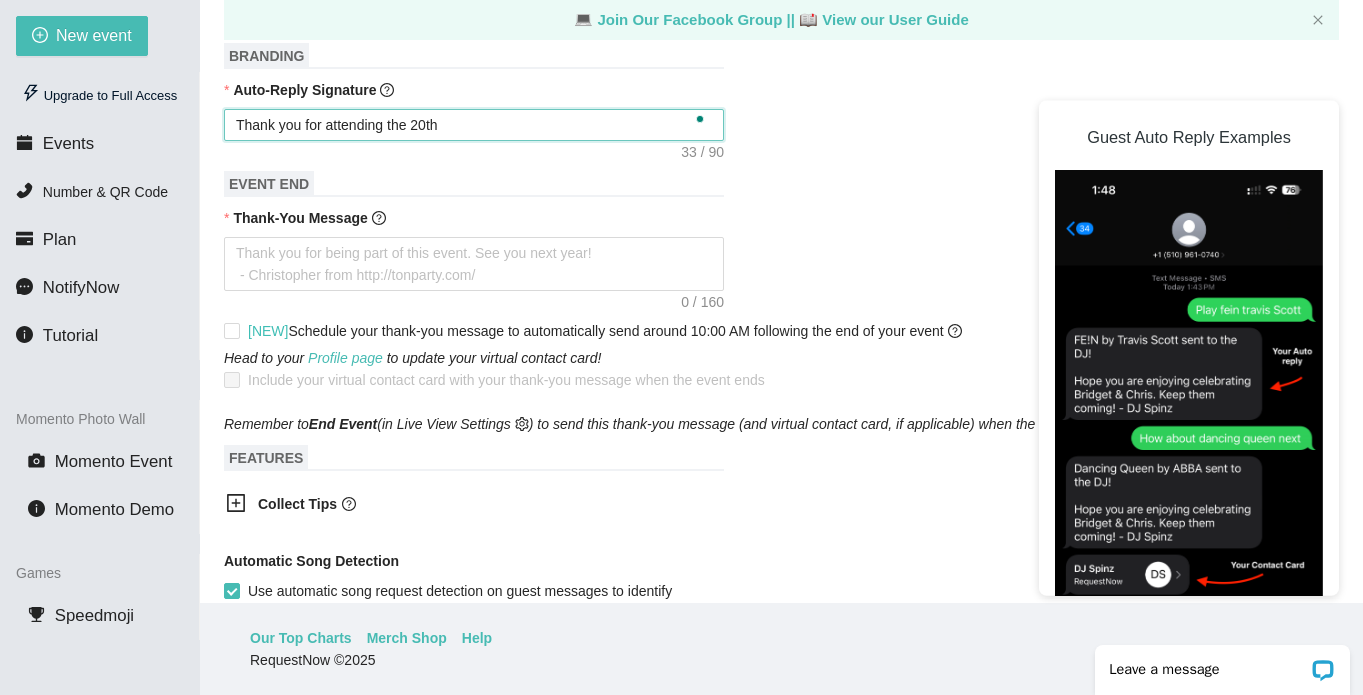 type on "Thank you for attending the 20th W" 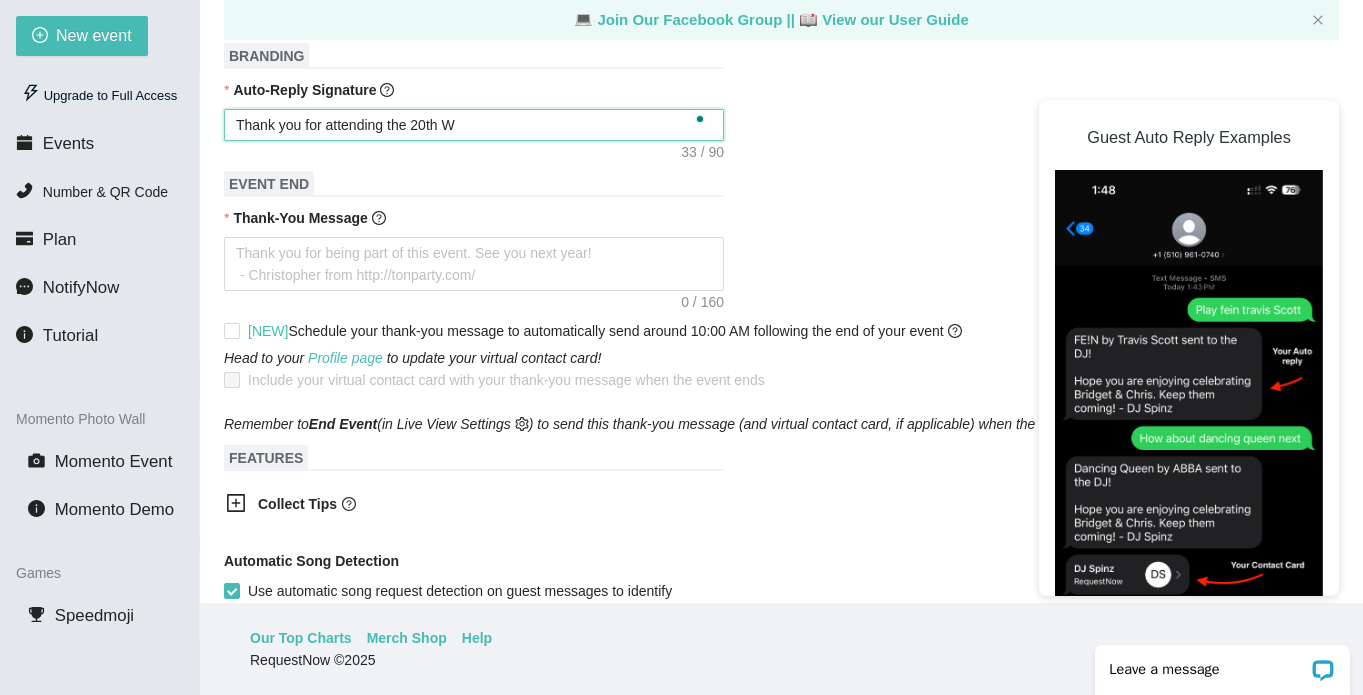 type on "Thank you for attending the 20th Wo" 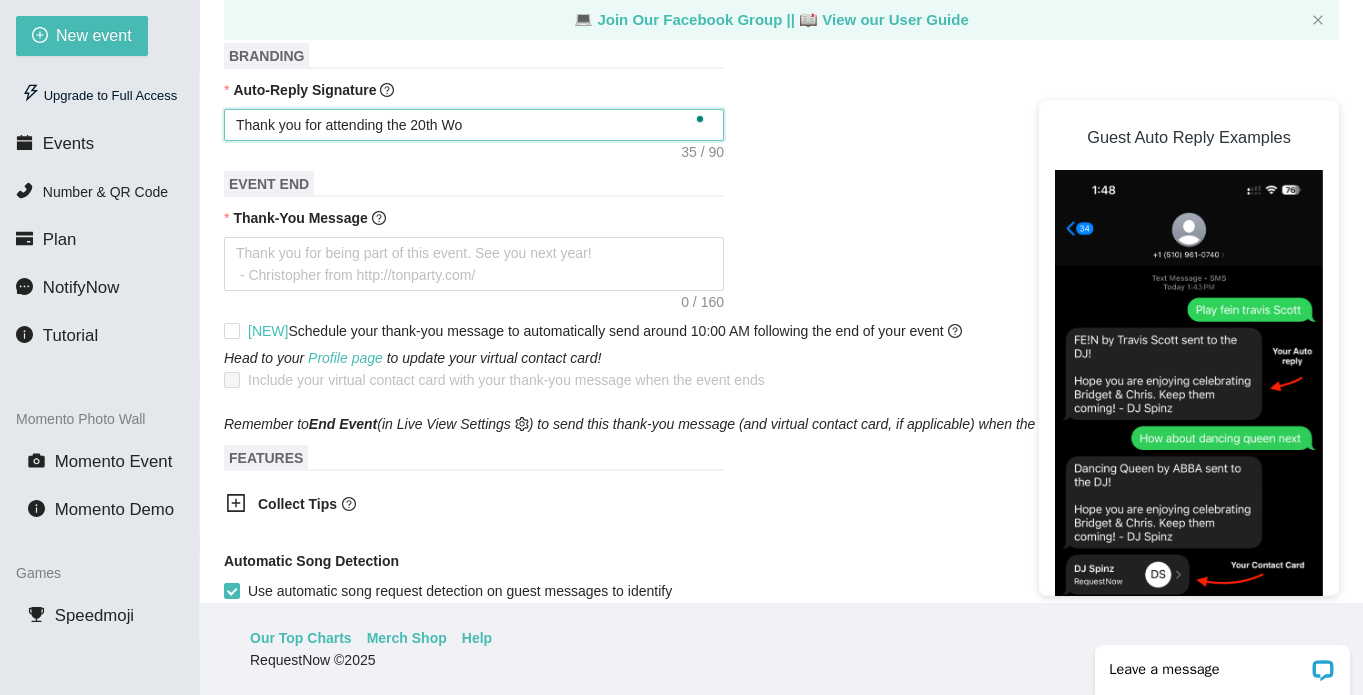 type on "Thank you for attending the 20th Wor" 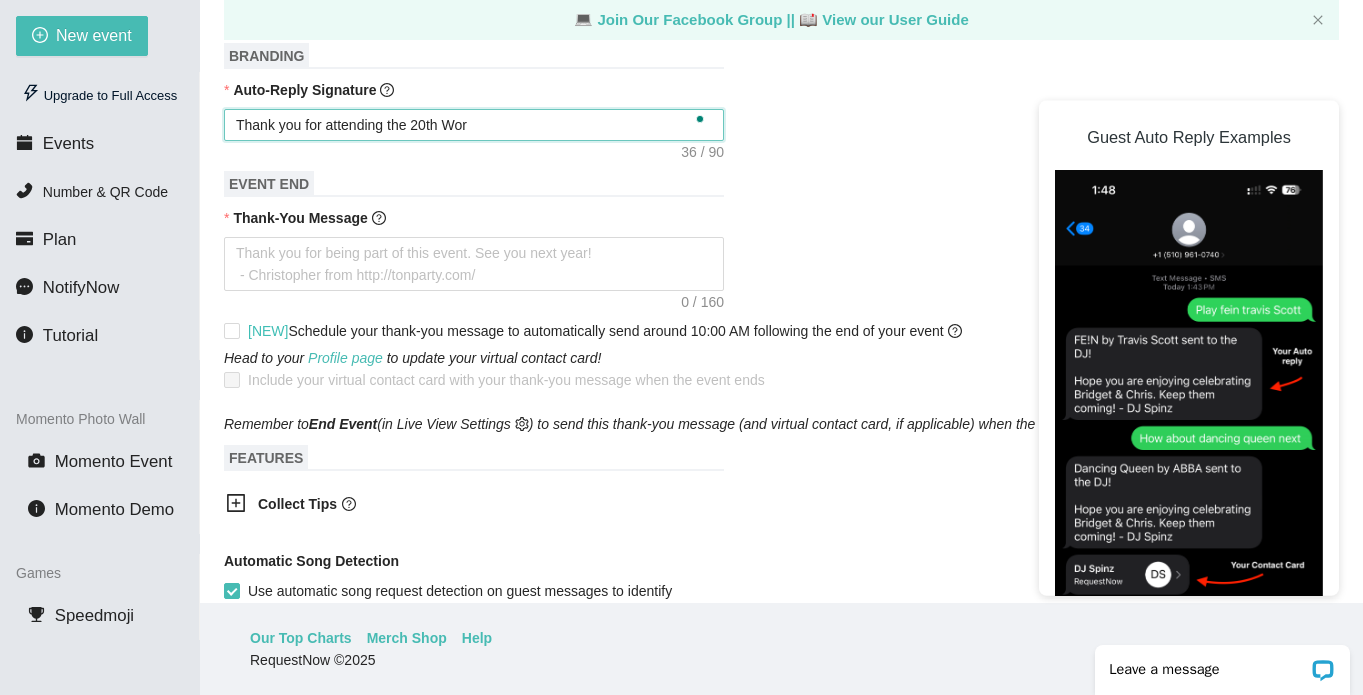 type on "Thank you for attending the 20th Work" 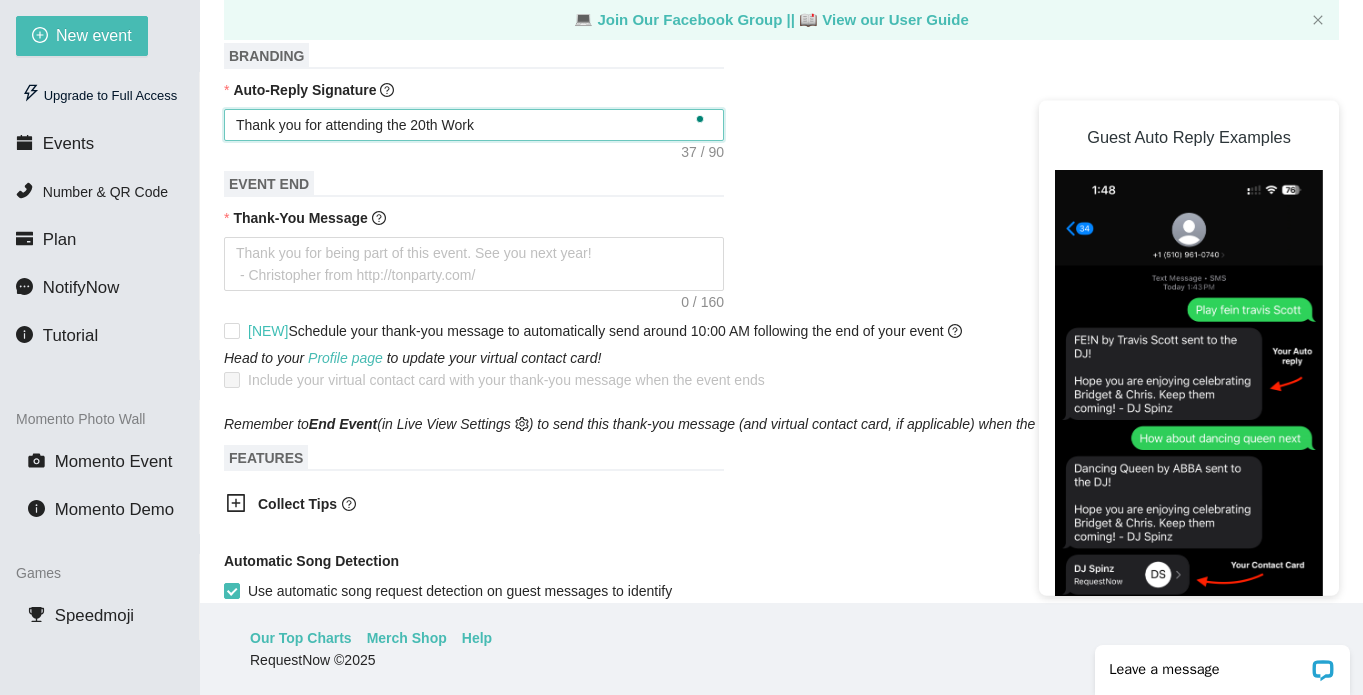 type on "Thank you for attending the 20th Workd" 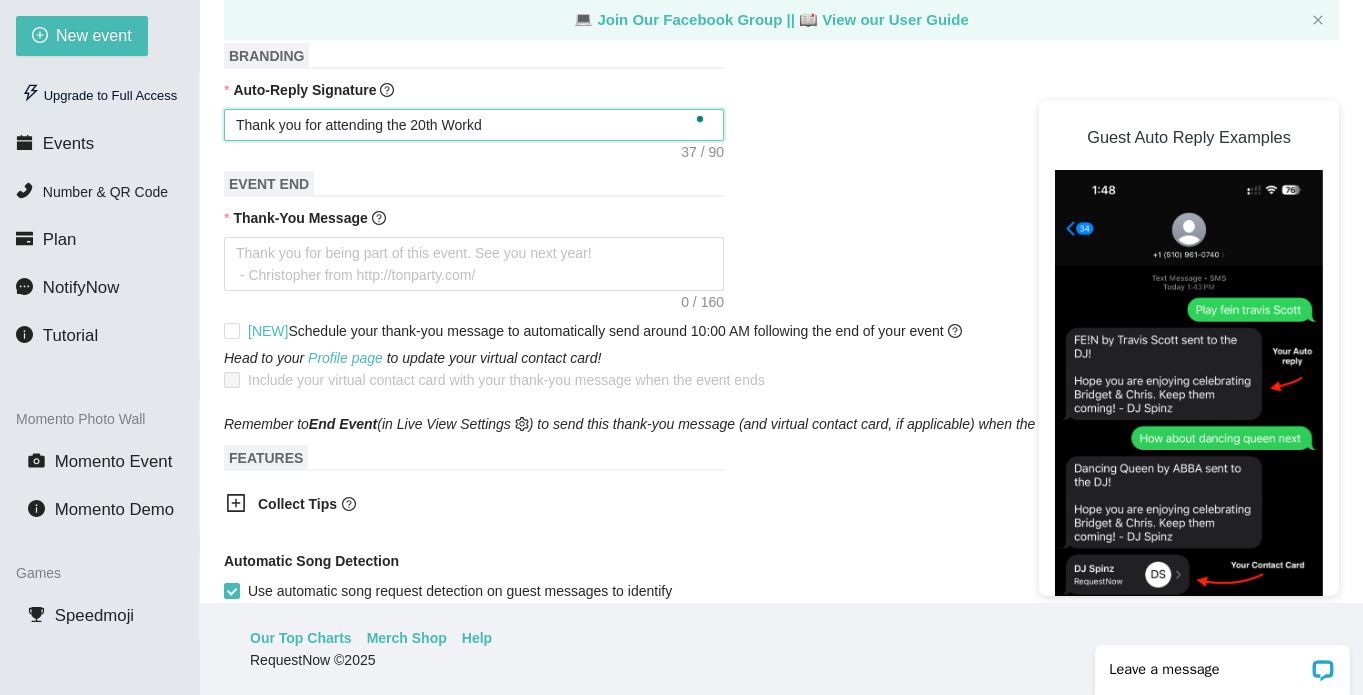 type on "Thank you for attending the 20th Workda" 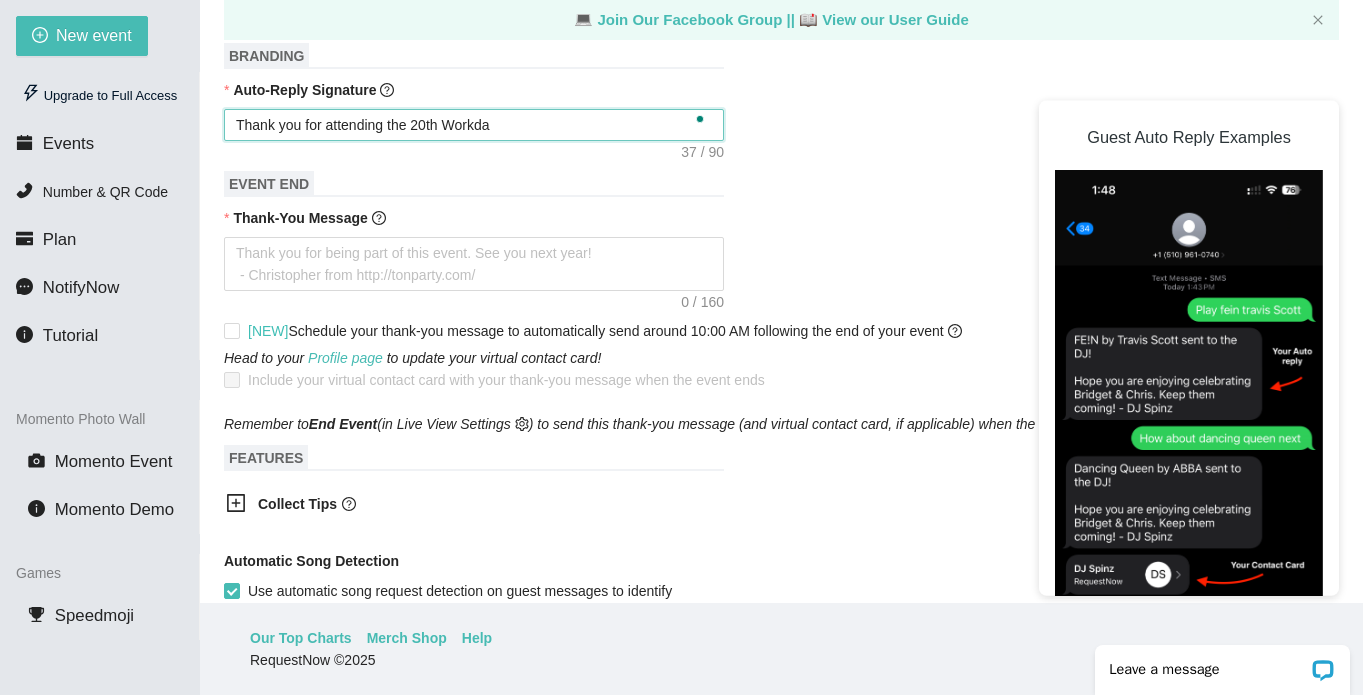 type on "Thank you for attending the 20th Workday" 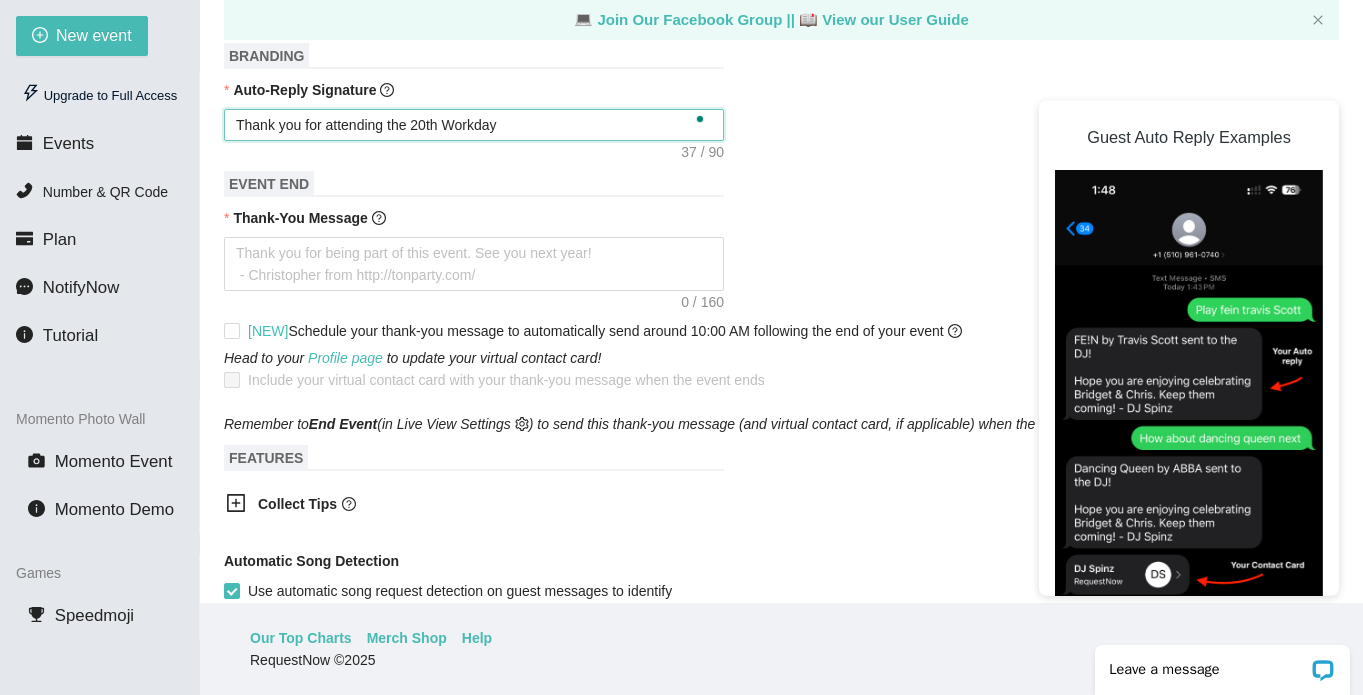type on "Thank you for attending the 20th Workday" 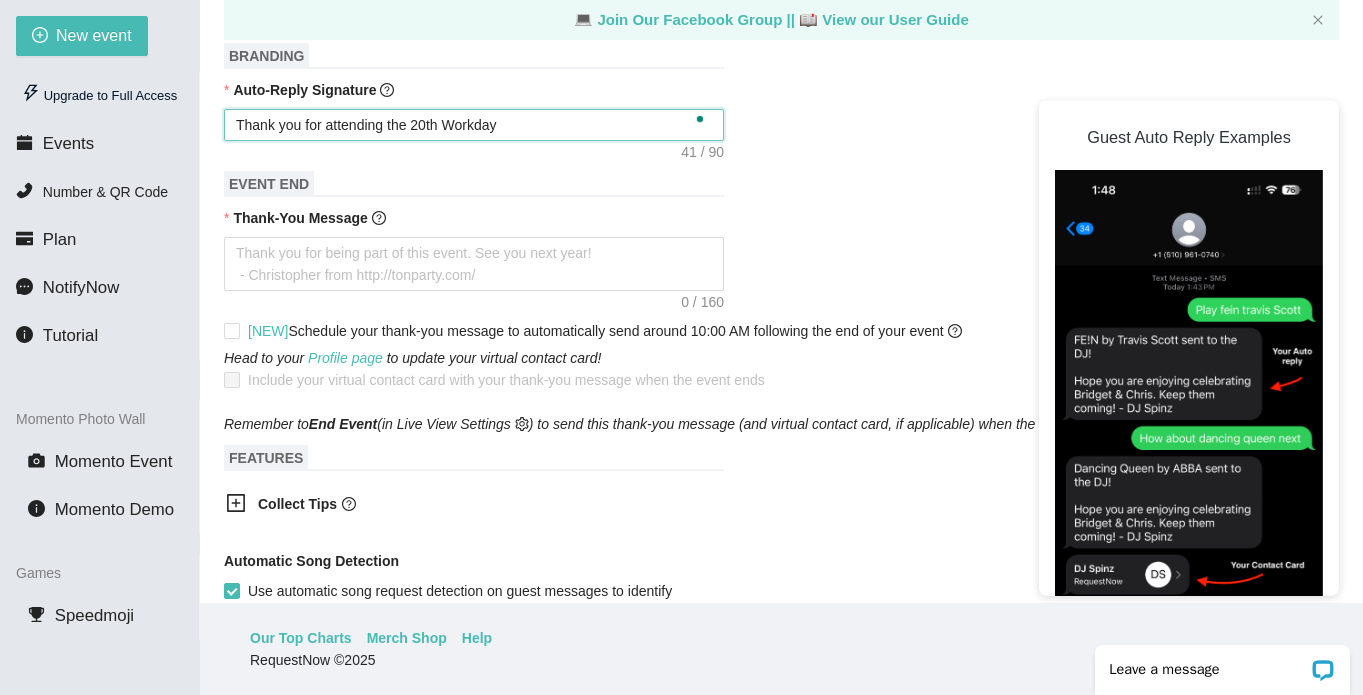 type on "Thank you for attending the 20th Workday A" 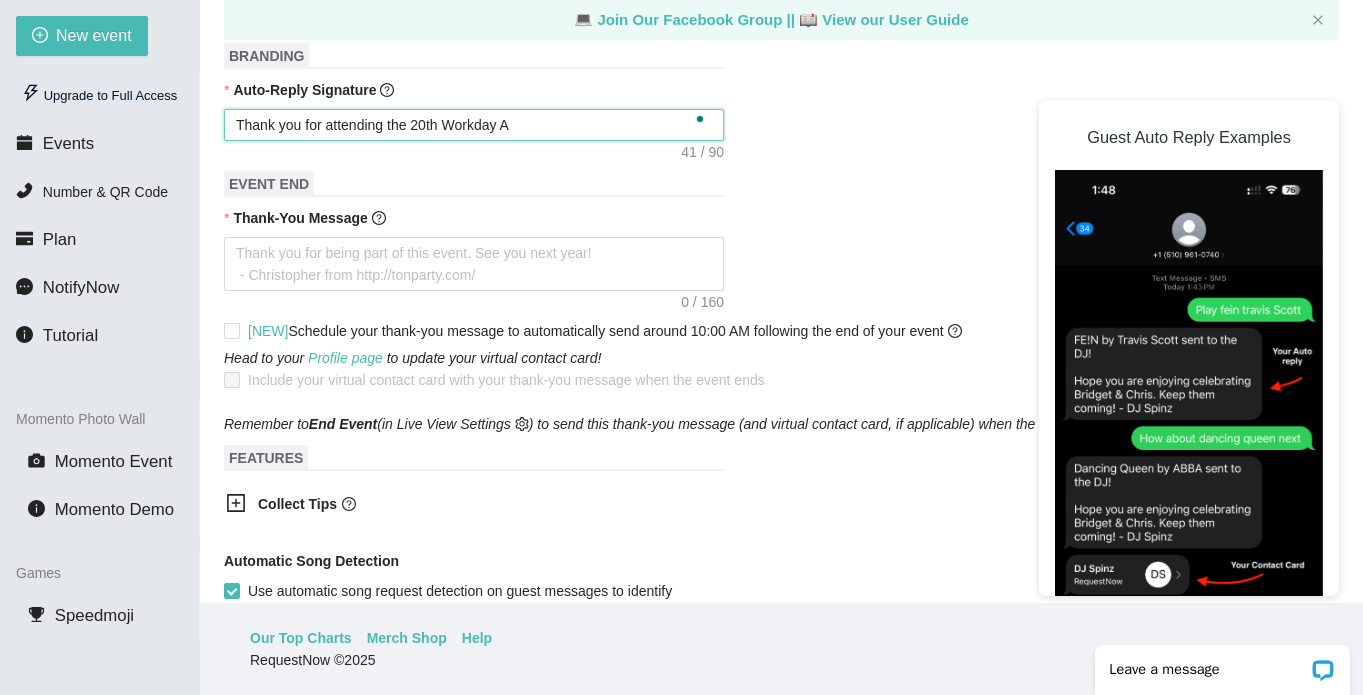 type on "Thank you for attending the 20th Workday An" 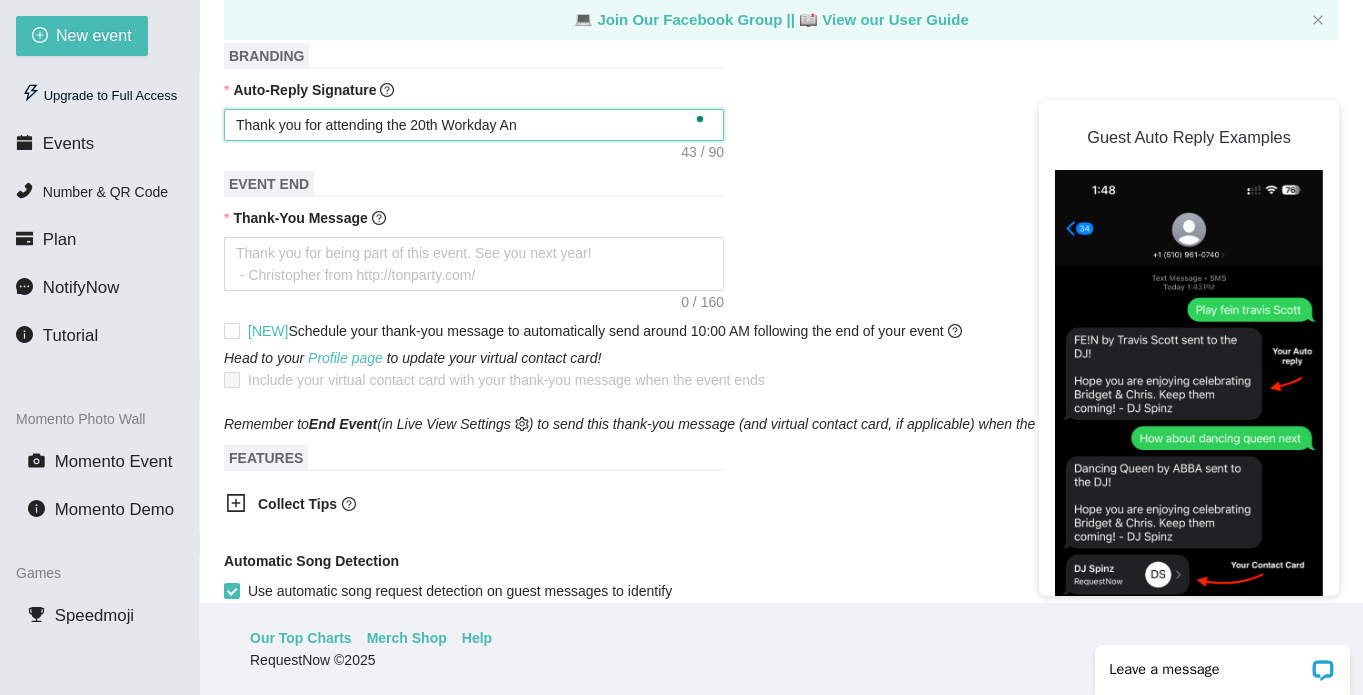 type on "Thank you for attending the 20th Workday Ann" 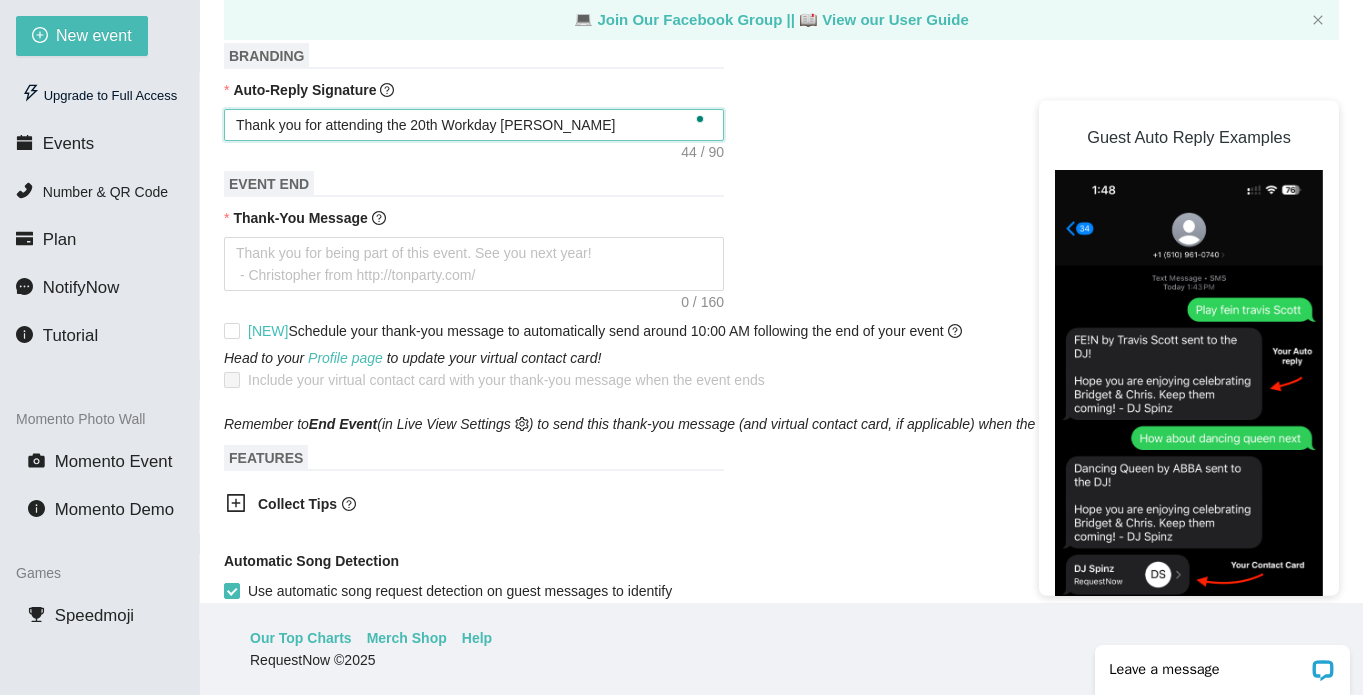 type on "Thank you for attending the 20th Workday Anni" 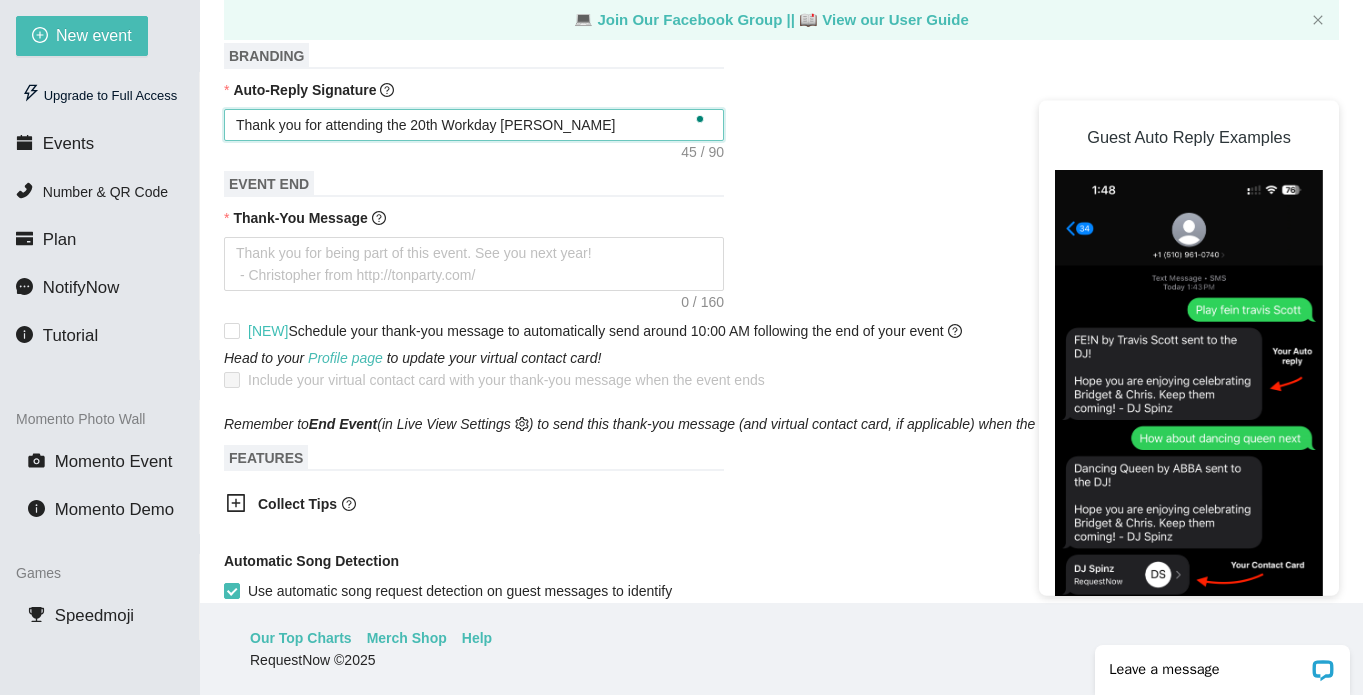 type on "Thank you for attending the 20th Workday Anniv" 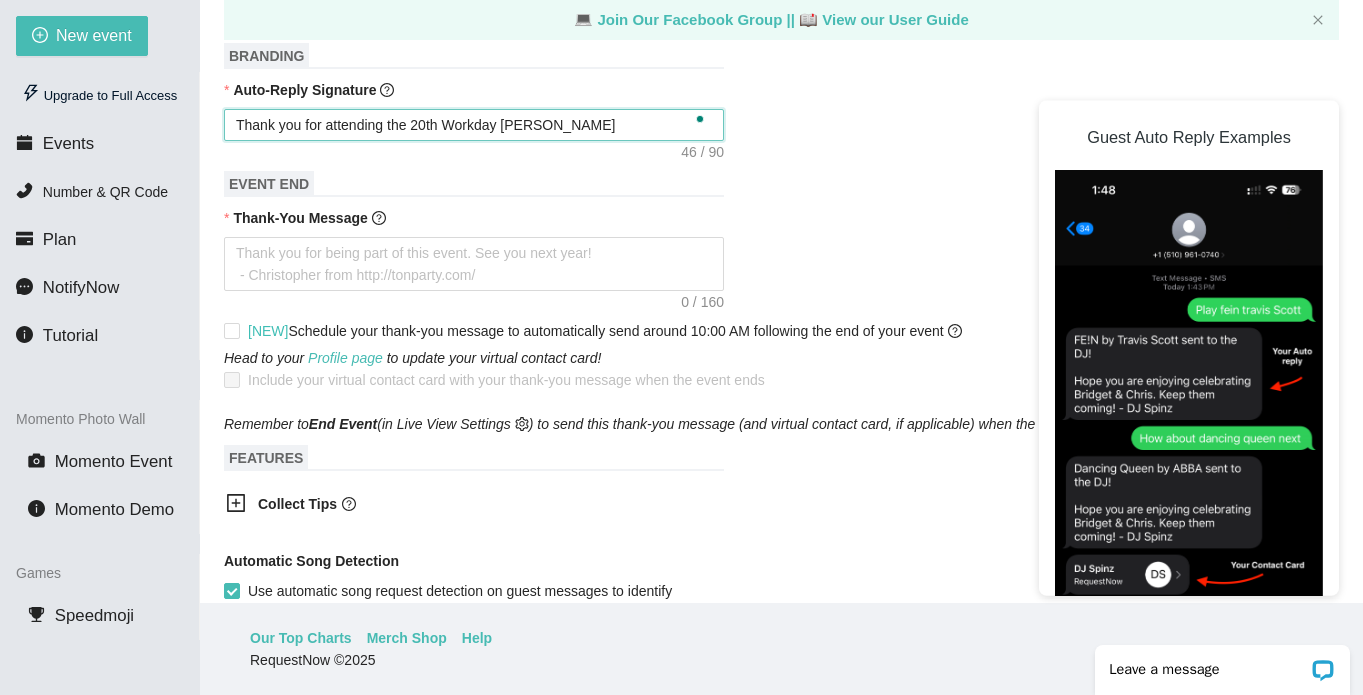 type on "Thank you for attending the 20th Workday Annive" 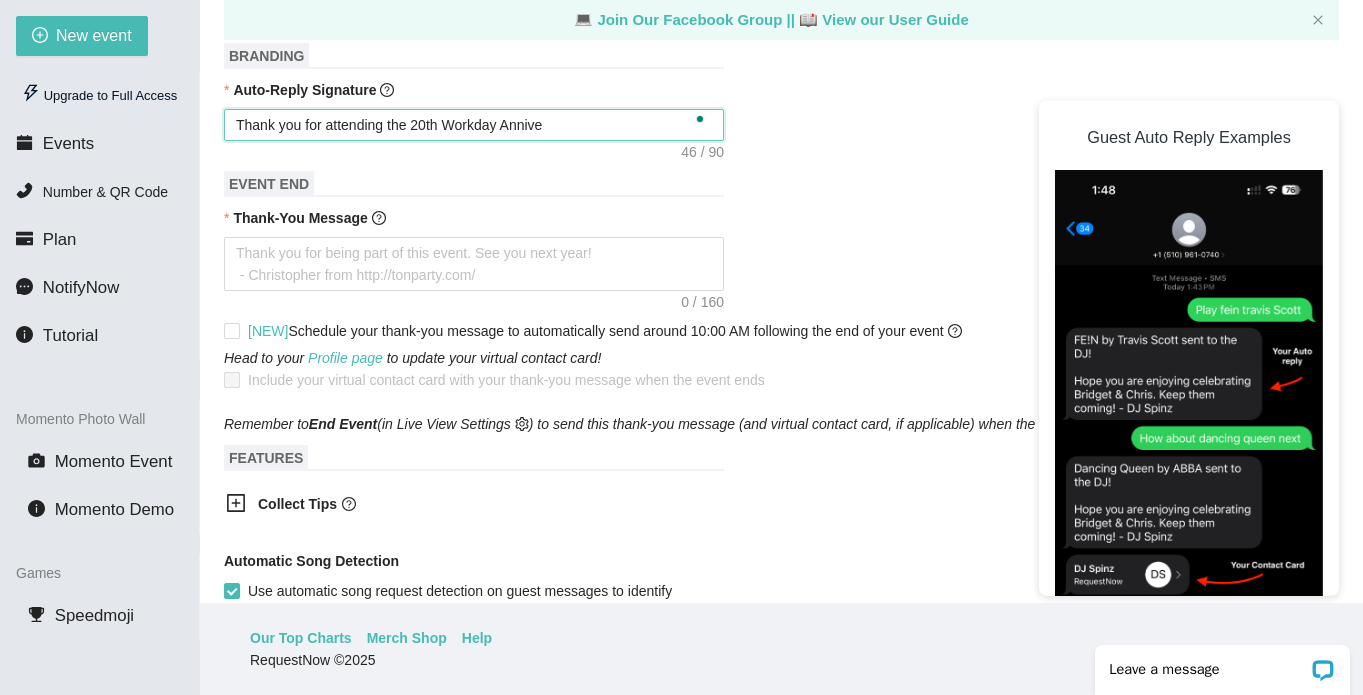 type on "Thank you for attending the 20th Workday Anniver" 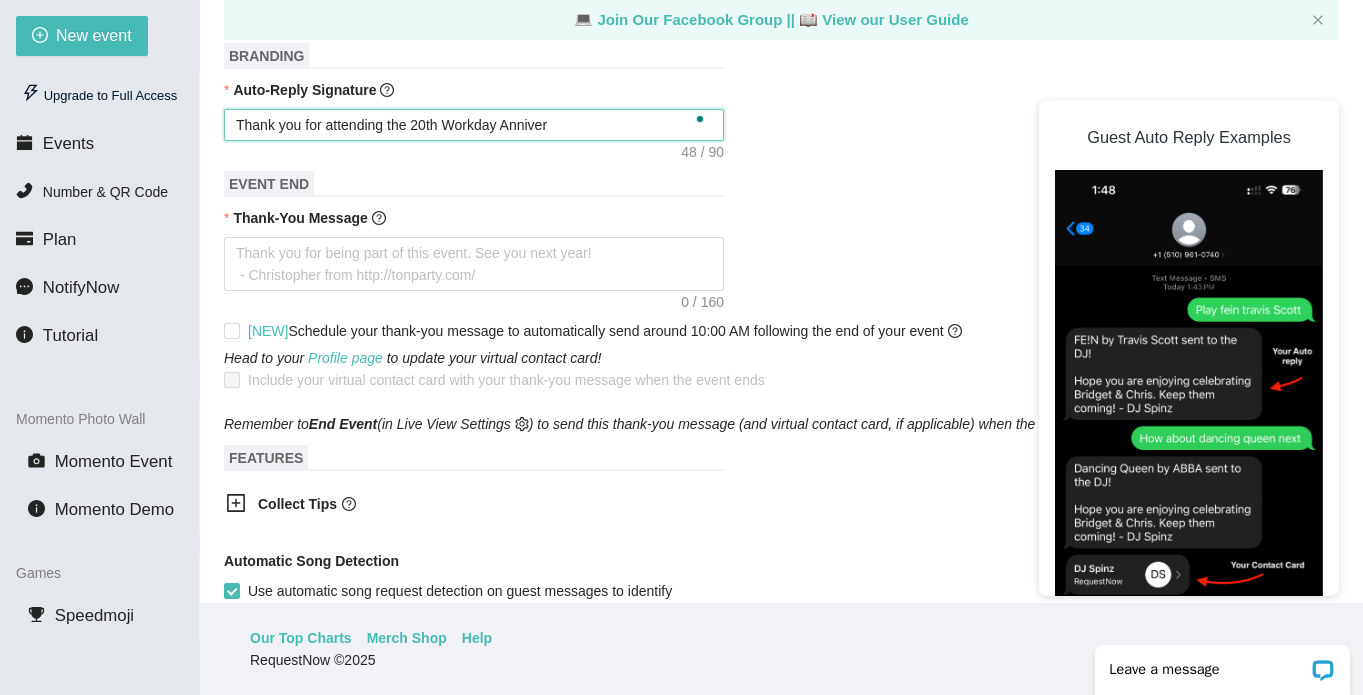 type on "Thank you for attending the 20th Workday Anniverd" 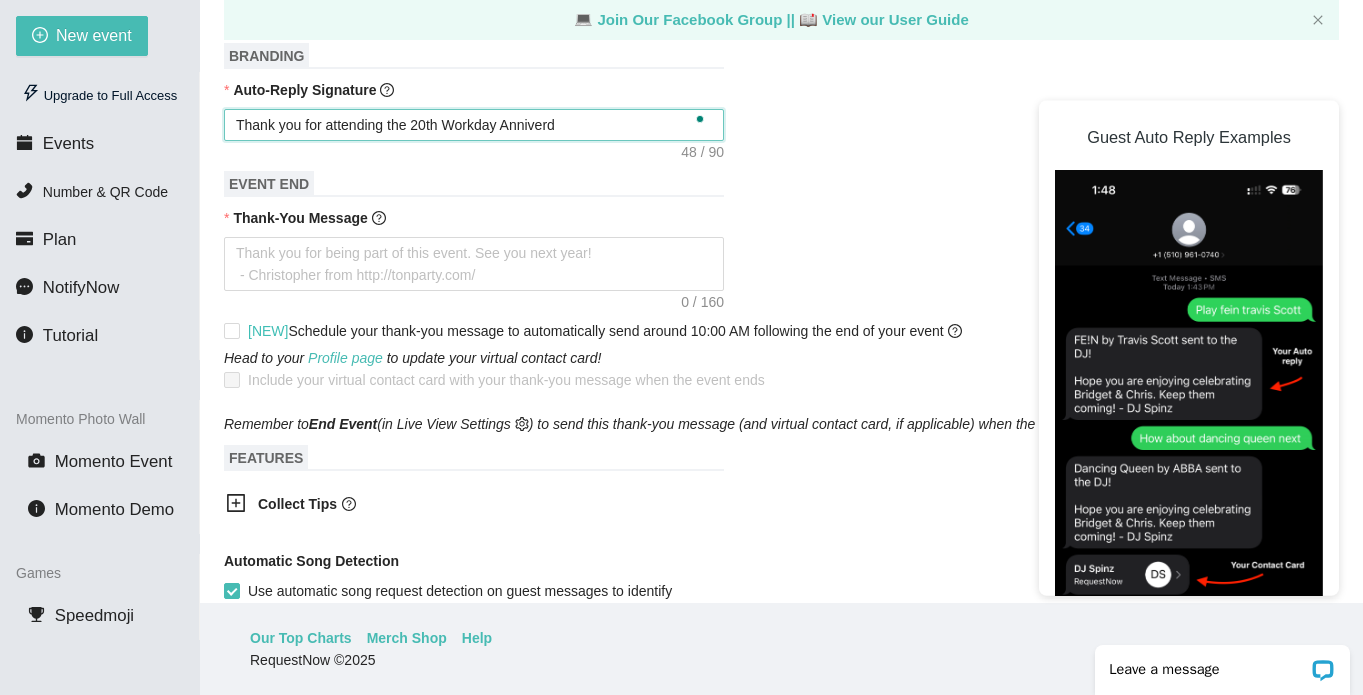 type on "Thank you for attending the 20th Workday Anniverda" 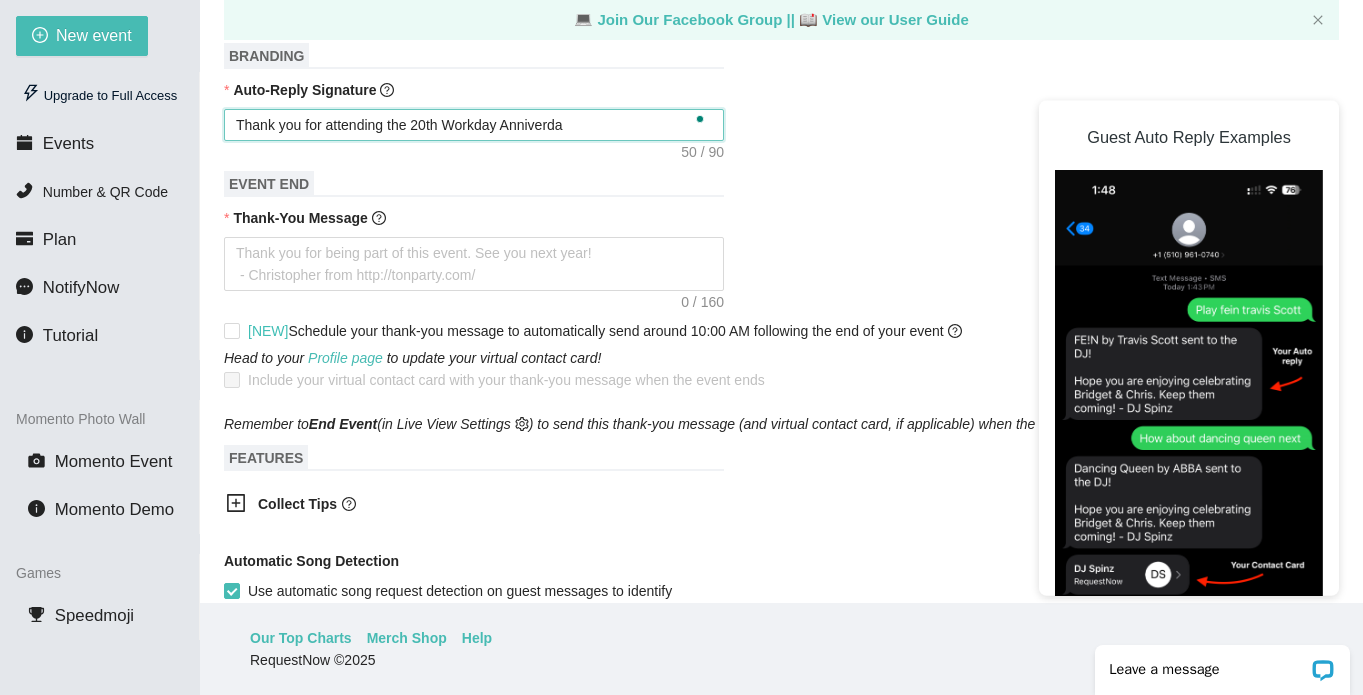 type on "Thank you for attending the 20th Workday Anniverd" 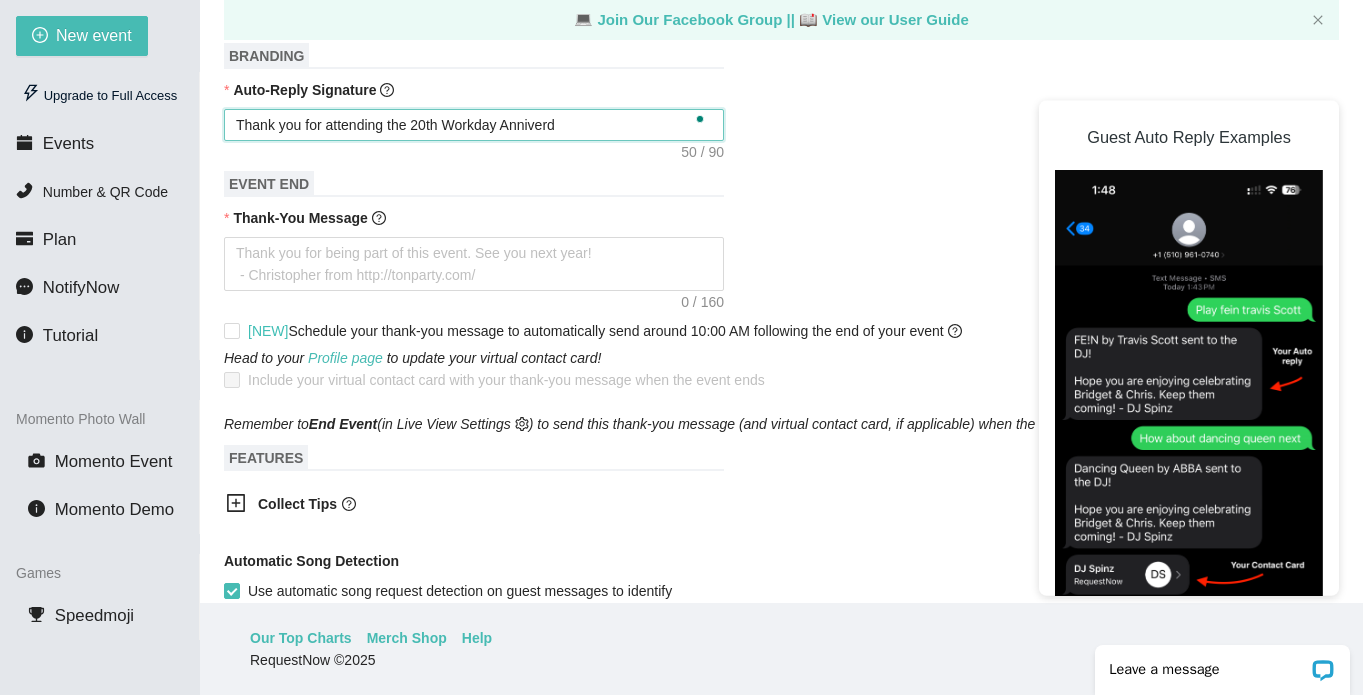 type on "Thank you for attending the 20th Workday Anniver" 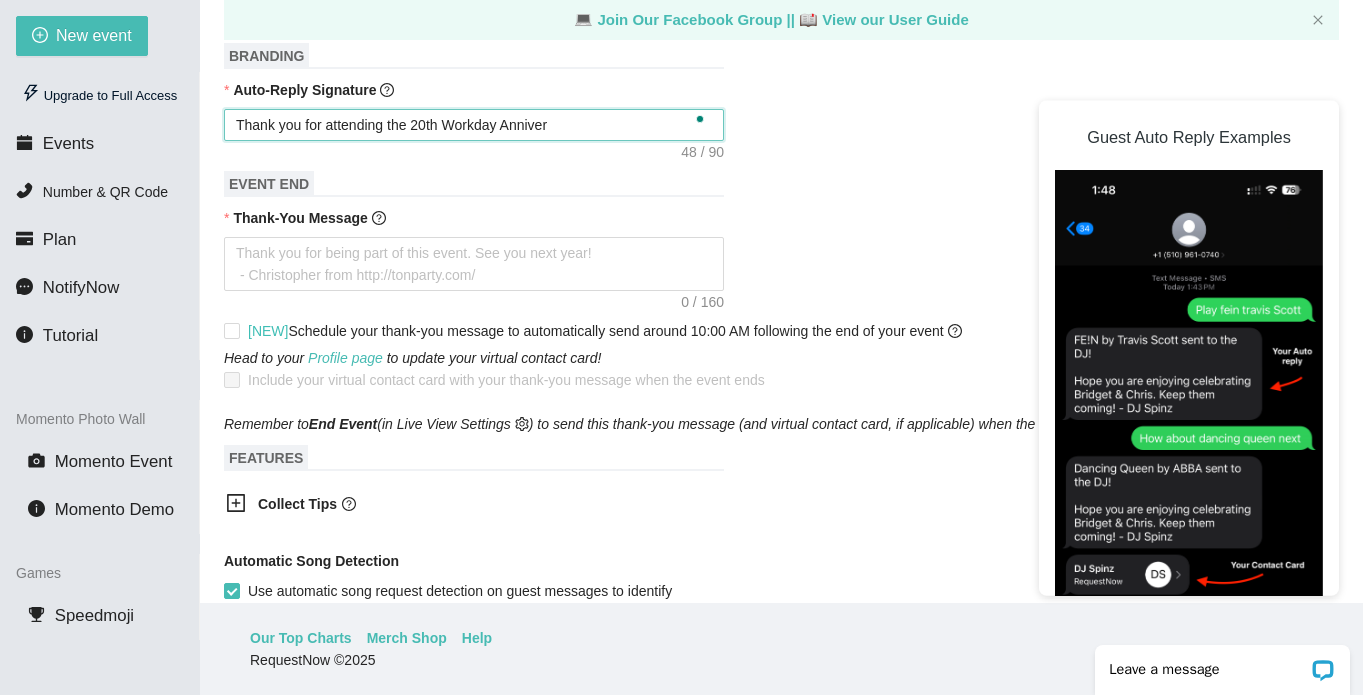 type on "Thank you for attending the 20th Workday Annivers" 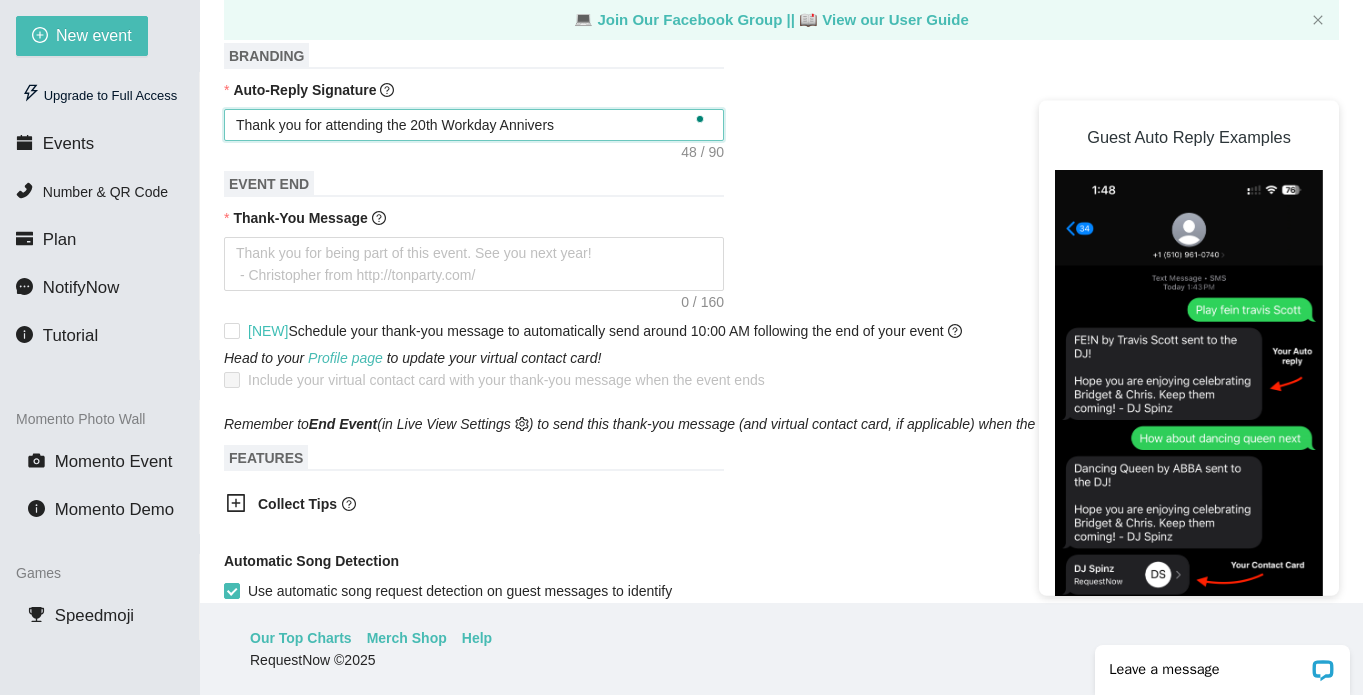 type on "Thank you for attending the 20th Workday Anniversa" 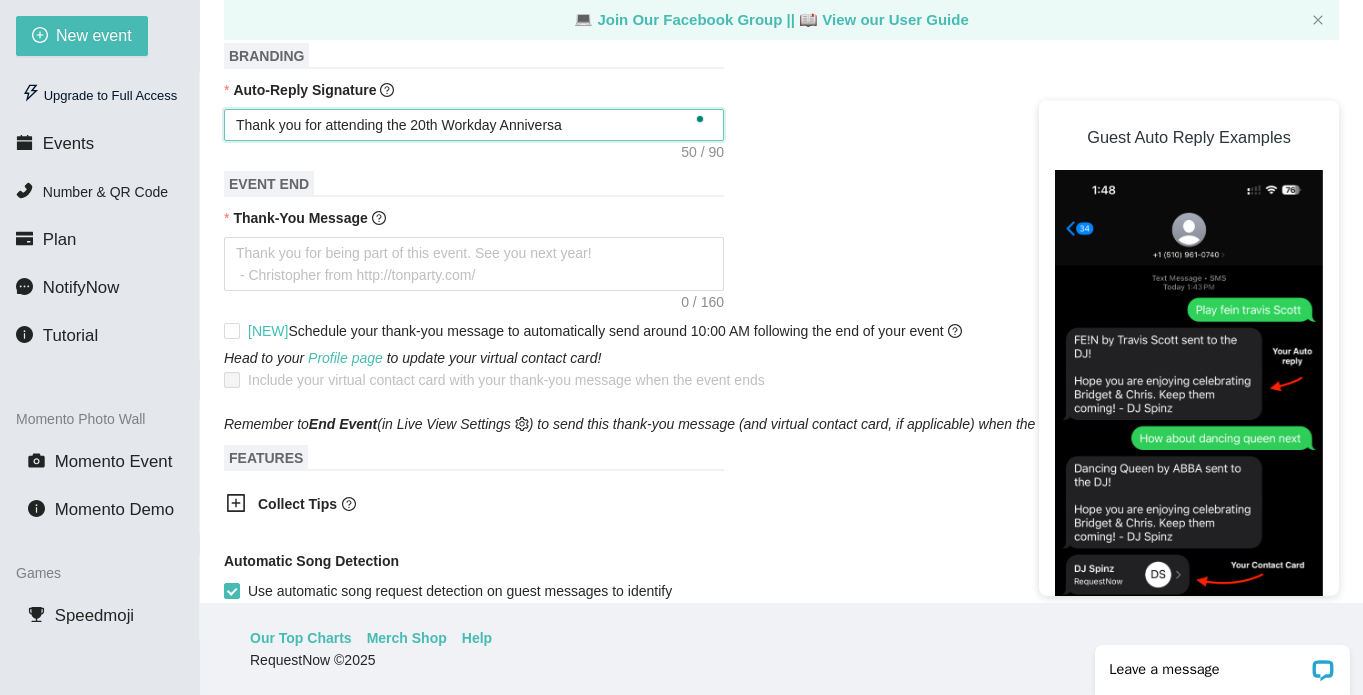 type on "Thank you for attending the 20th Workday Anniversar" 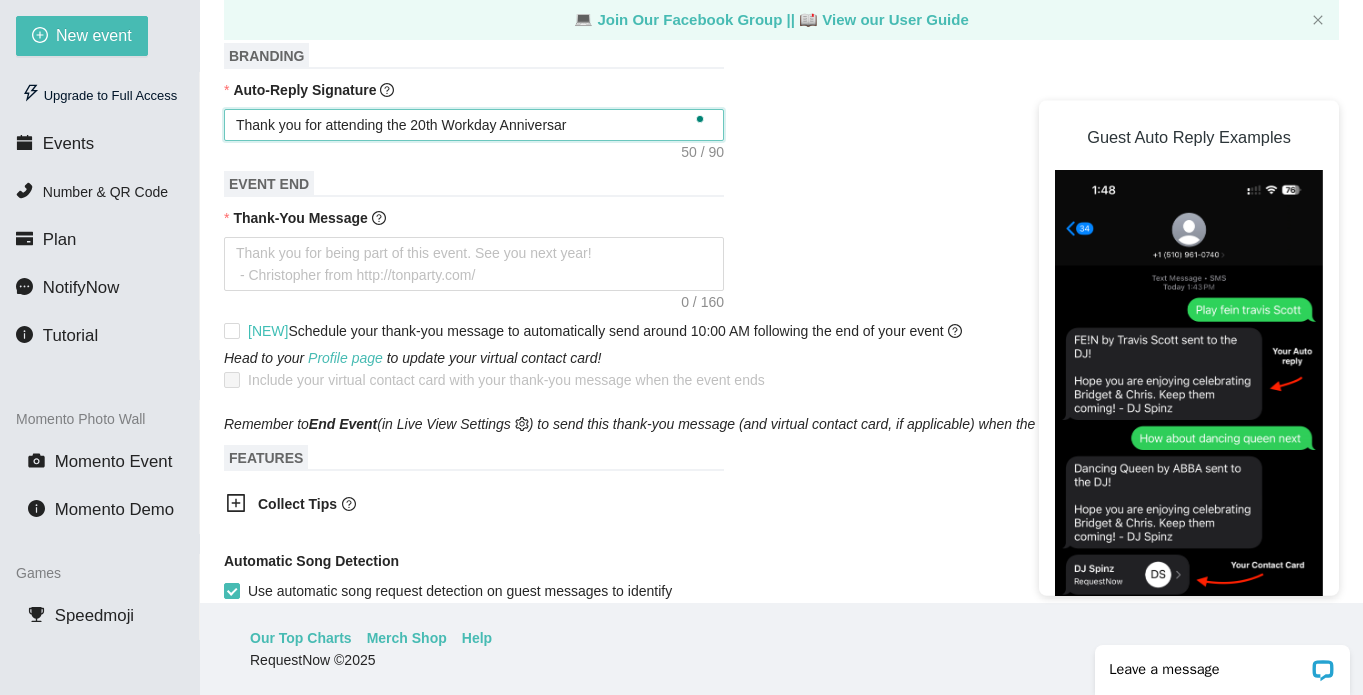 type on "Thank you for attending the 20th Workday Anniversary" 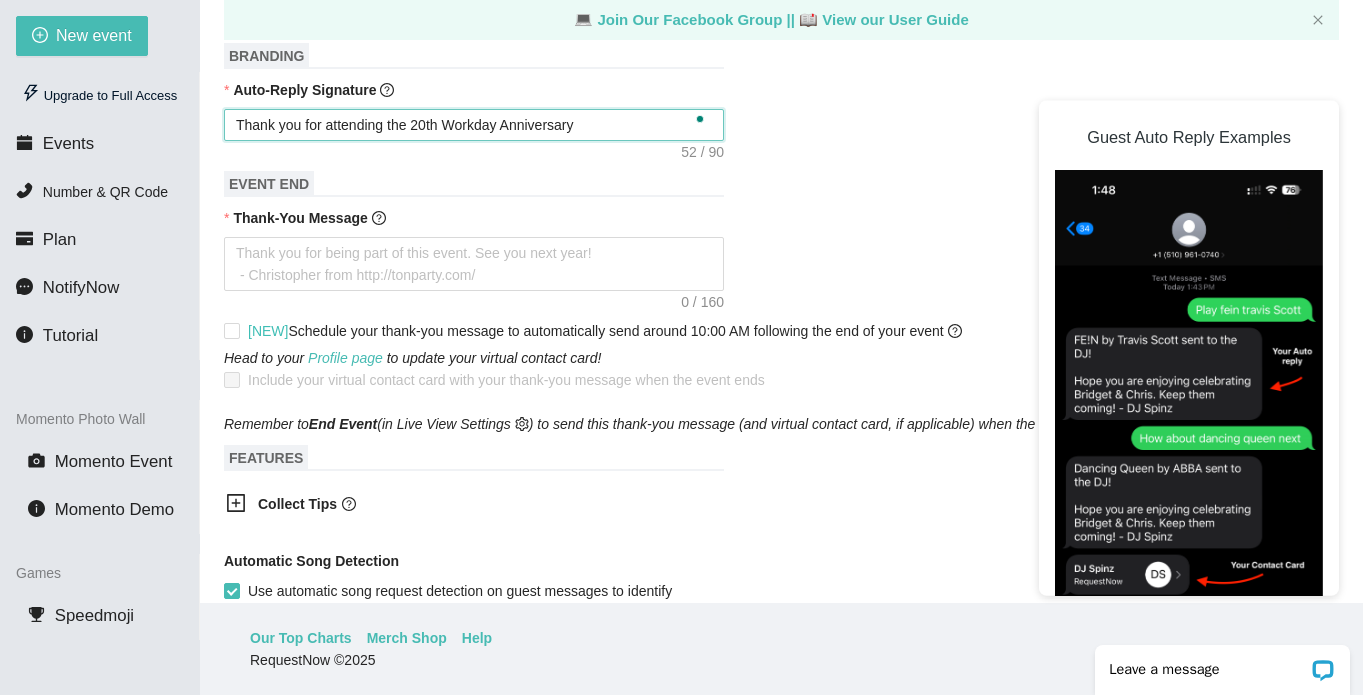 type on "Thank you for attending the 20th Workday Anniversary" 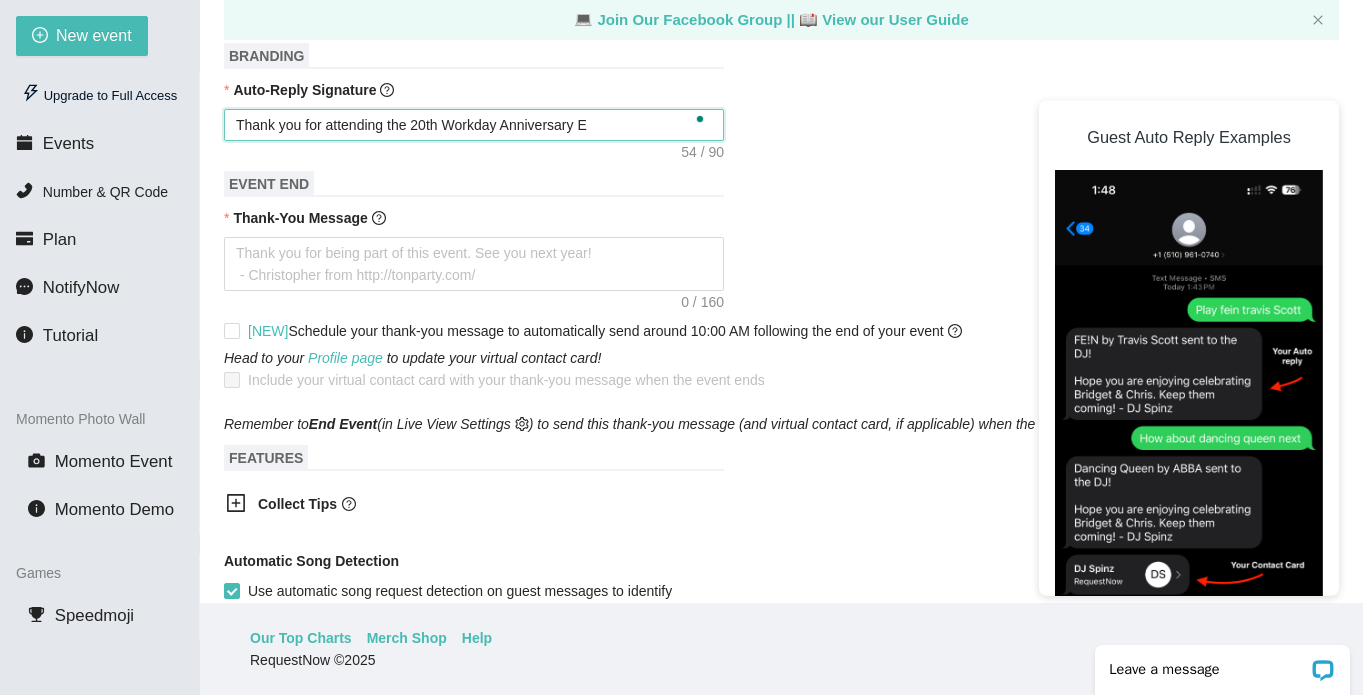 type on "Thank you for attending the 20th Workday Anniversary Ev" 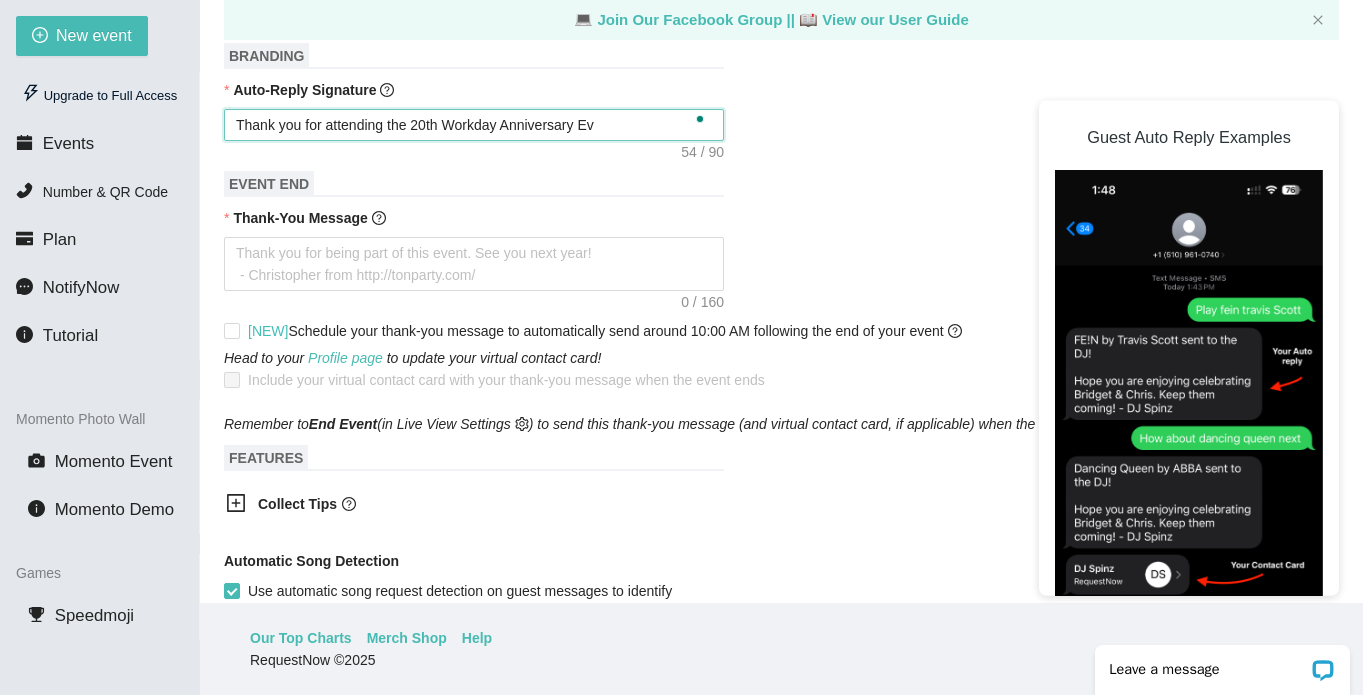 type on "Thank you for attending the 20th Workday Anniversary Evn" 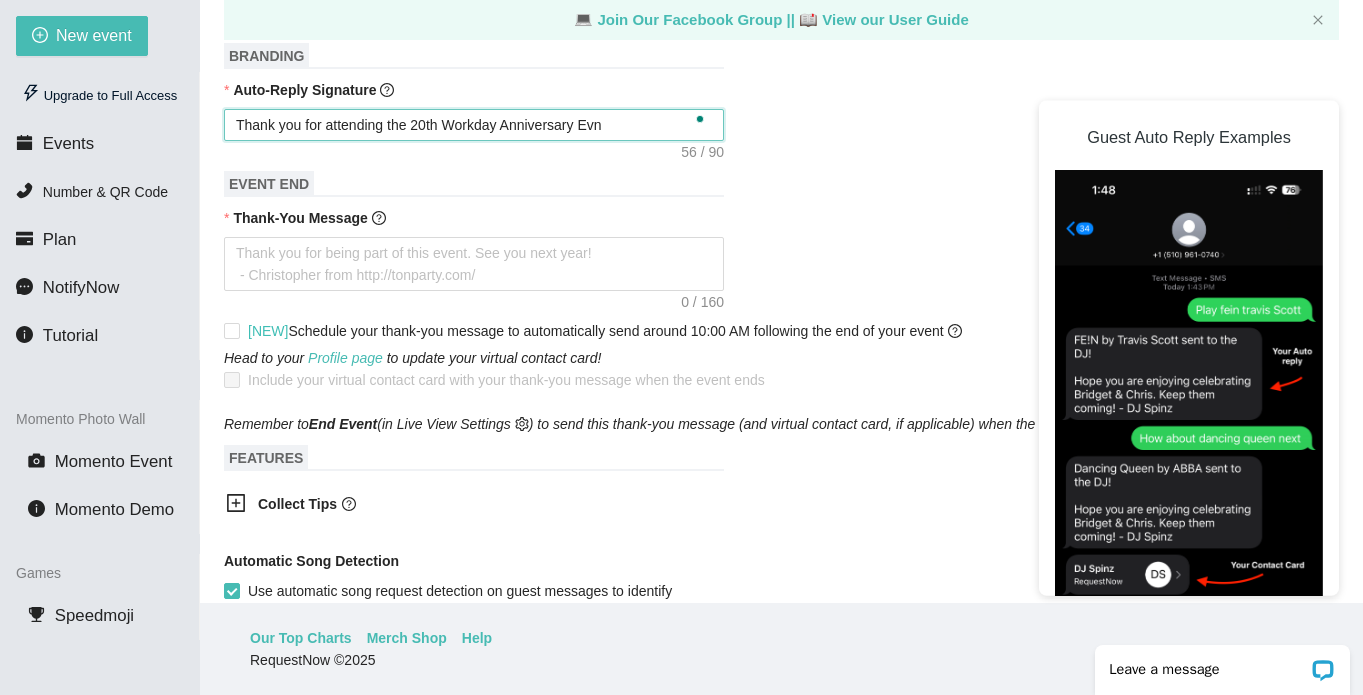 type on "Thank you for attending the 20th Workday Anniversary Evnr" 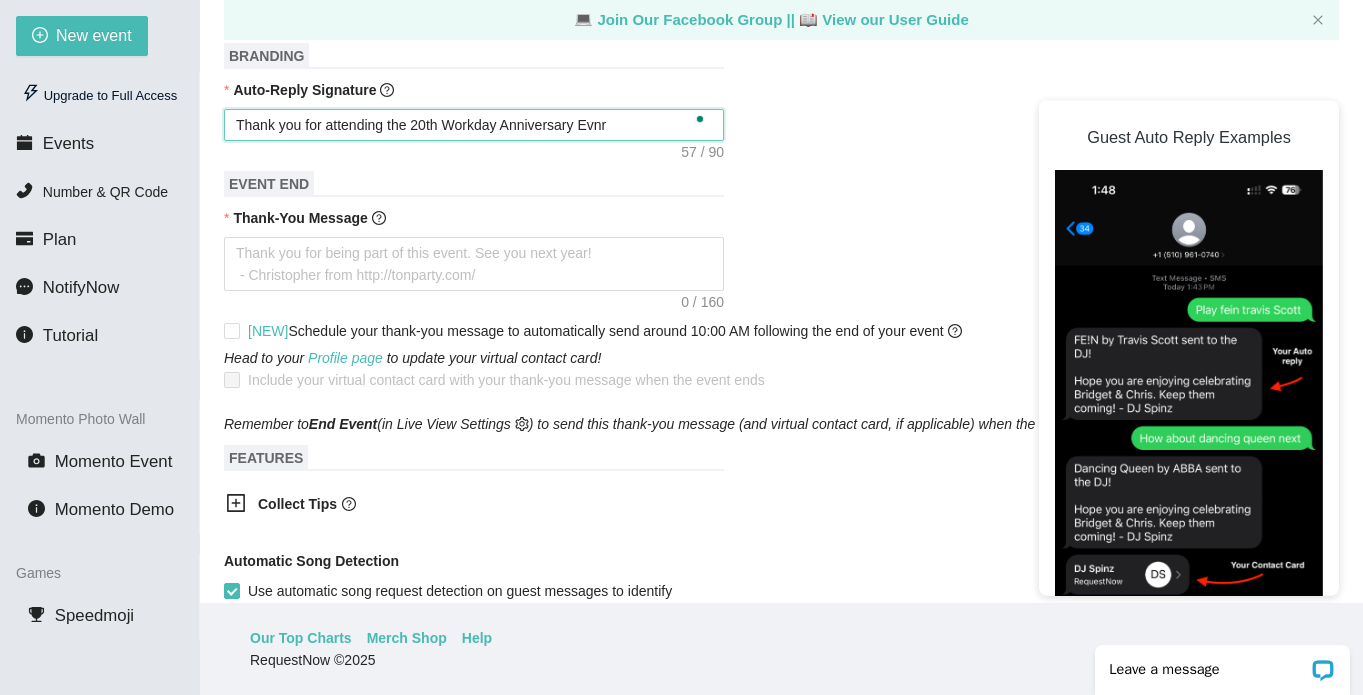 type on "Thank you for attending the 20th Workday Anniversary Evn" 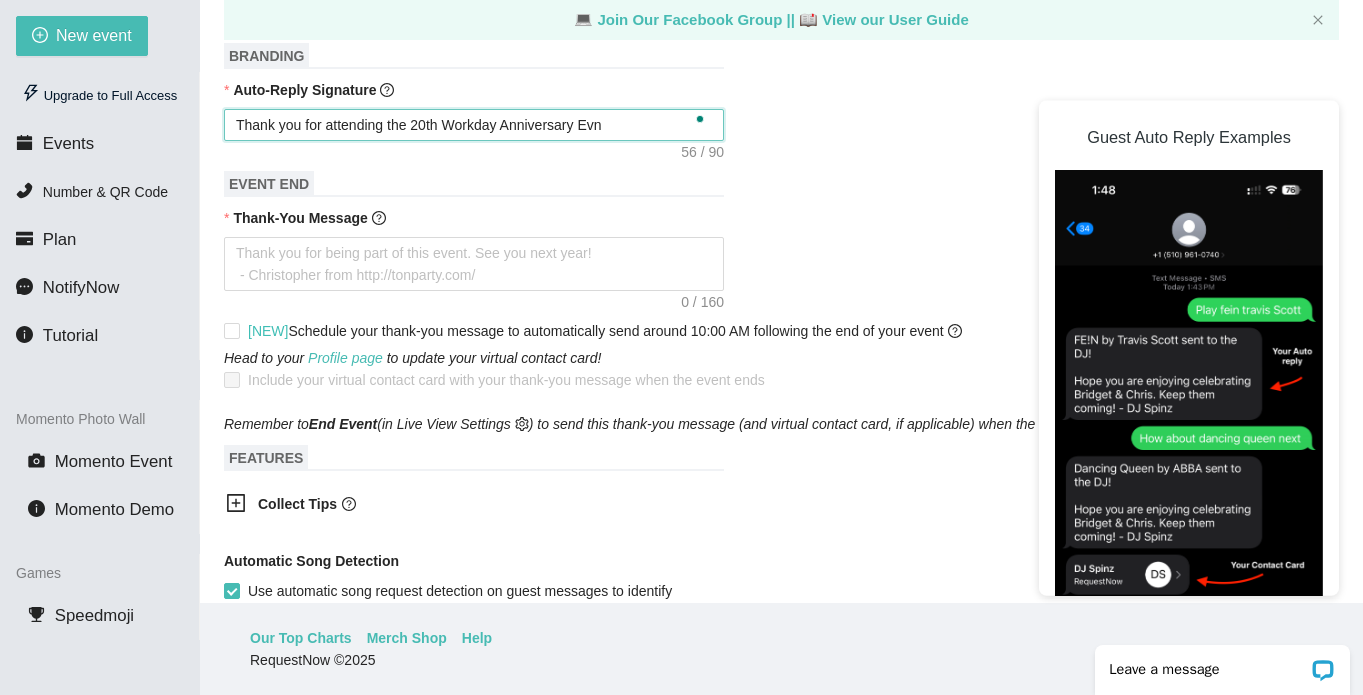 type on "Thank you for attending the 20th Workday Anniversary Evne" 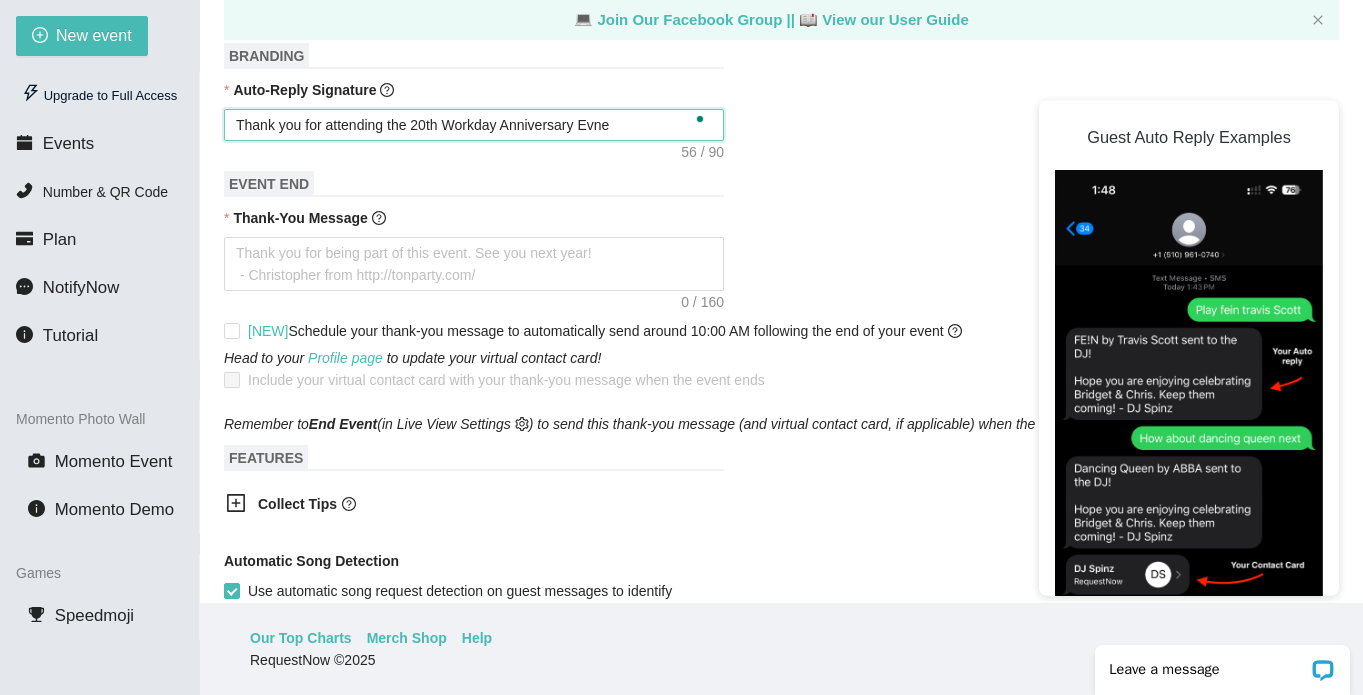 type on "Thank you for attending the 20th Workday Anniversary Evnen" 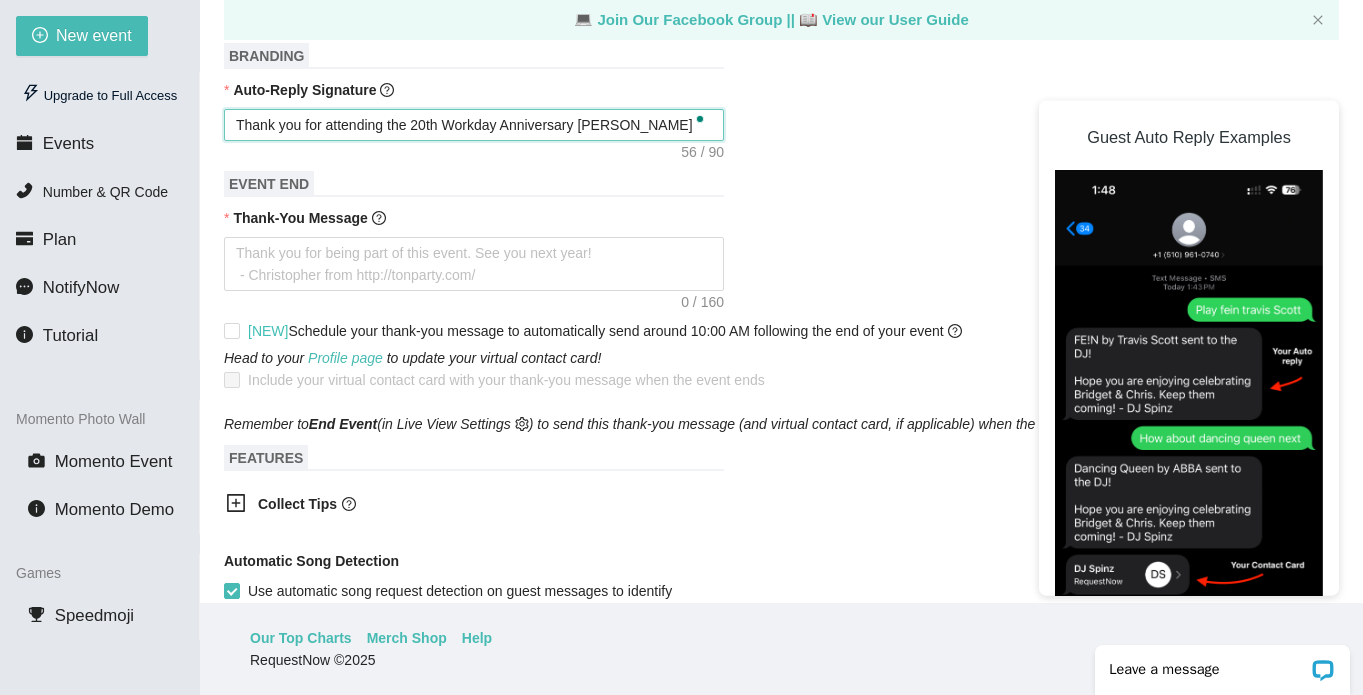 type on "Thank you for attending the 20th Workday Anniversary Evnent" 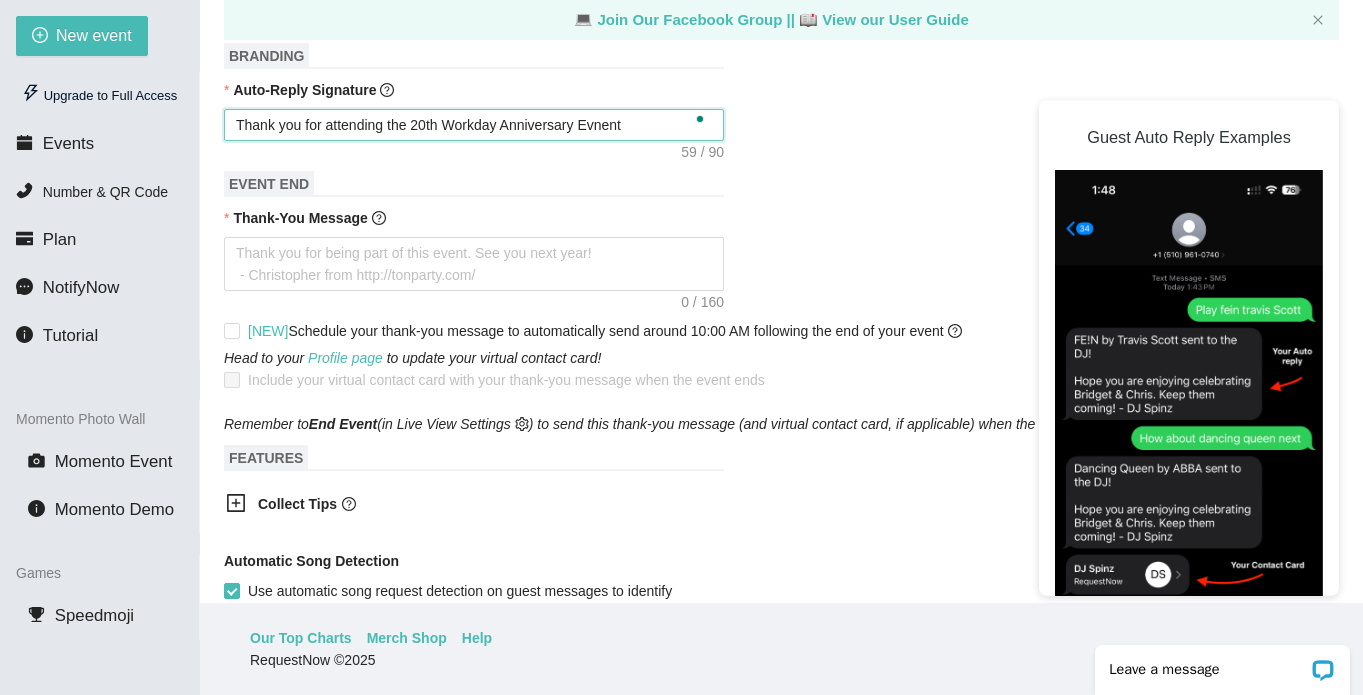 type on "Thank you for attending the 20th Workday Anniversary Evnent" 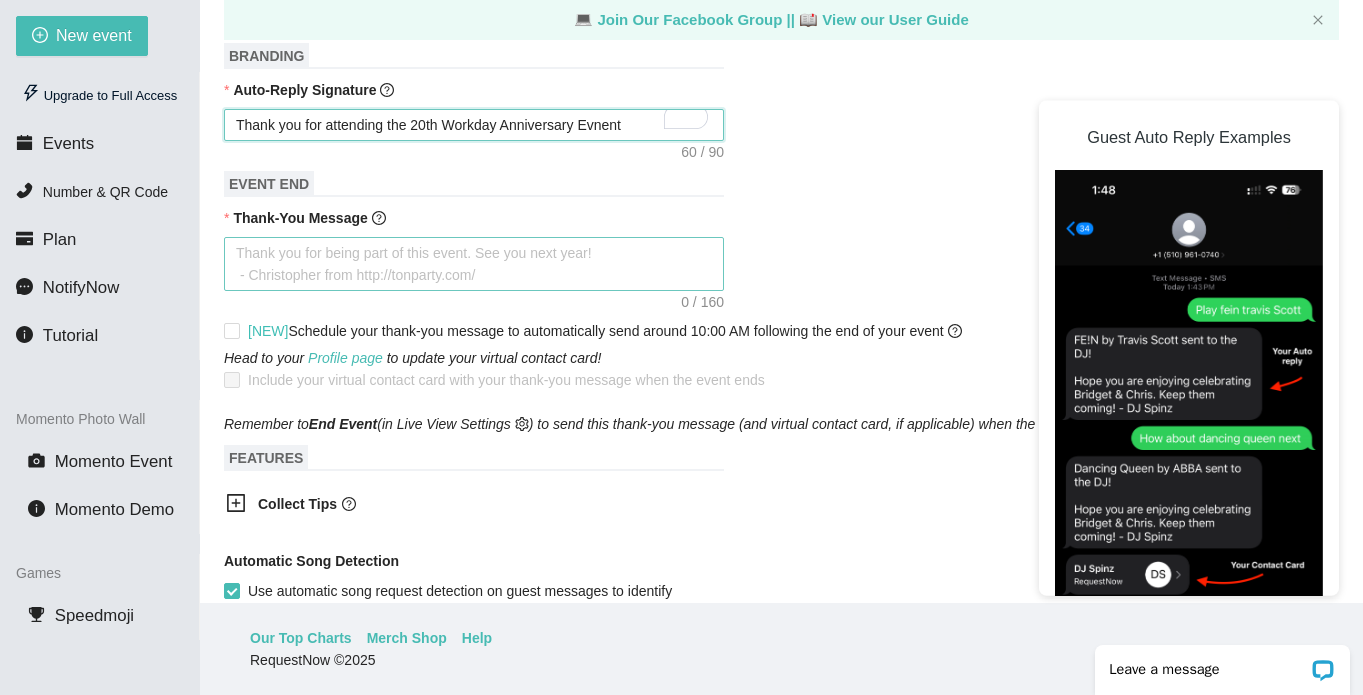 type on "Thank you for attending the 20th Workday Anniversary Evnent" 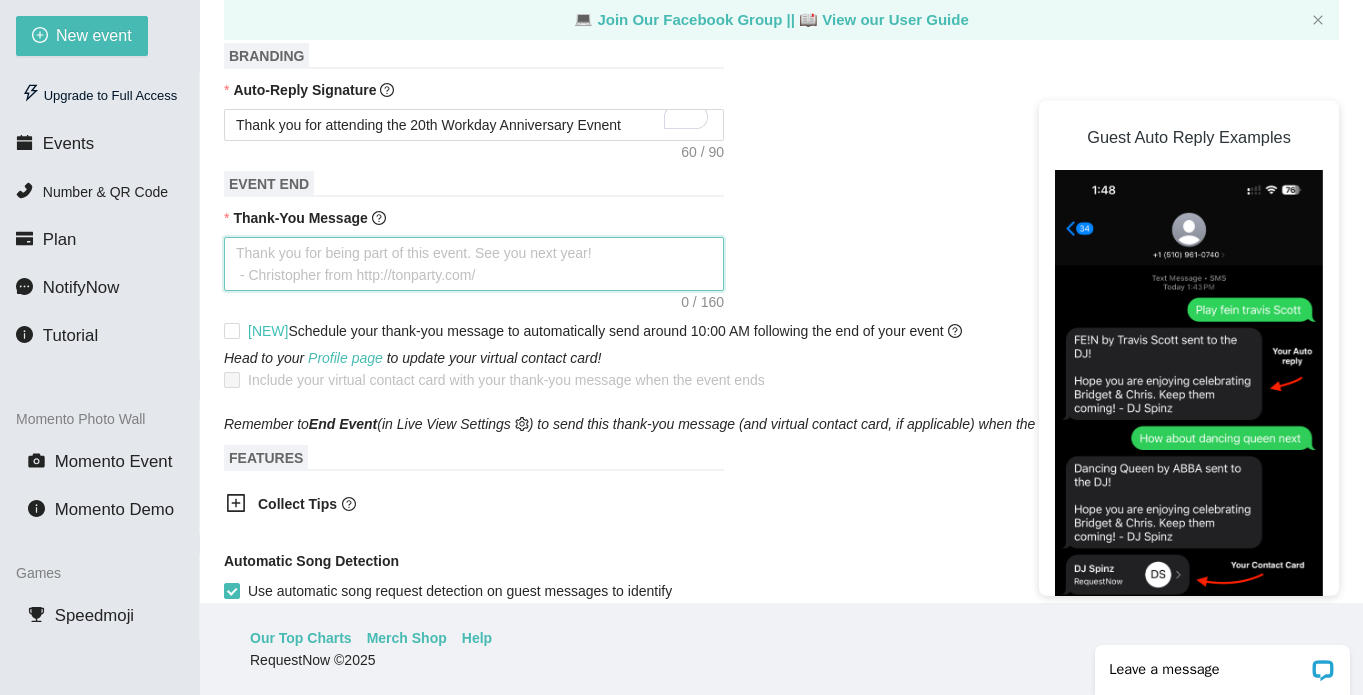 click on "Thank-You Message" at bounding box center [474, 264] 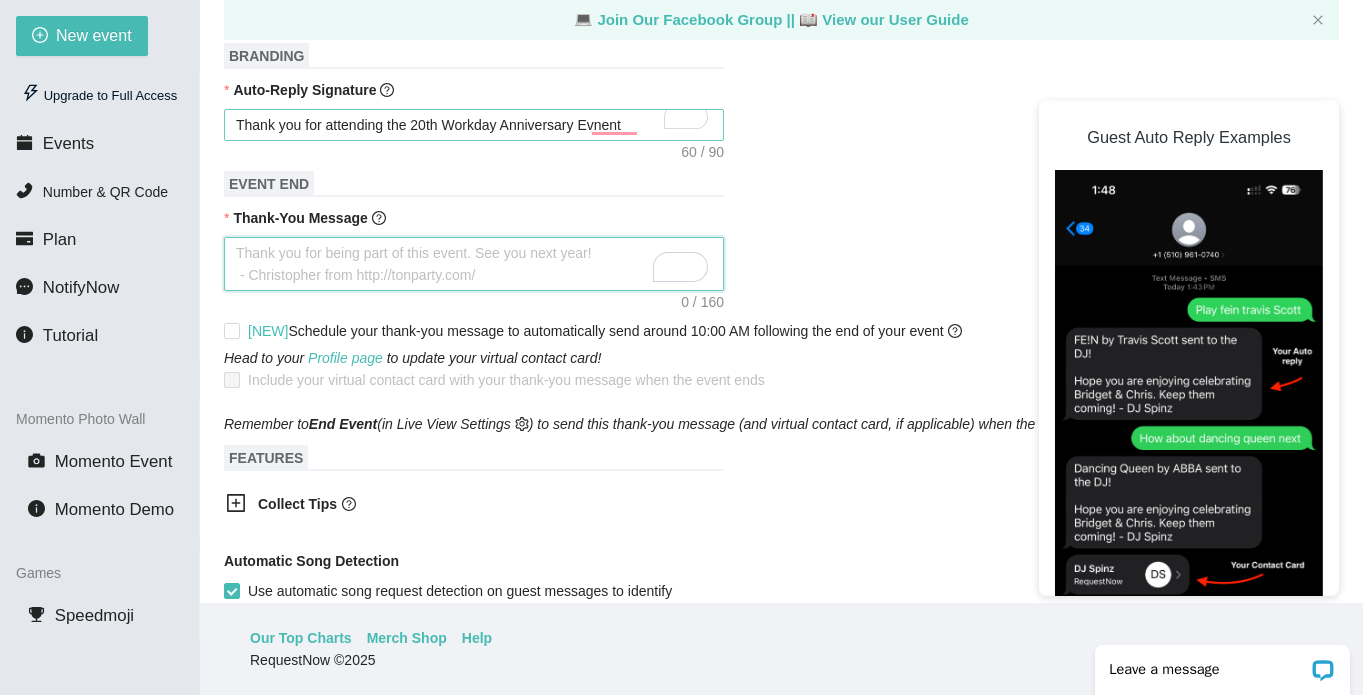 scroll, scrollTop: 697, scrollLeft: 0, axis: vertical 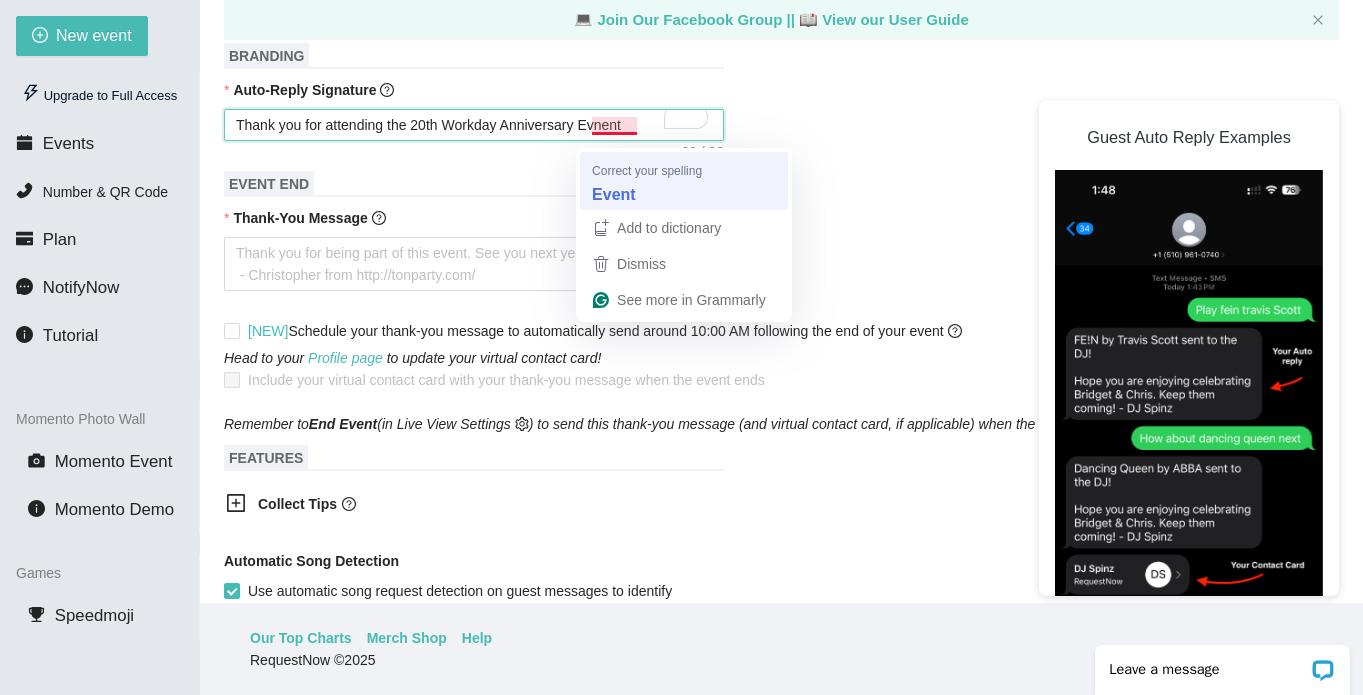 type on "Thank you for attending the 20th Workday Anniversary Event" 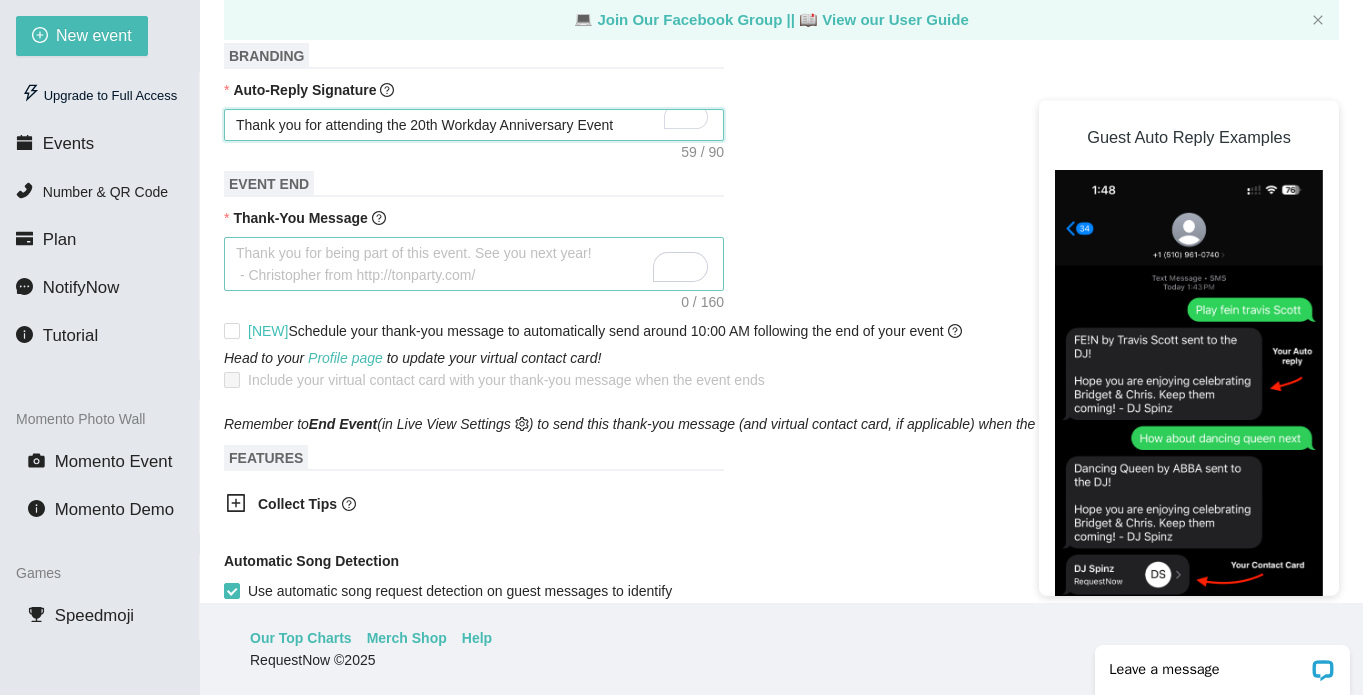 type on "Thank you for attending the 20th Workday Anniversary Event" 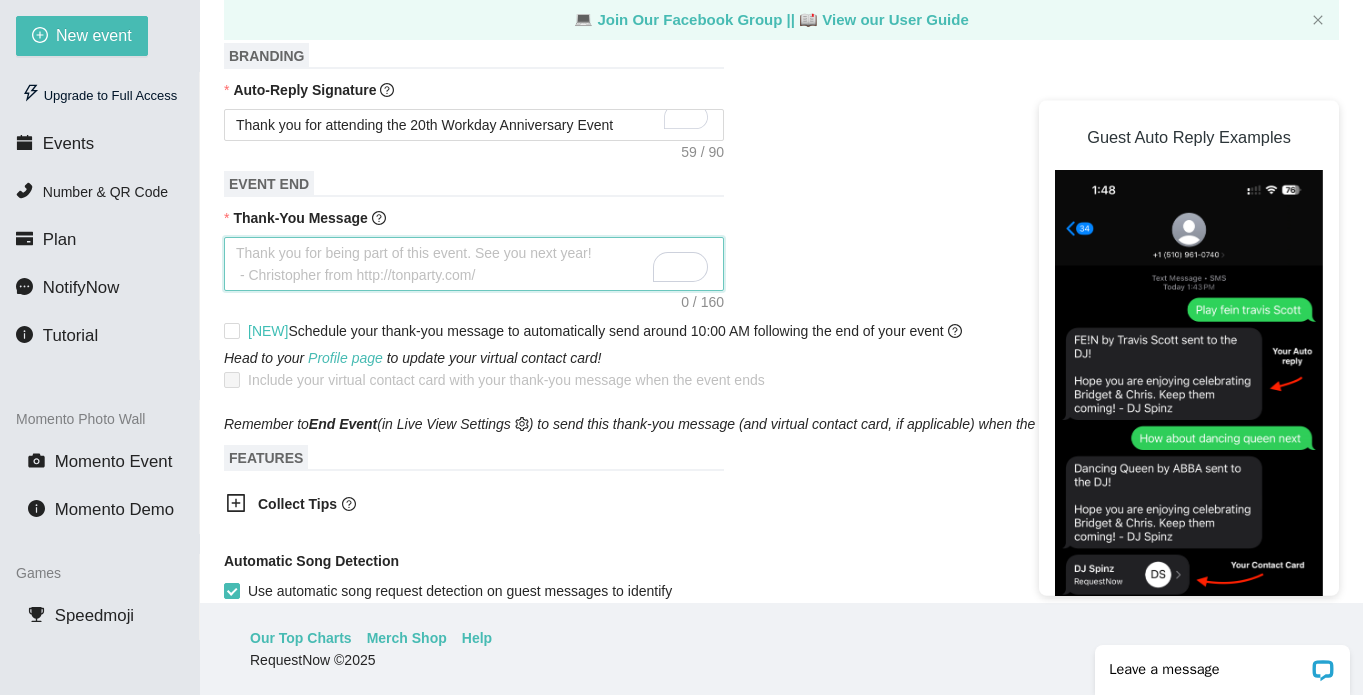 click on "Thank-You Message" at bounding box center [474, 264] 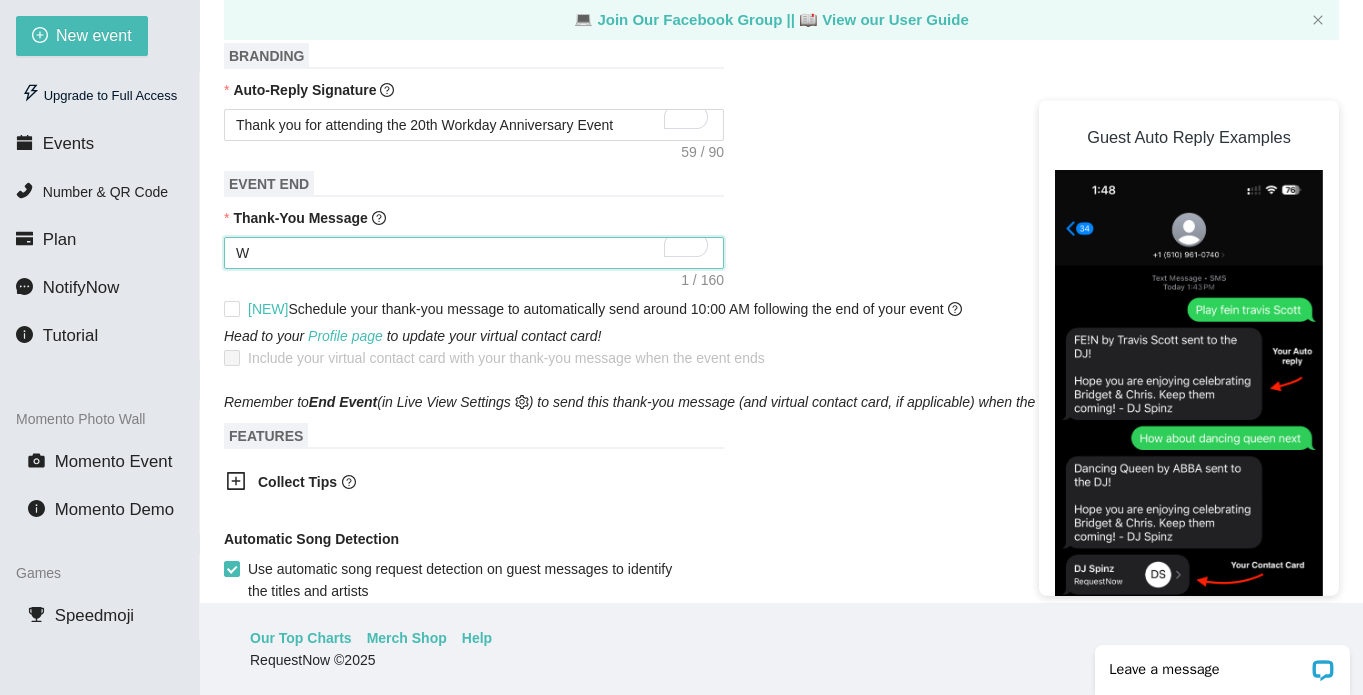 type on "We" 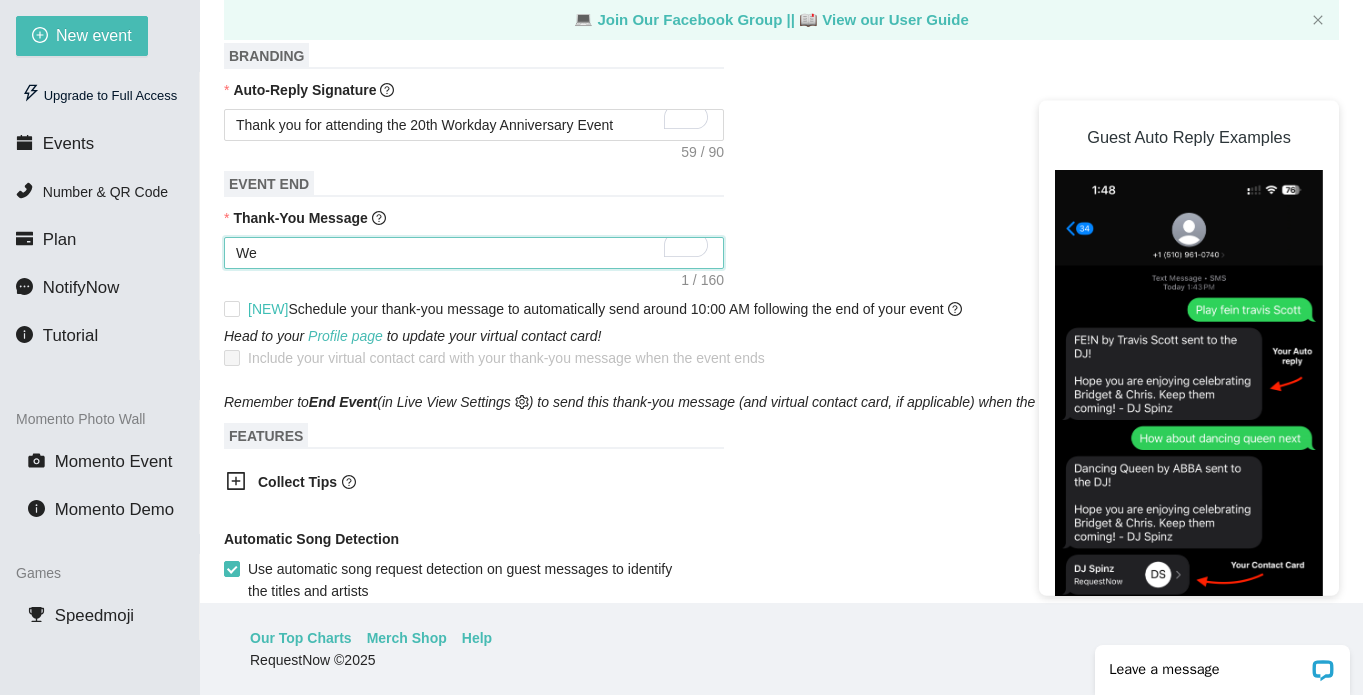 type on "We" 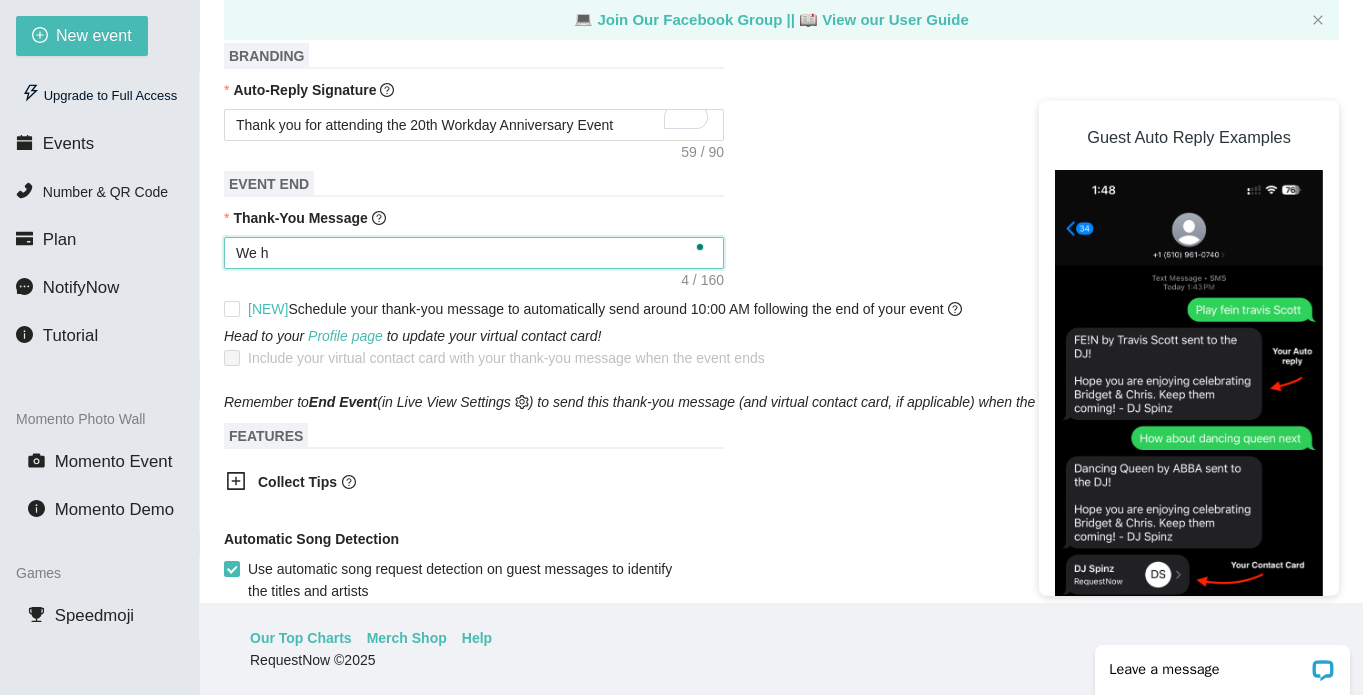 type on "We hi" 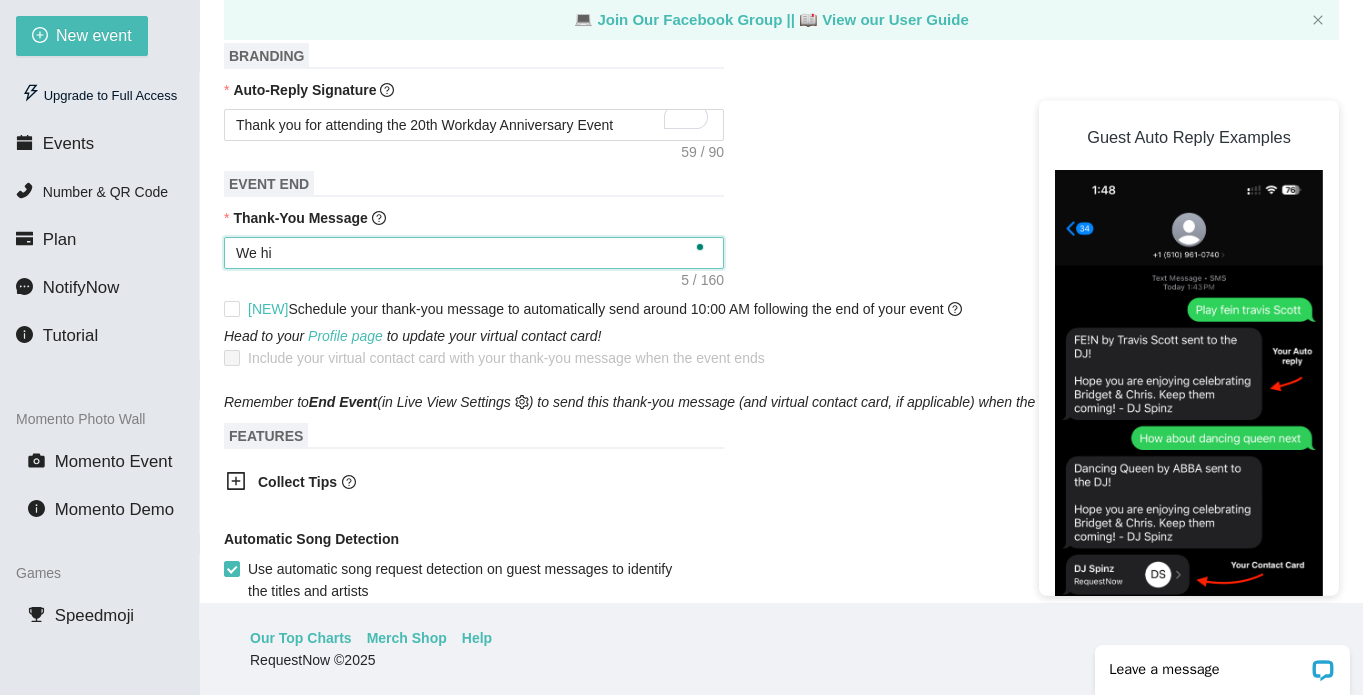 type on "We hip" 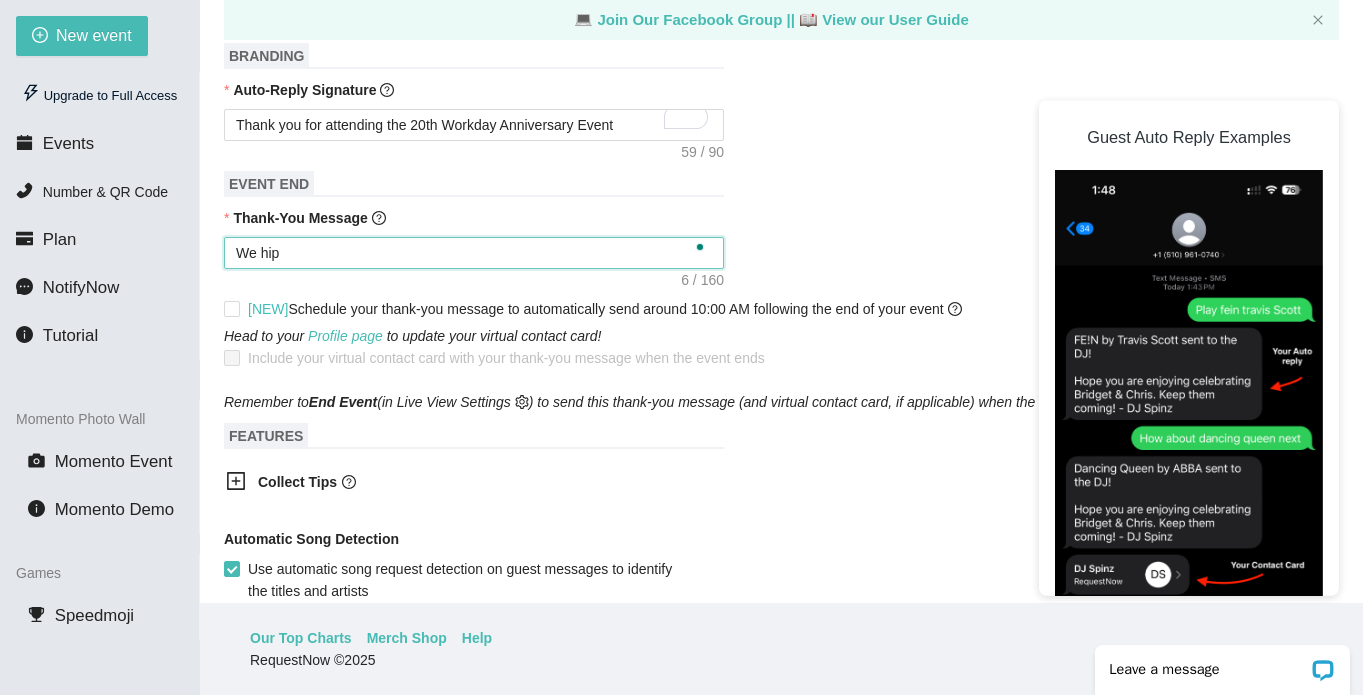 type on "We hi" 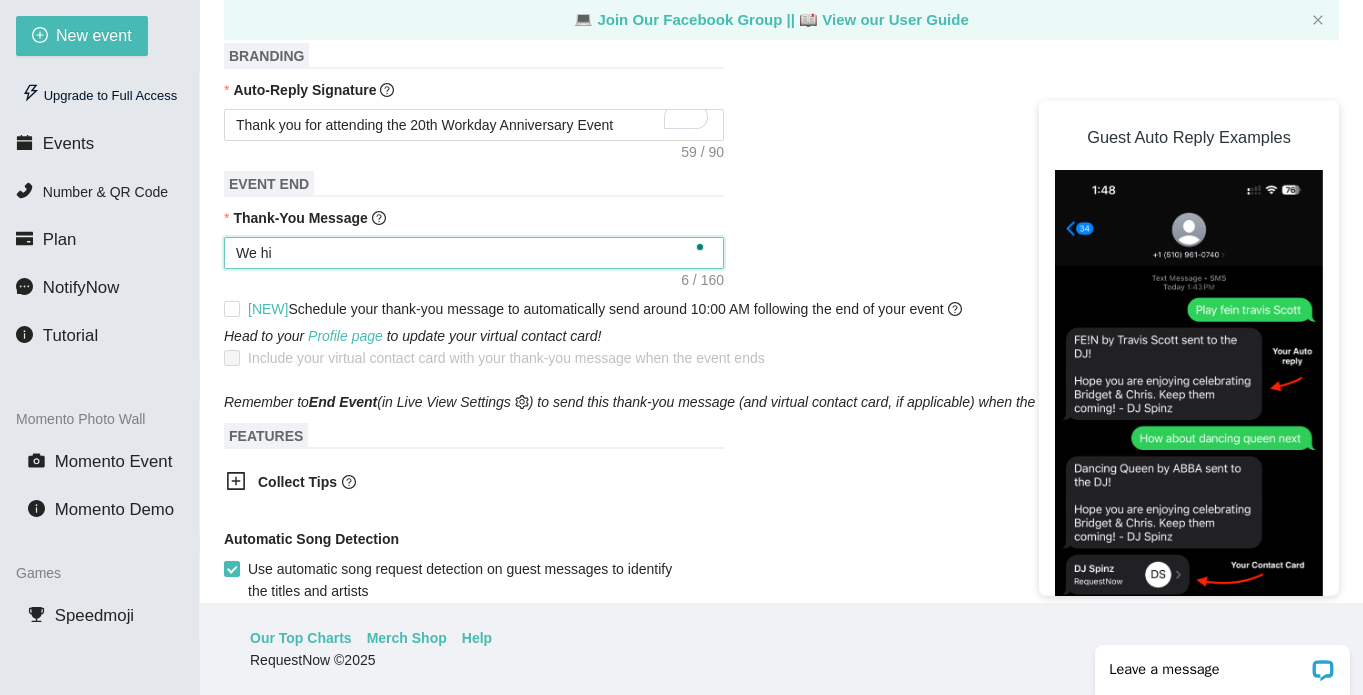 type on "We h" 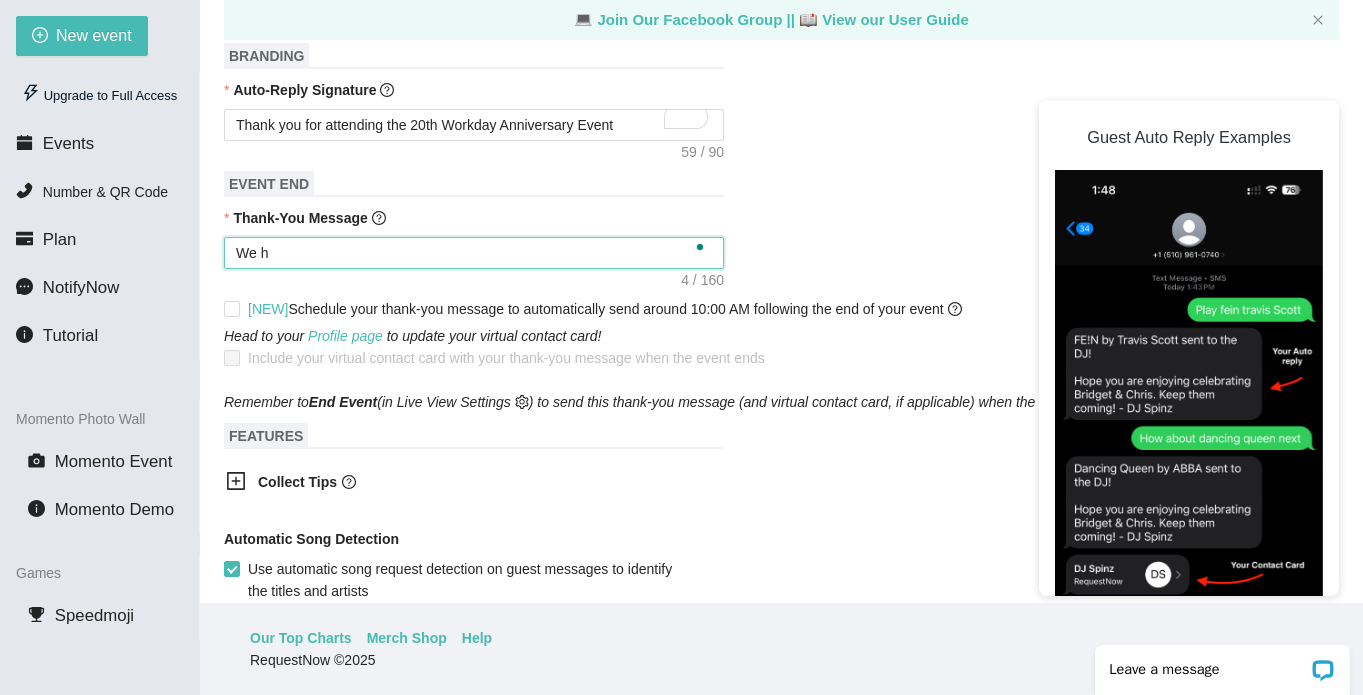 type on "We hi" 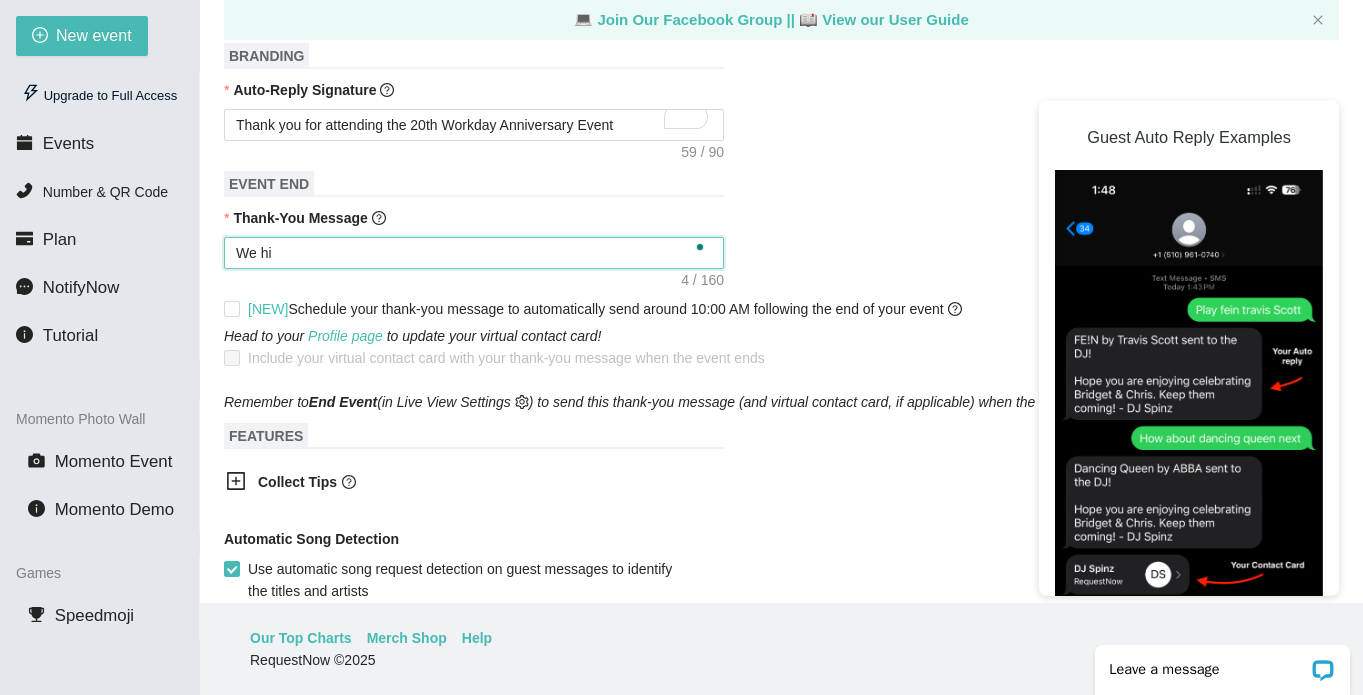 type on "We hio" 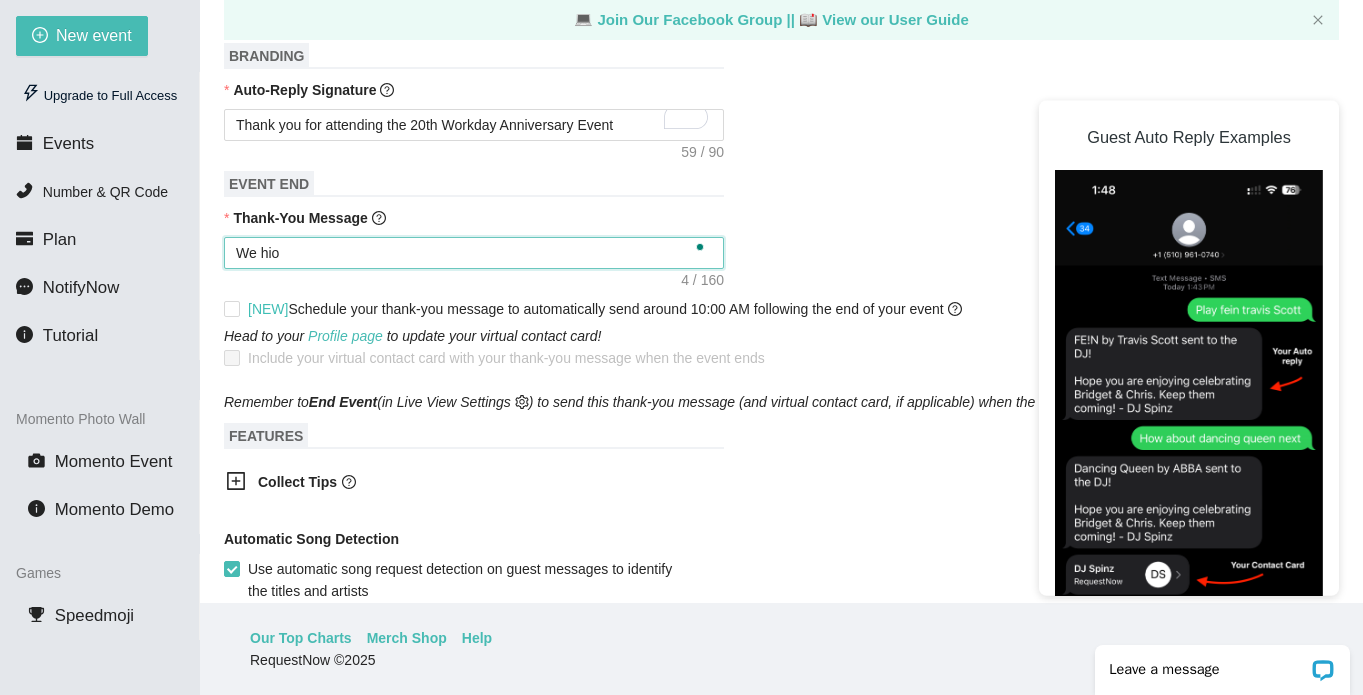 type on "We hiop" 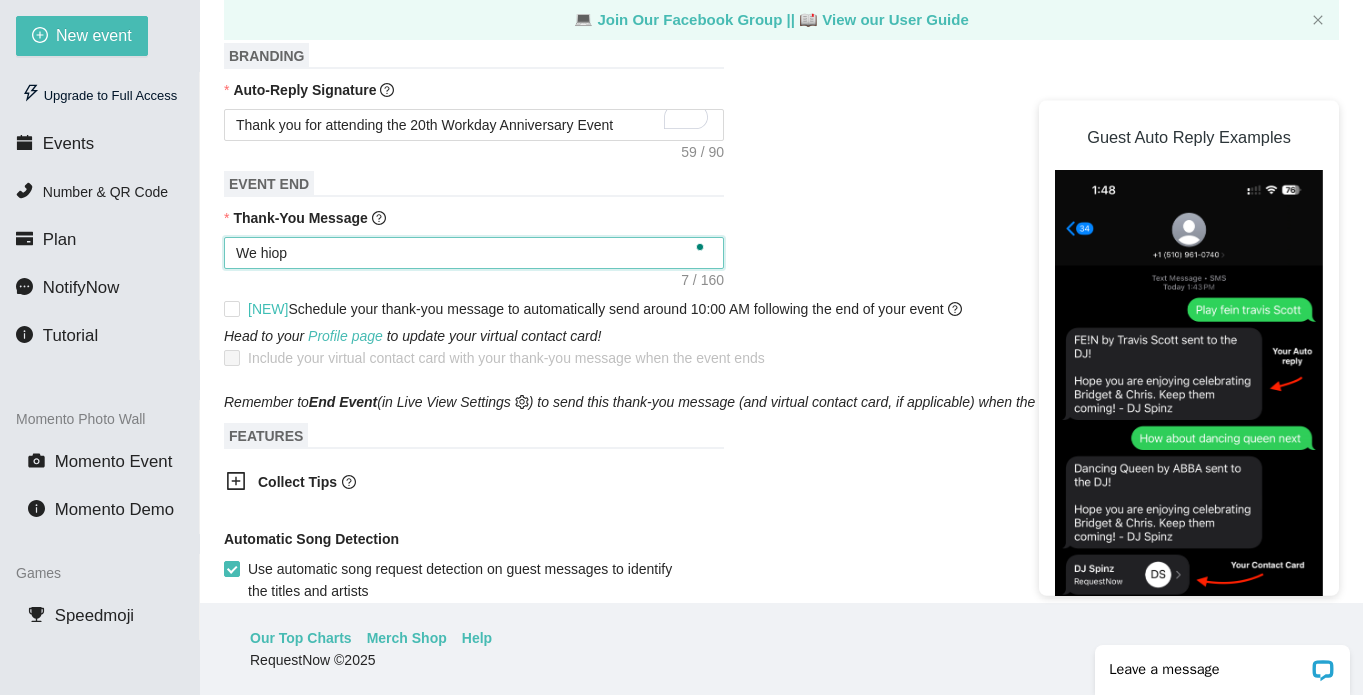 type on "We hiope" 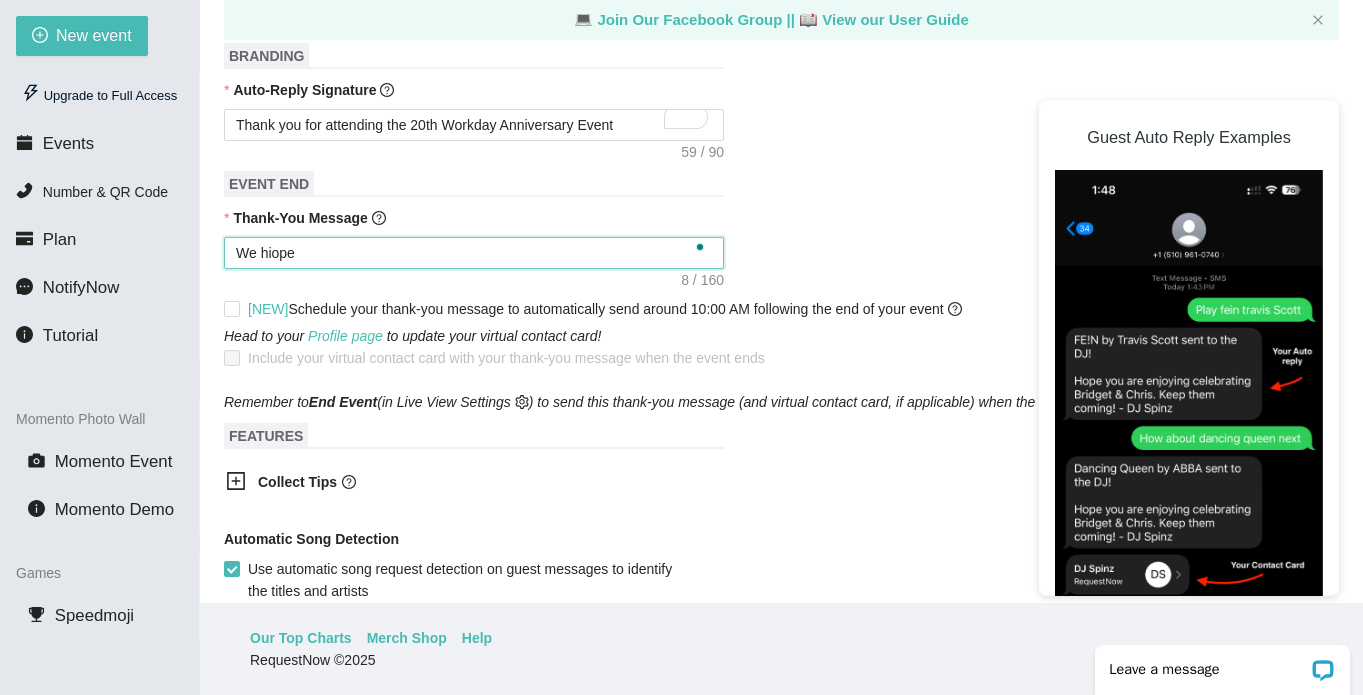 type on "We hiop" 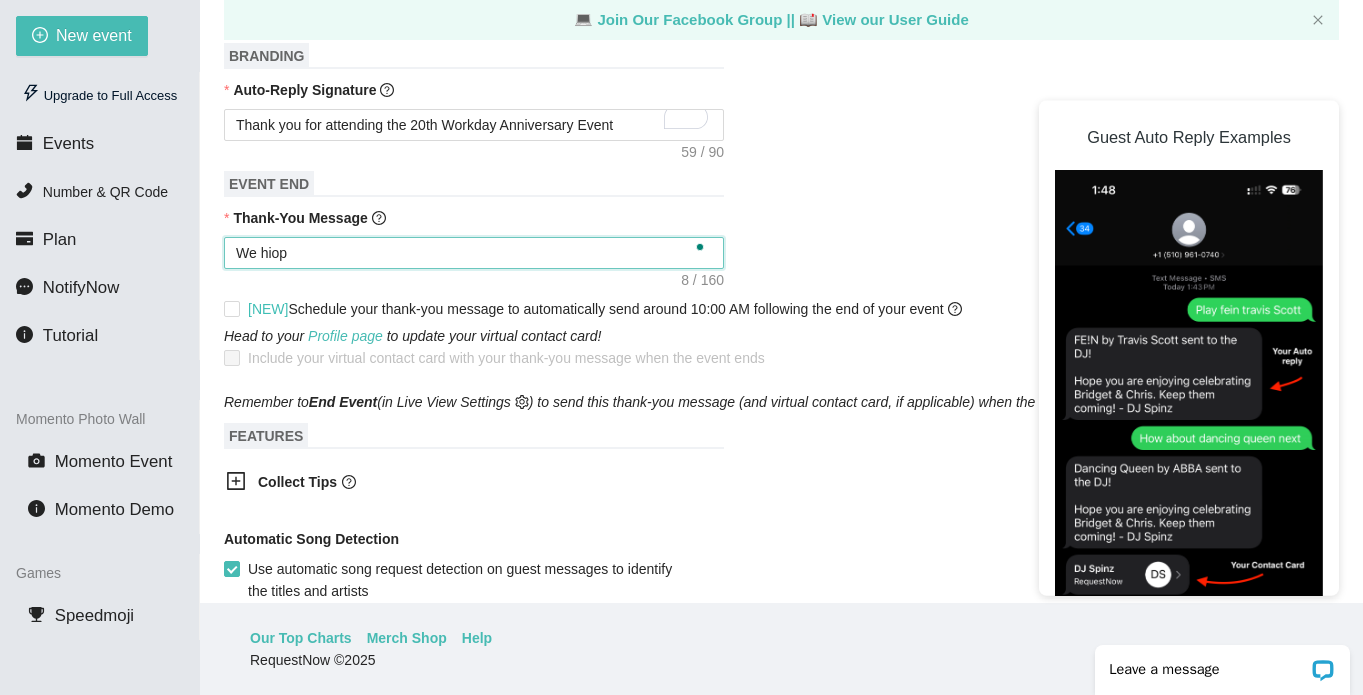 type on "We hio" 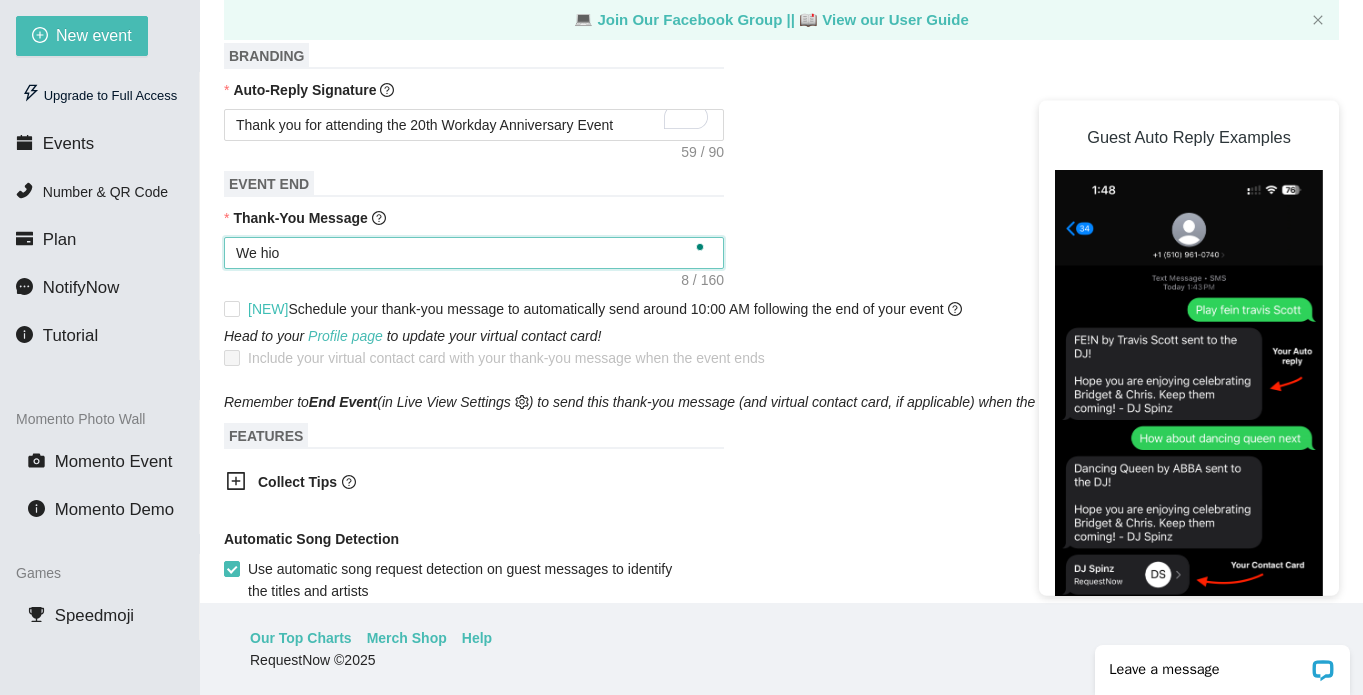 type on "We hi" 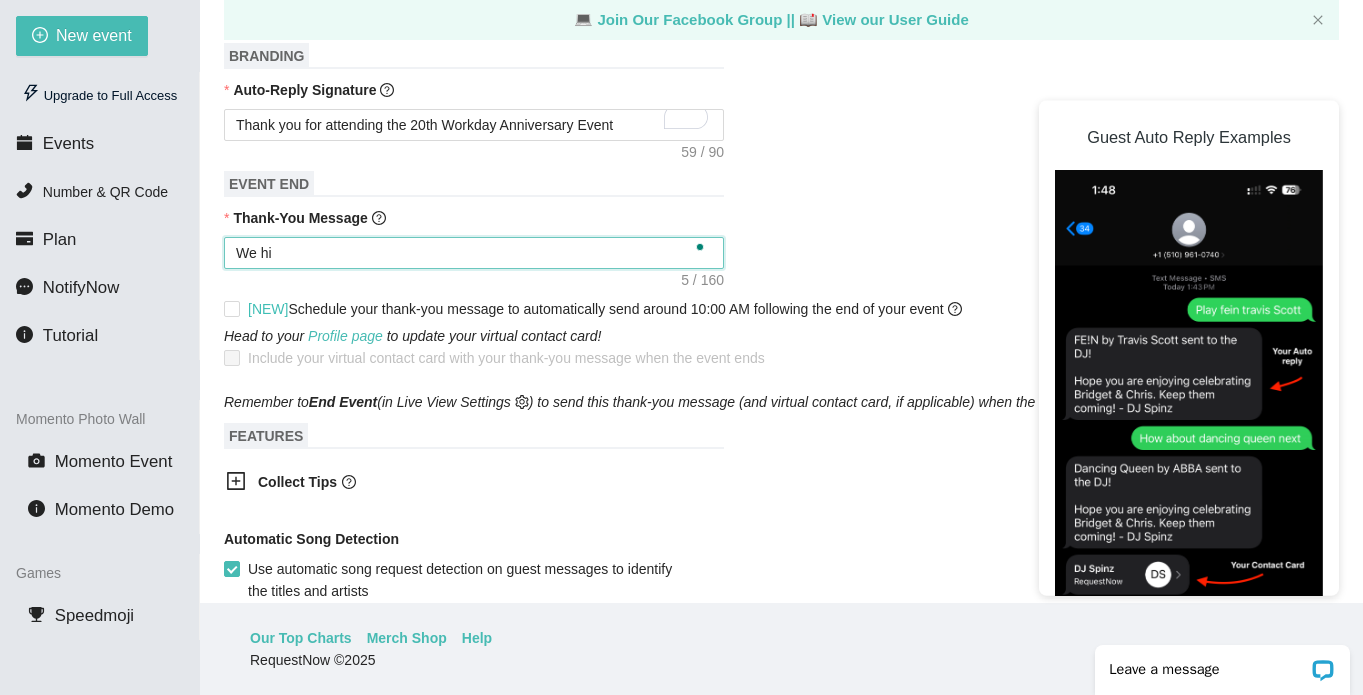 type on "We h" 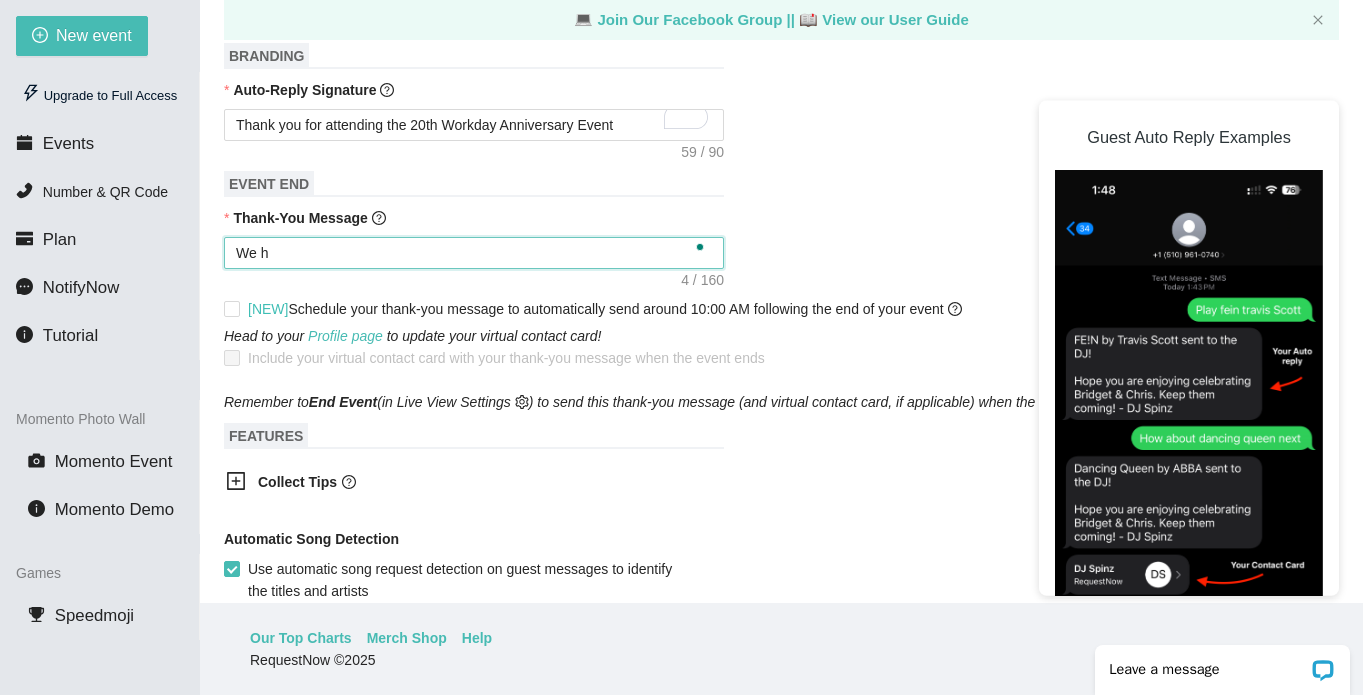 type on "We ho" 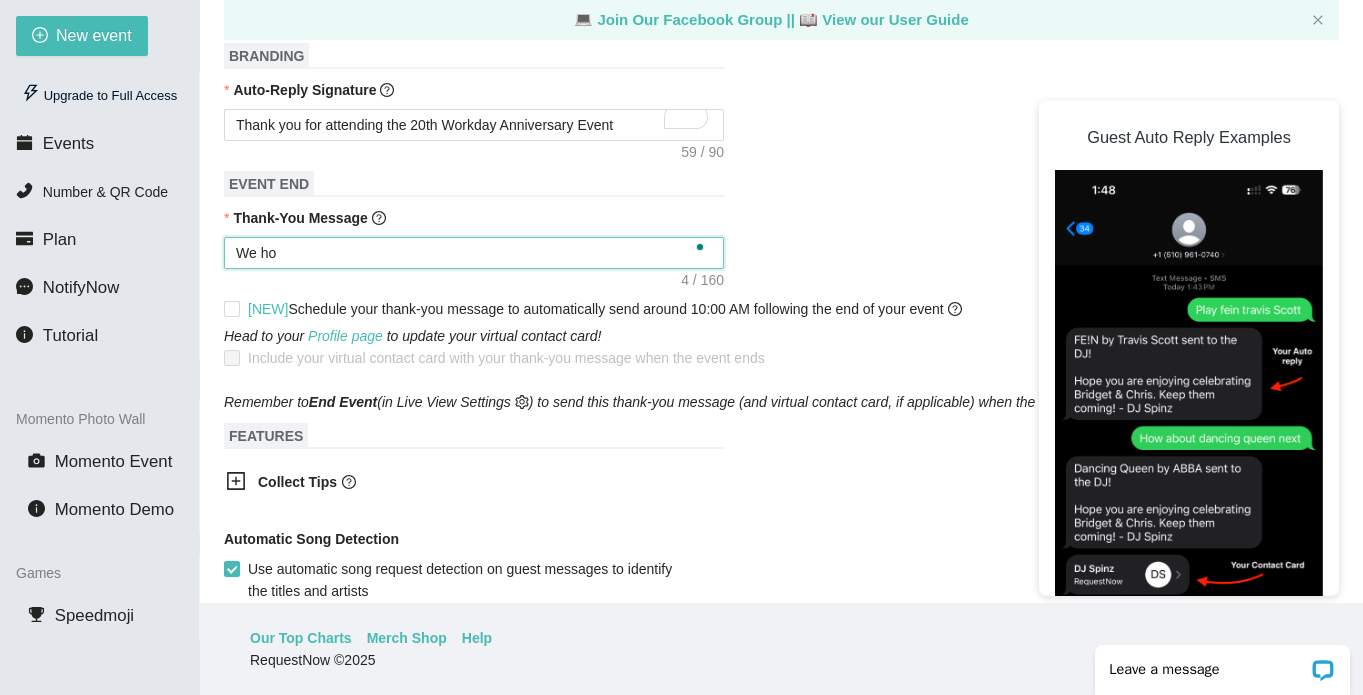 type on "We hop" 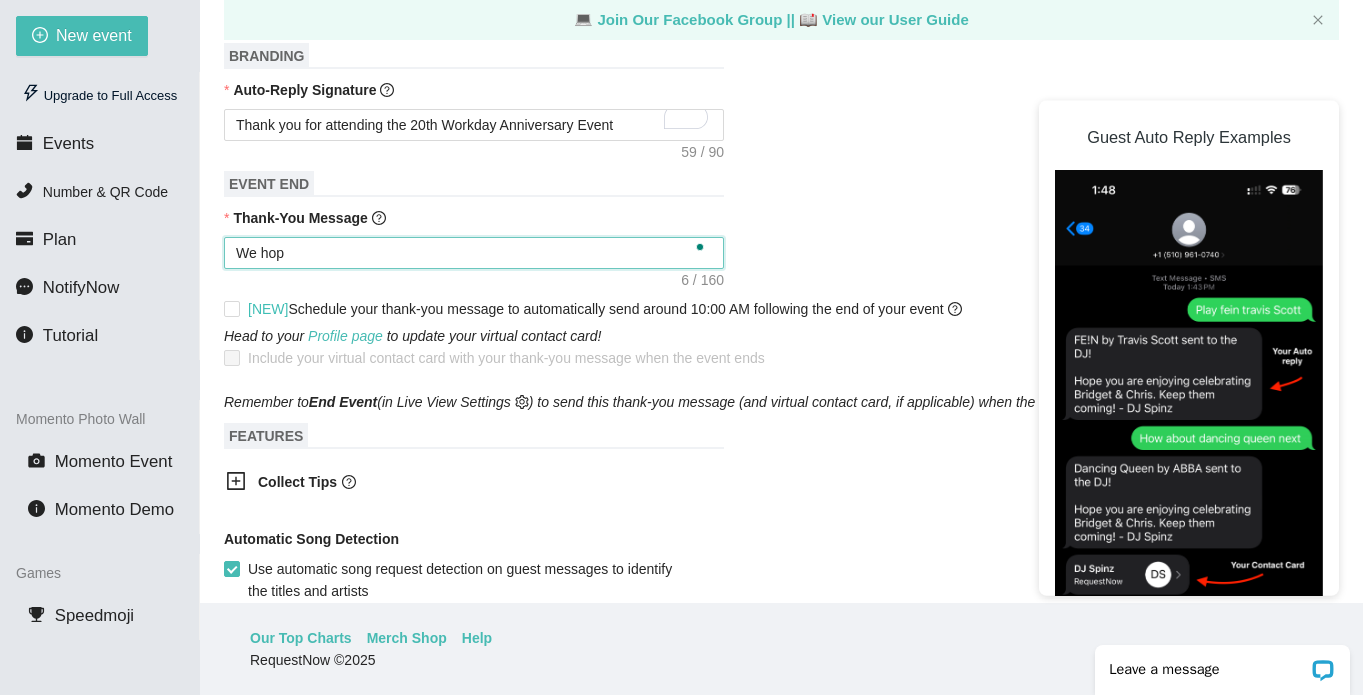 type on "We hope" 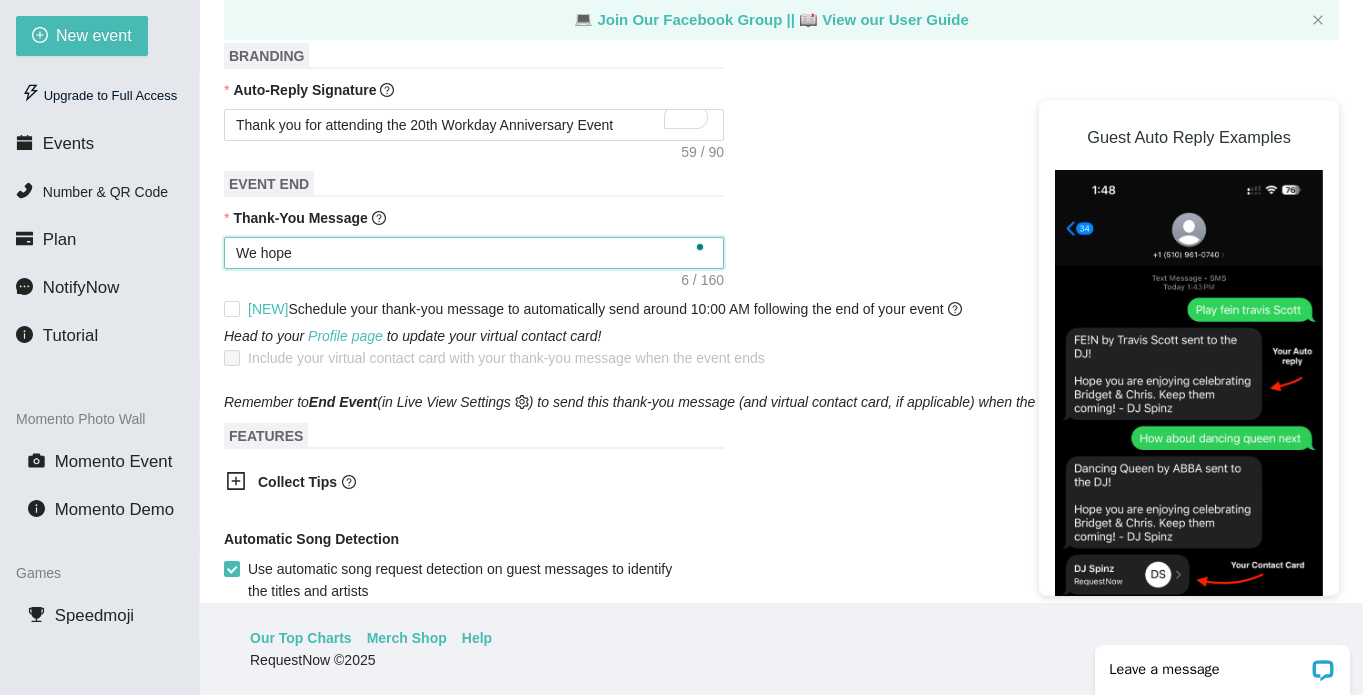 type on "We hope" 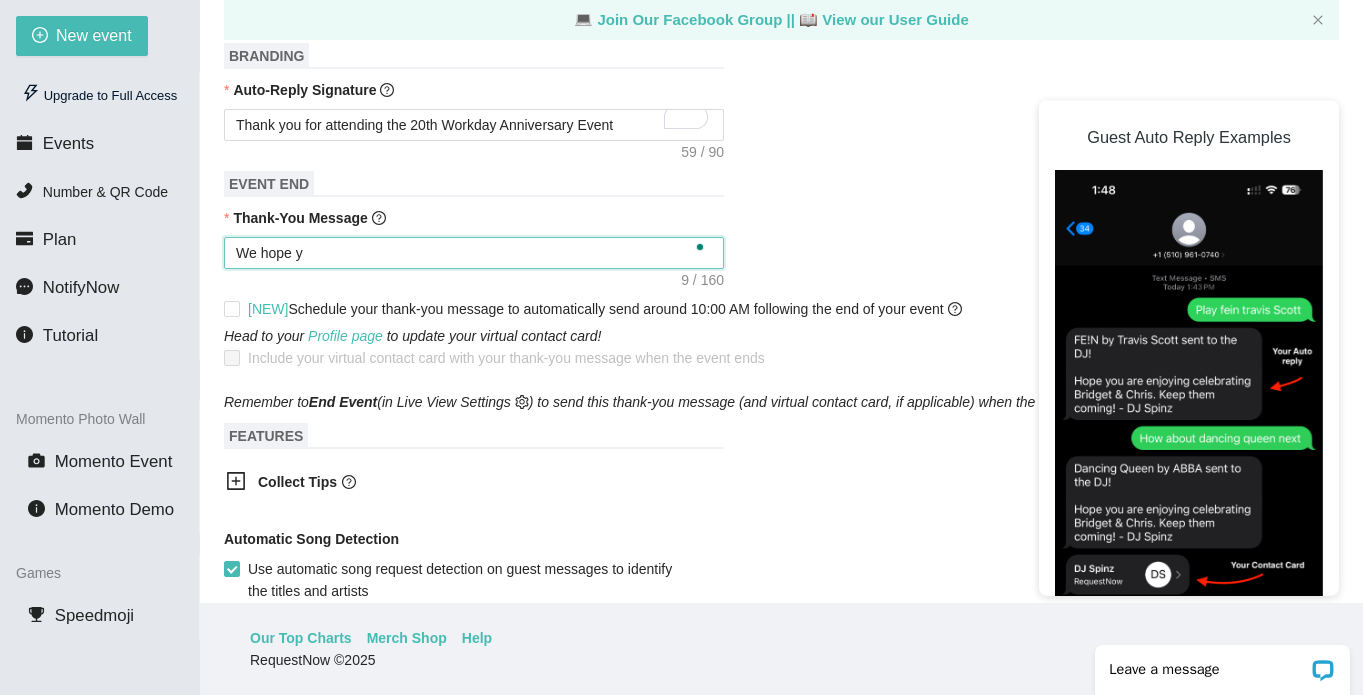 type on "We hope yo" 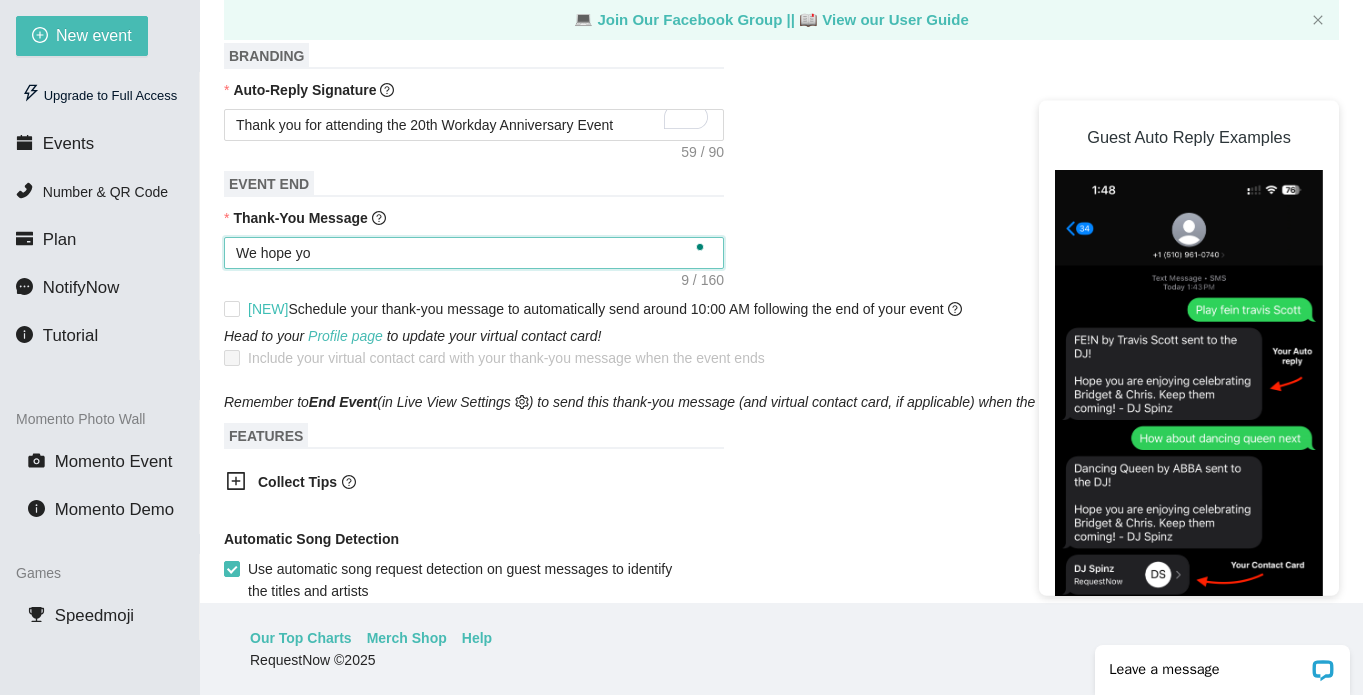type on "We hope you" 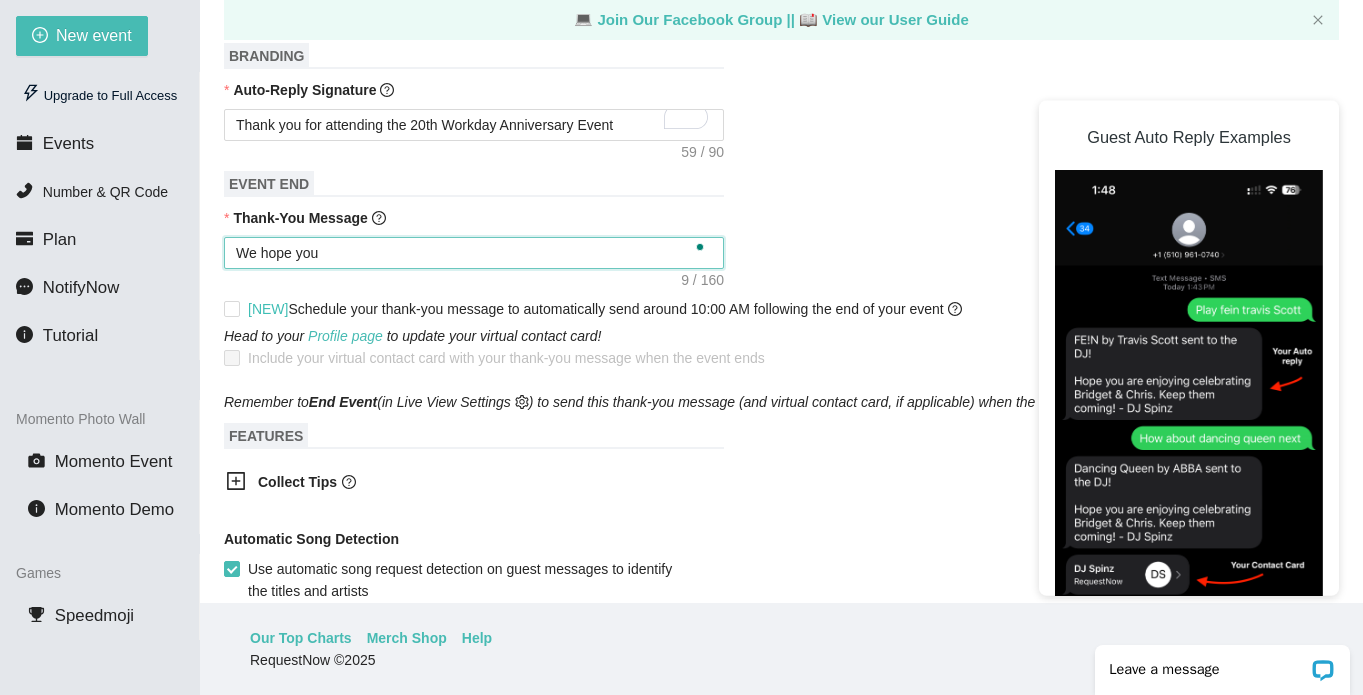 type on "We hope you" 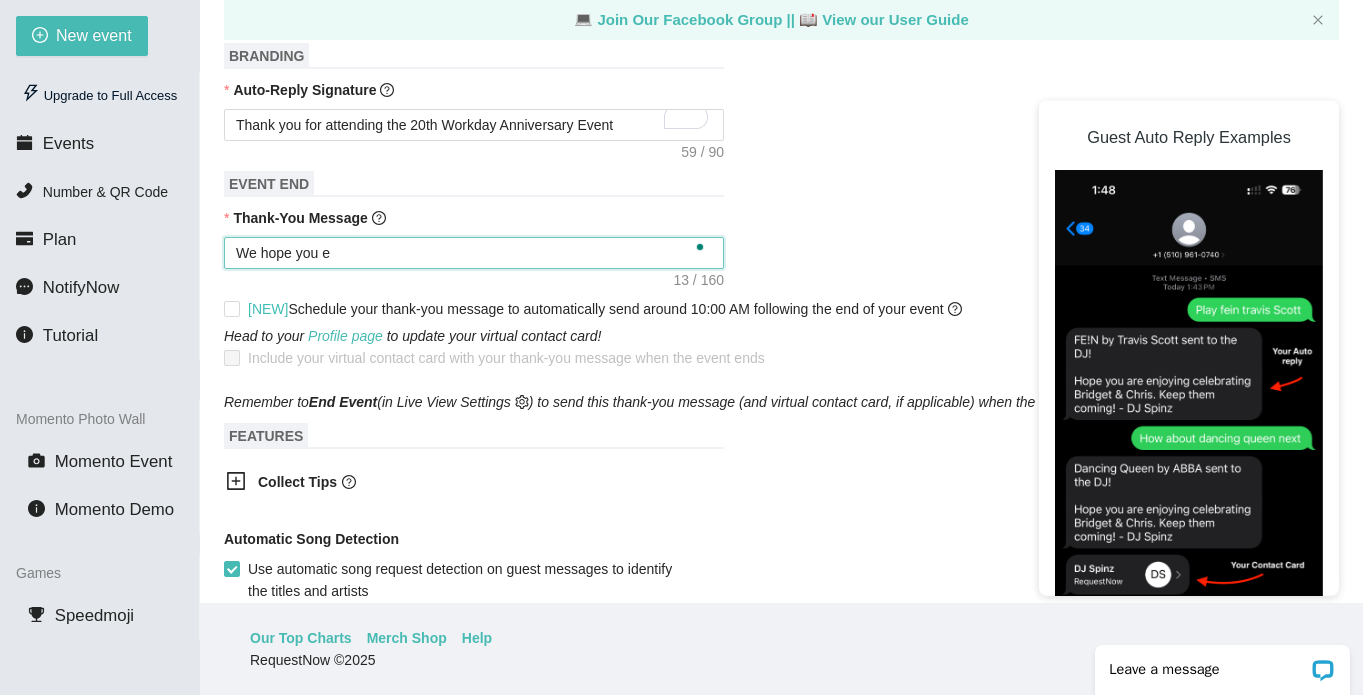 type on "We hope you en" 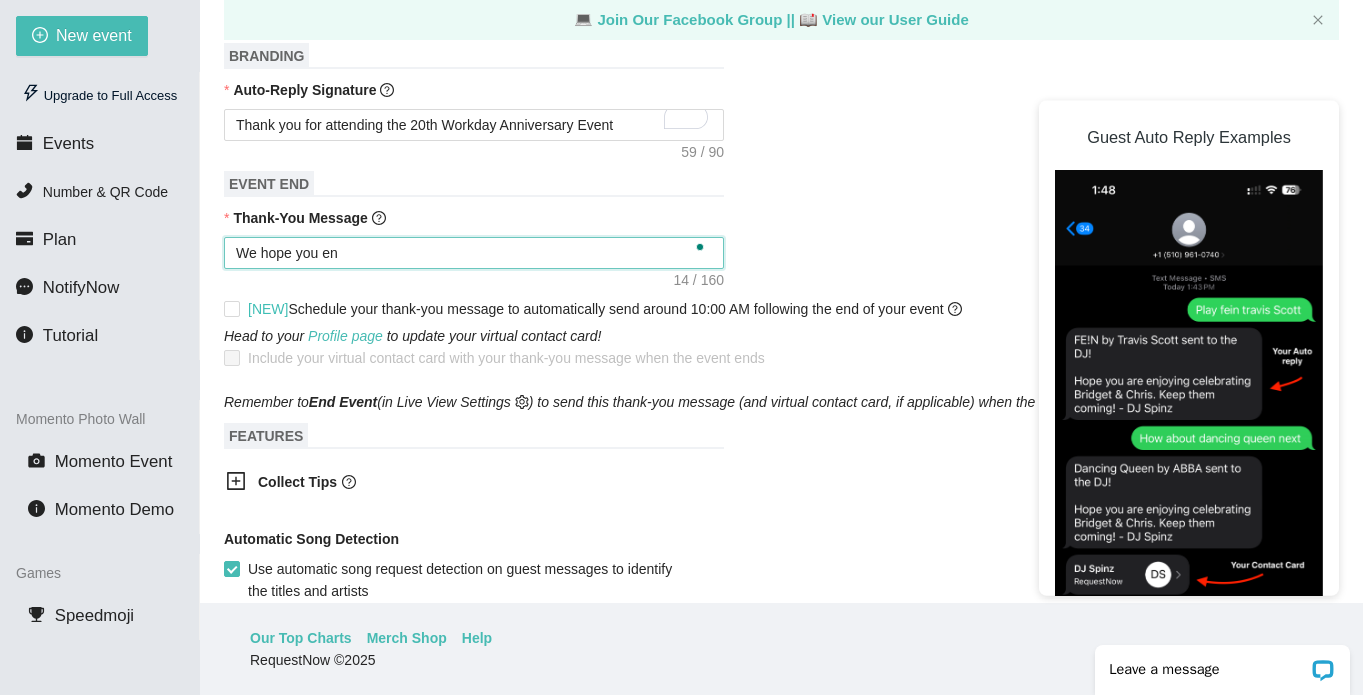 type on "We hope you enj" 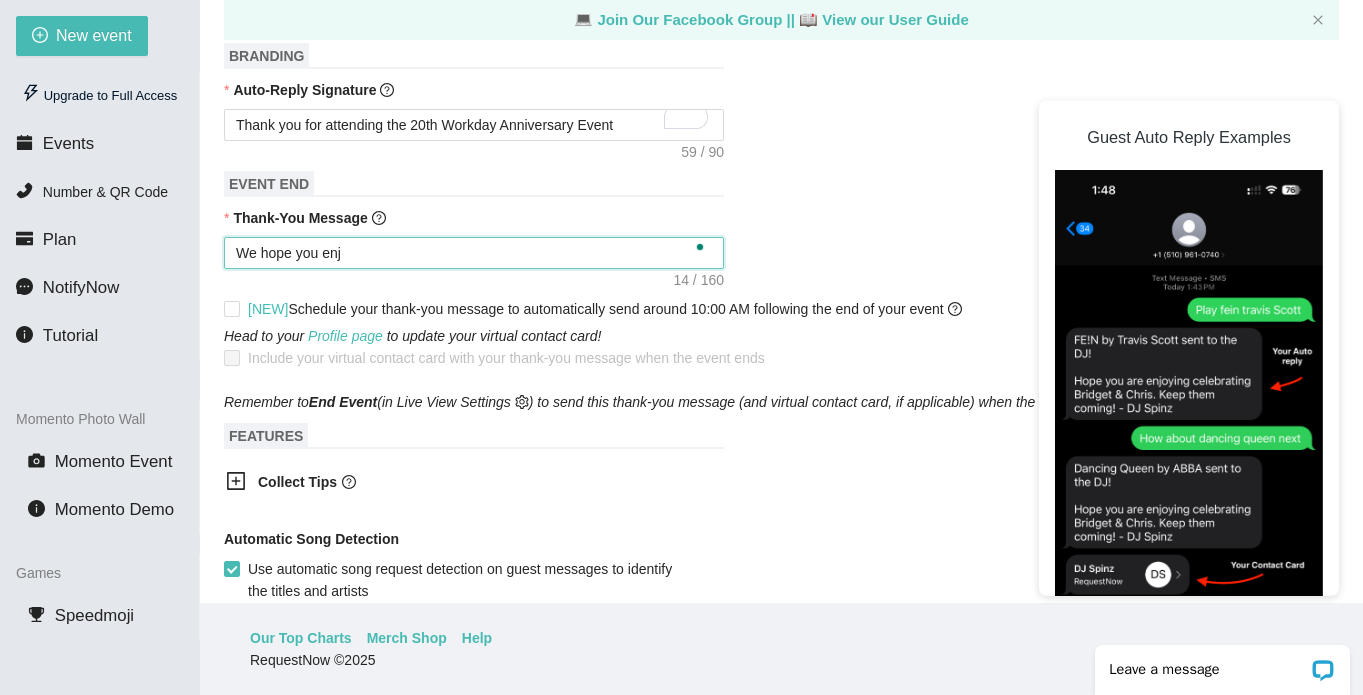 type on "We hope you enjo" 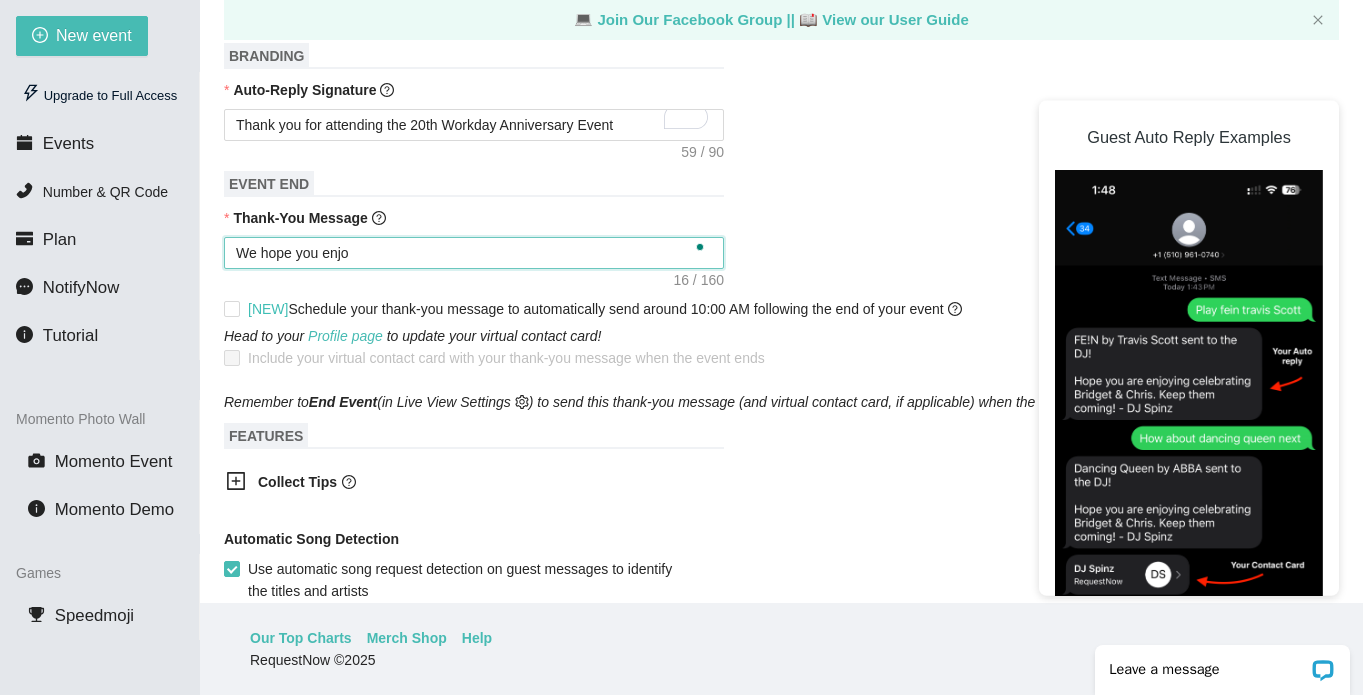 type on "We hope you enjoy" 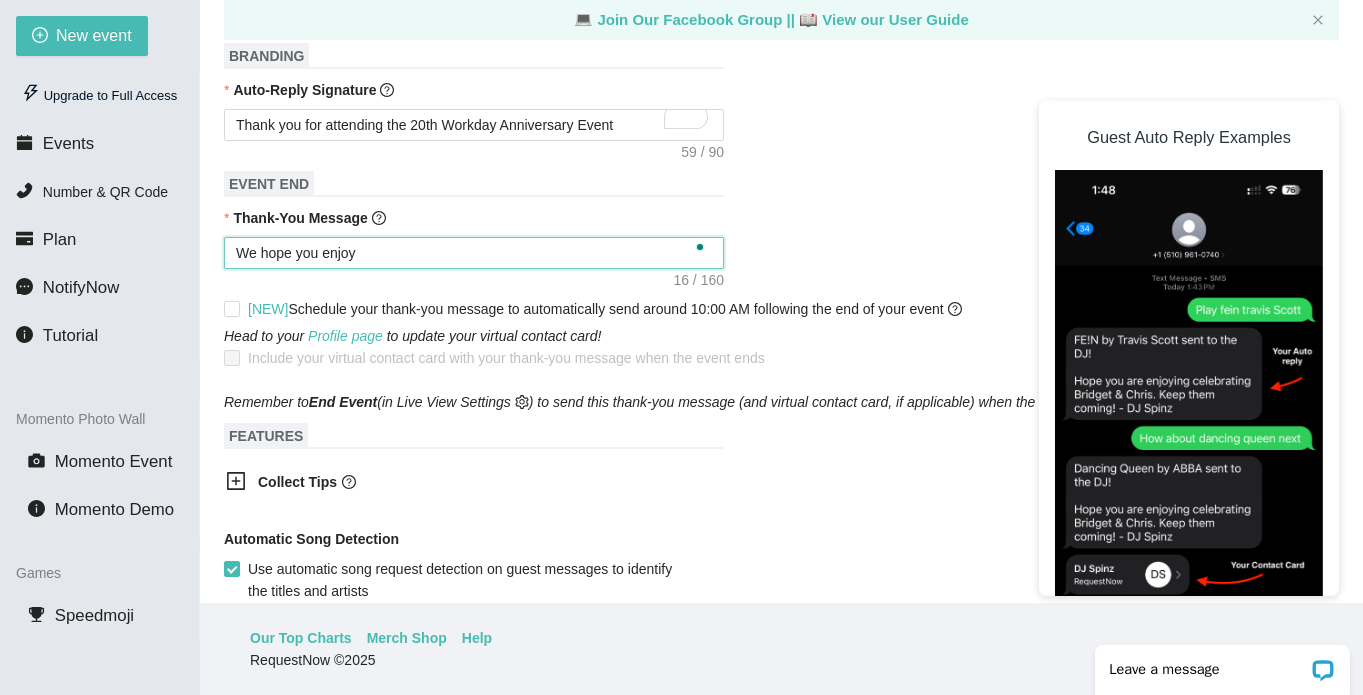 type on "We hope you enjoye" 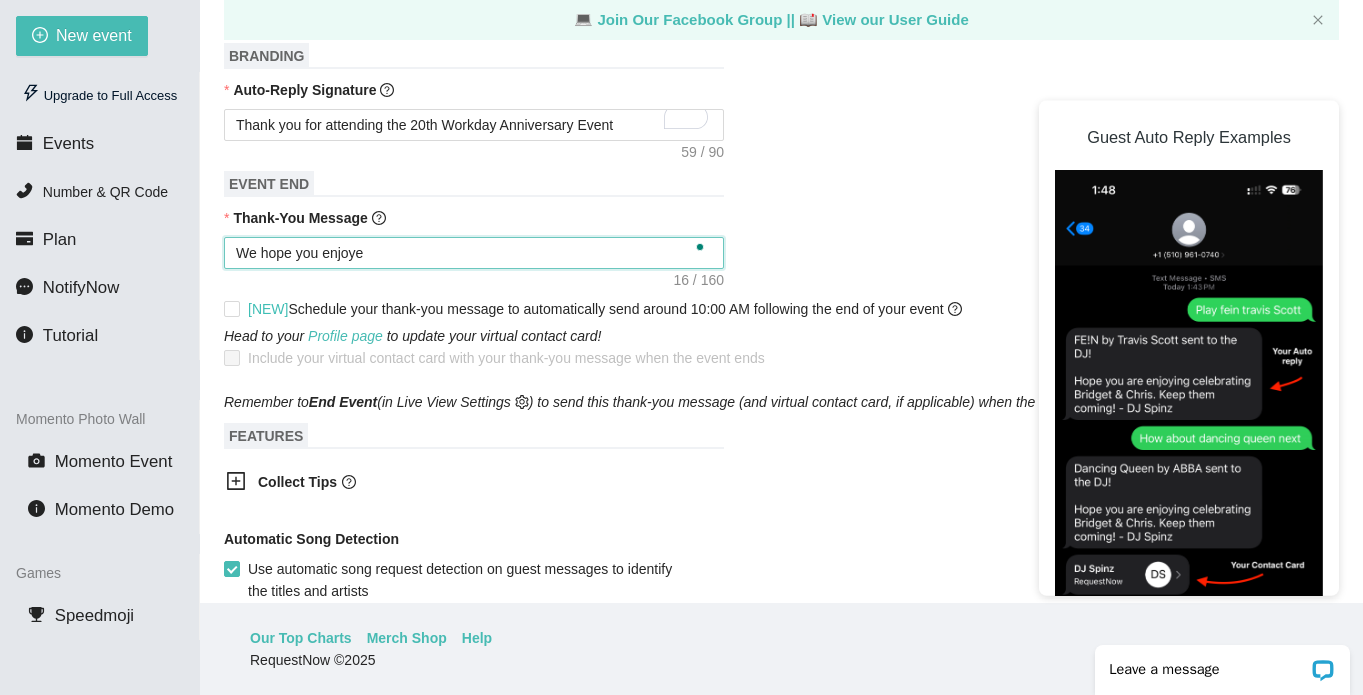 type on "We hope you enjoyed" 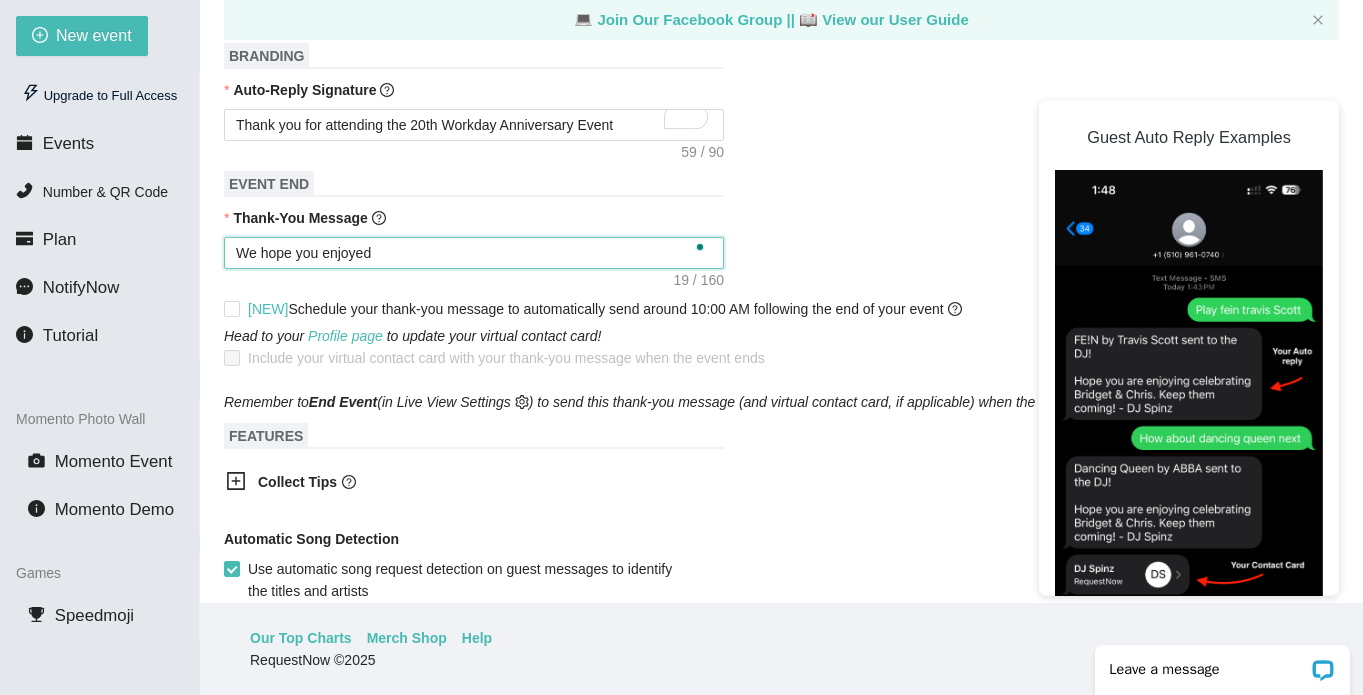 type on "We hope you enjoyed" 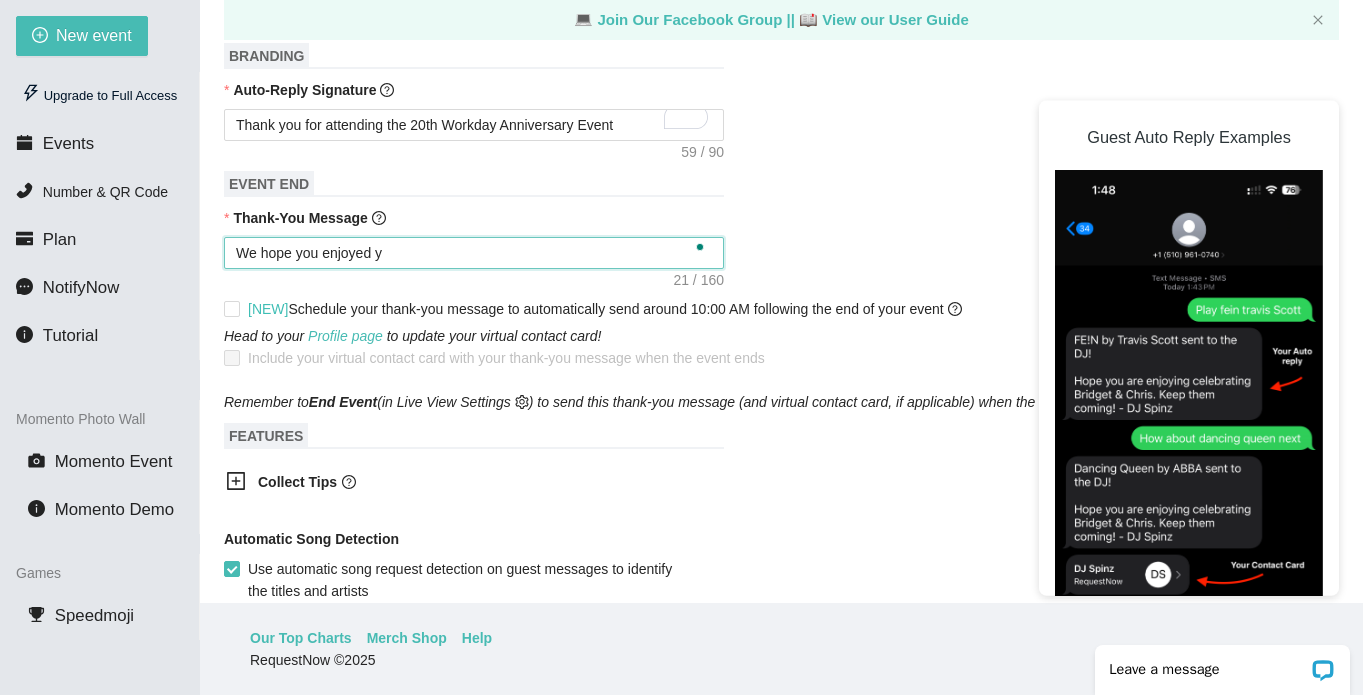 type on "We hope you enjoyed yo" 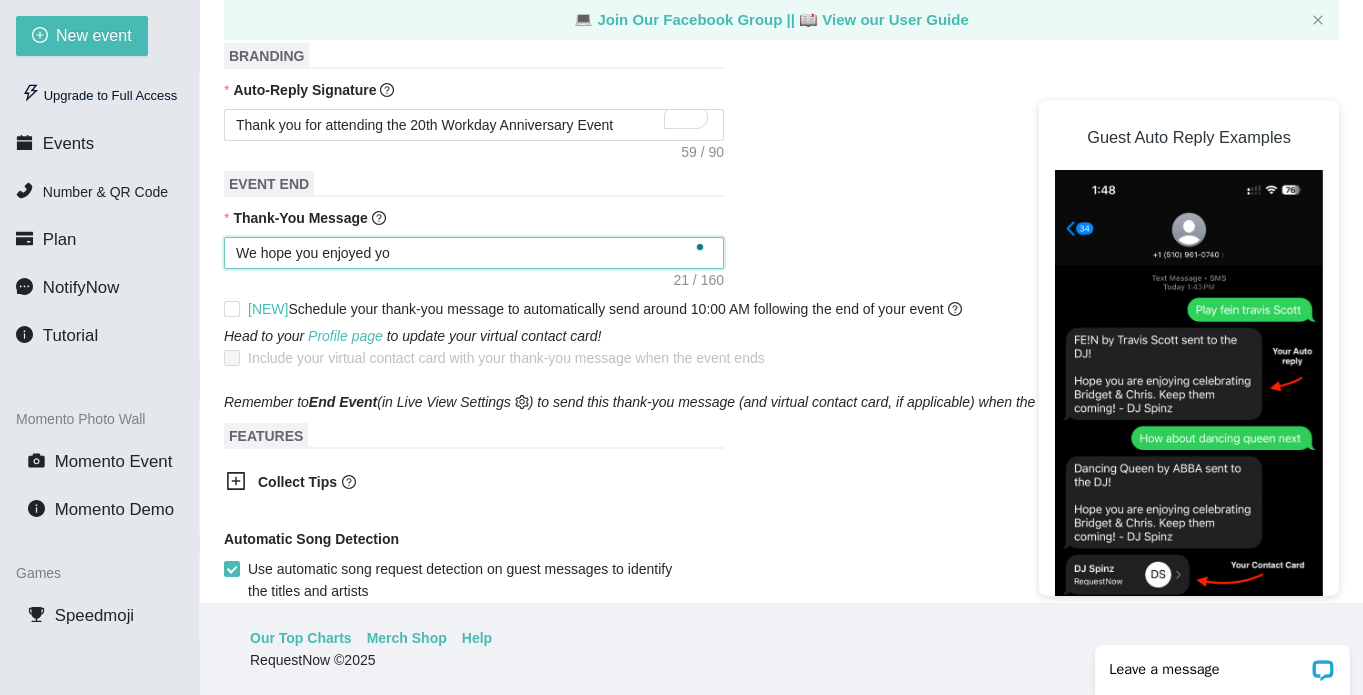type on "We hope you enjoyed you" 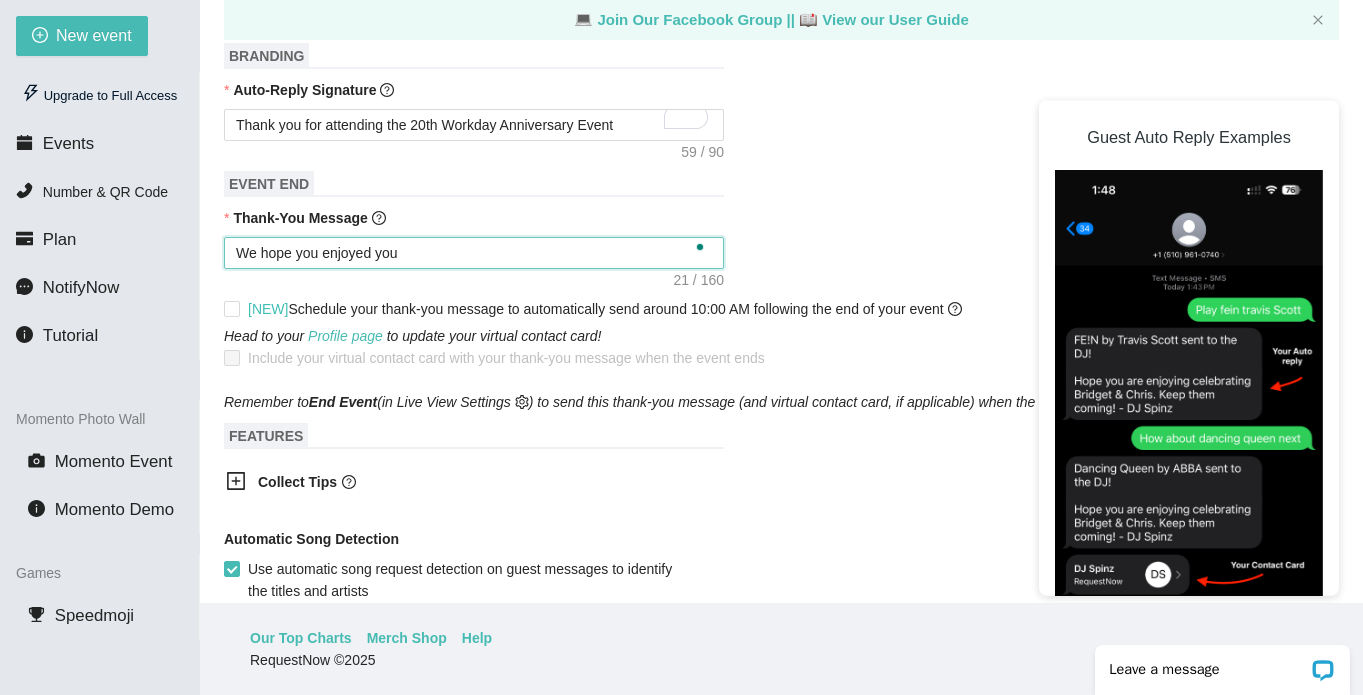 type on "We hope you enjoyed your" 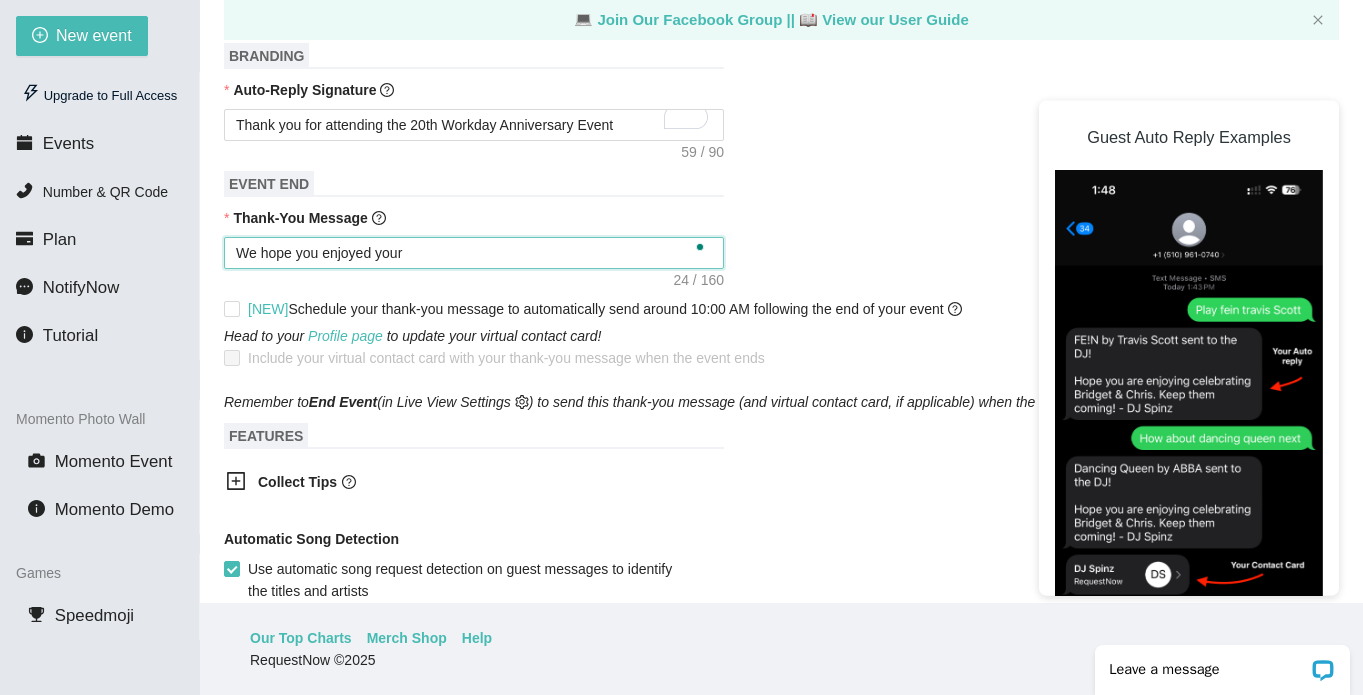 type on "We hope you enjoyed yours" 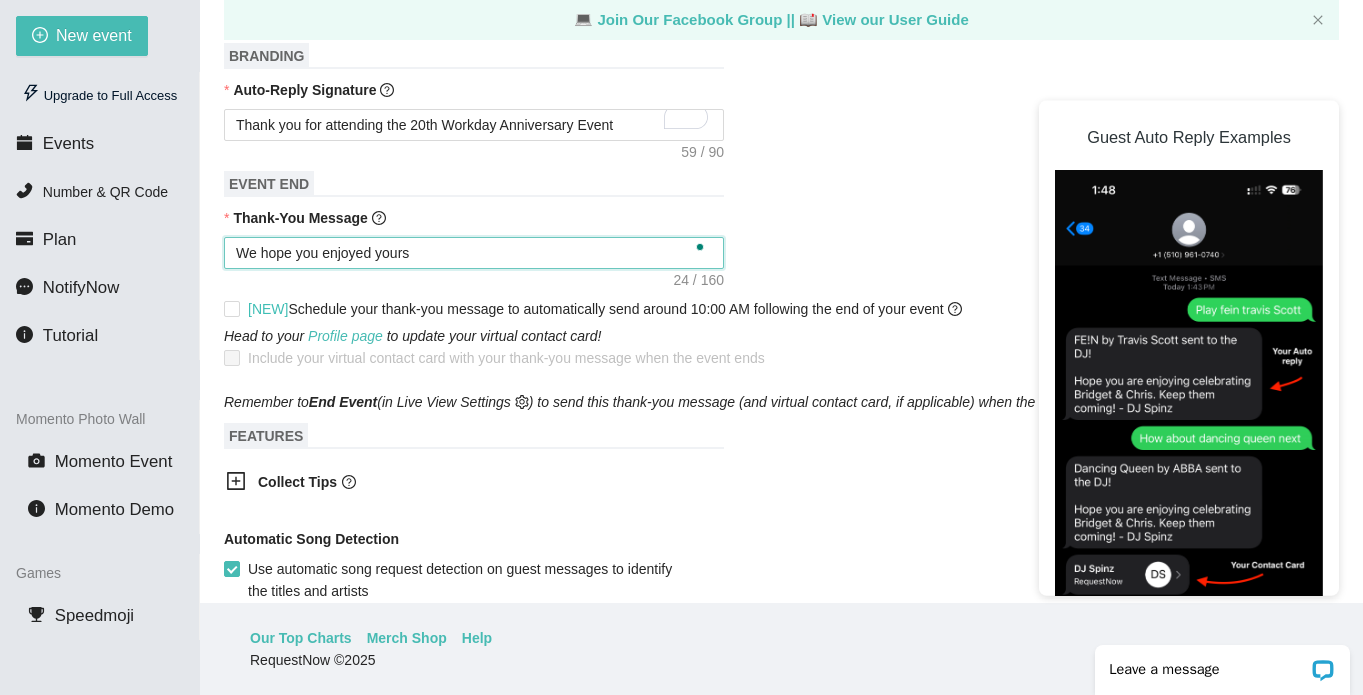 type on "We hope you enjoyed yourse" 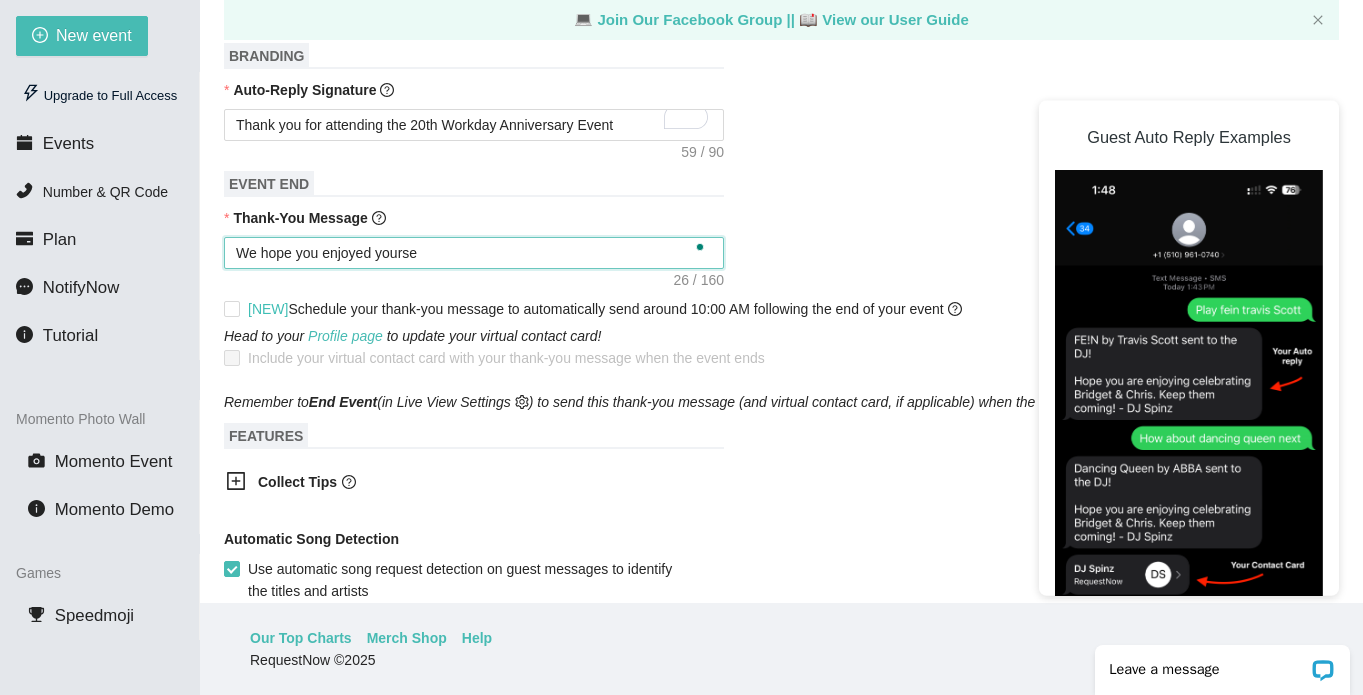 type on "We hope you enjoyed yoursel" 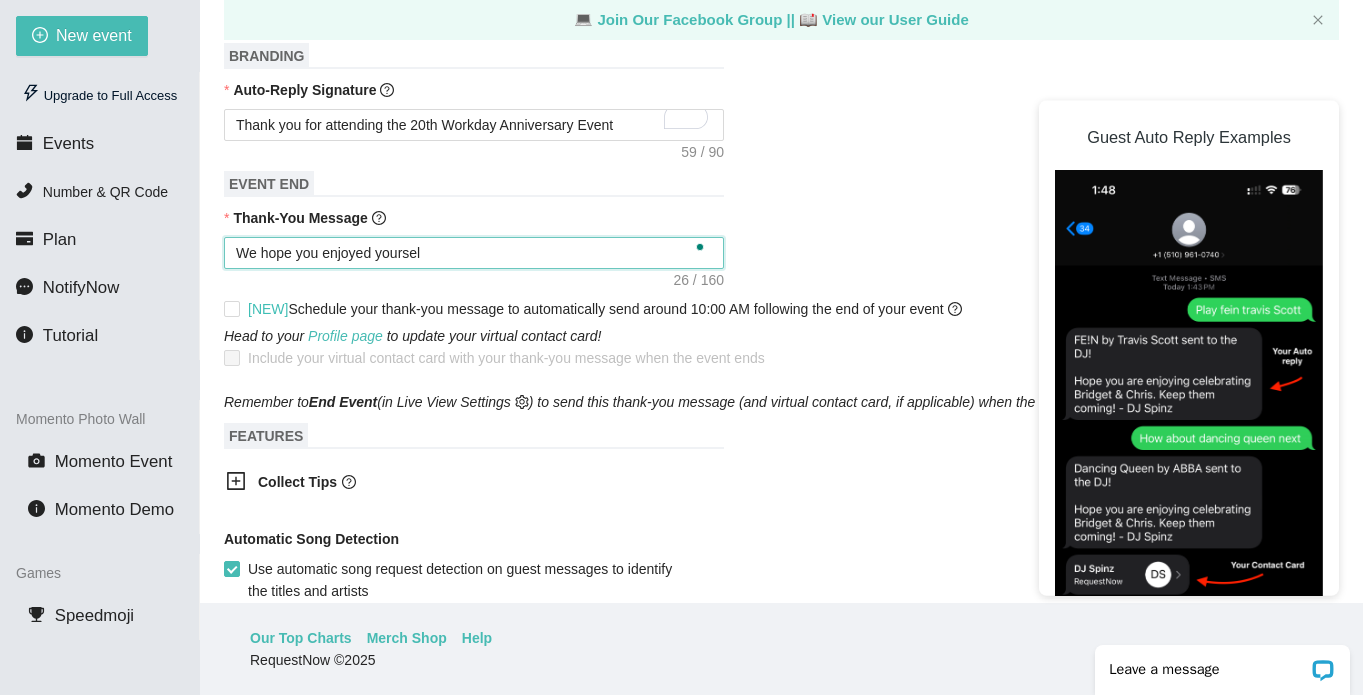 type on "We hope you enjoyed yourself" 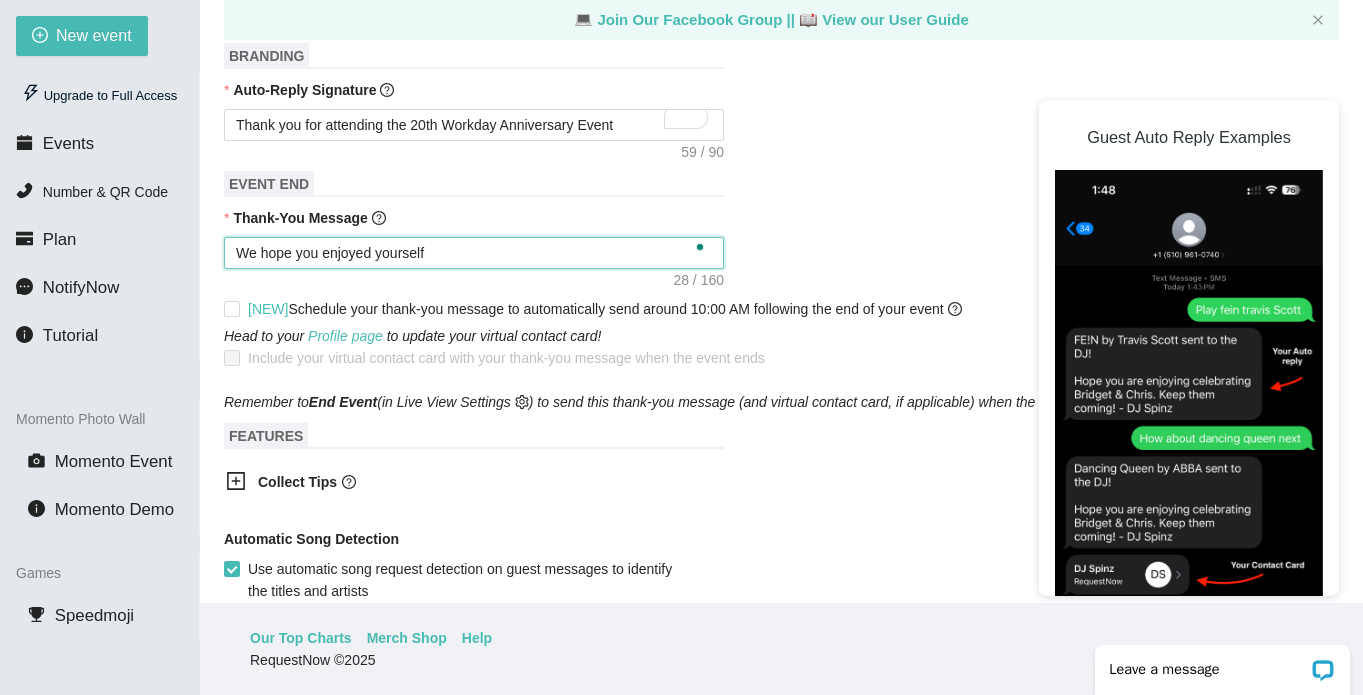 type 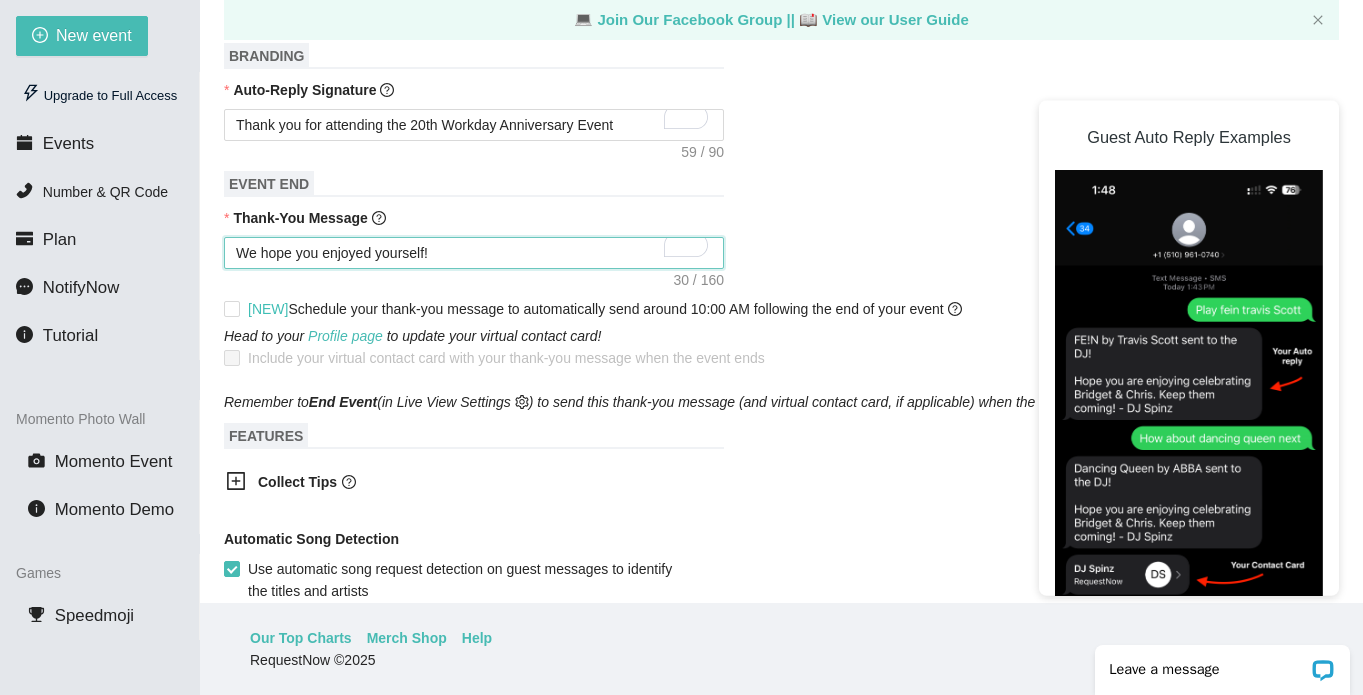 scroll, scrollTop: 800, scrollLeft: 0, axis: vertical 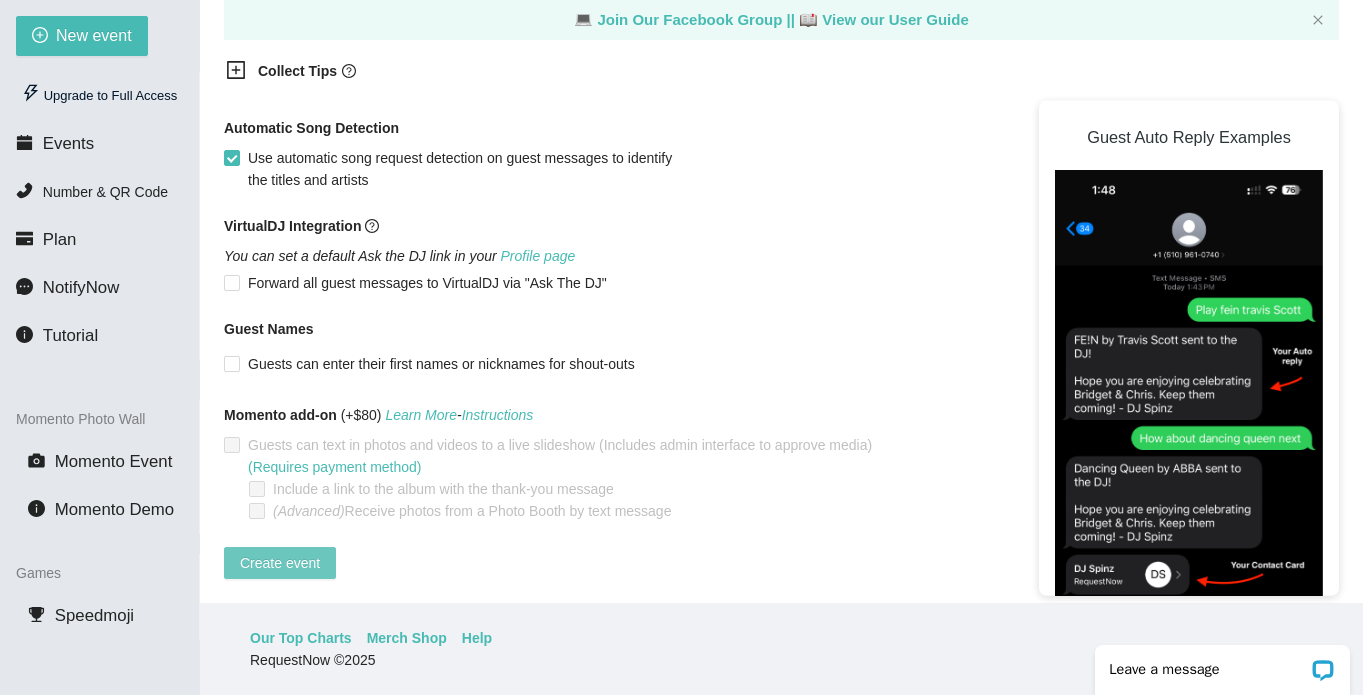 click on "Create event" at bounding box center (280, 563) 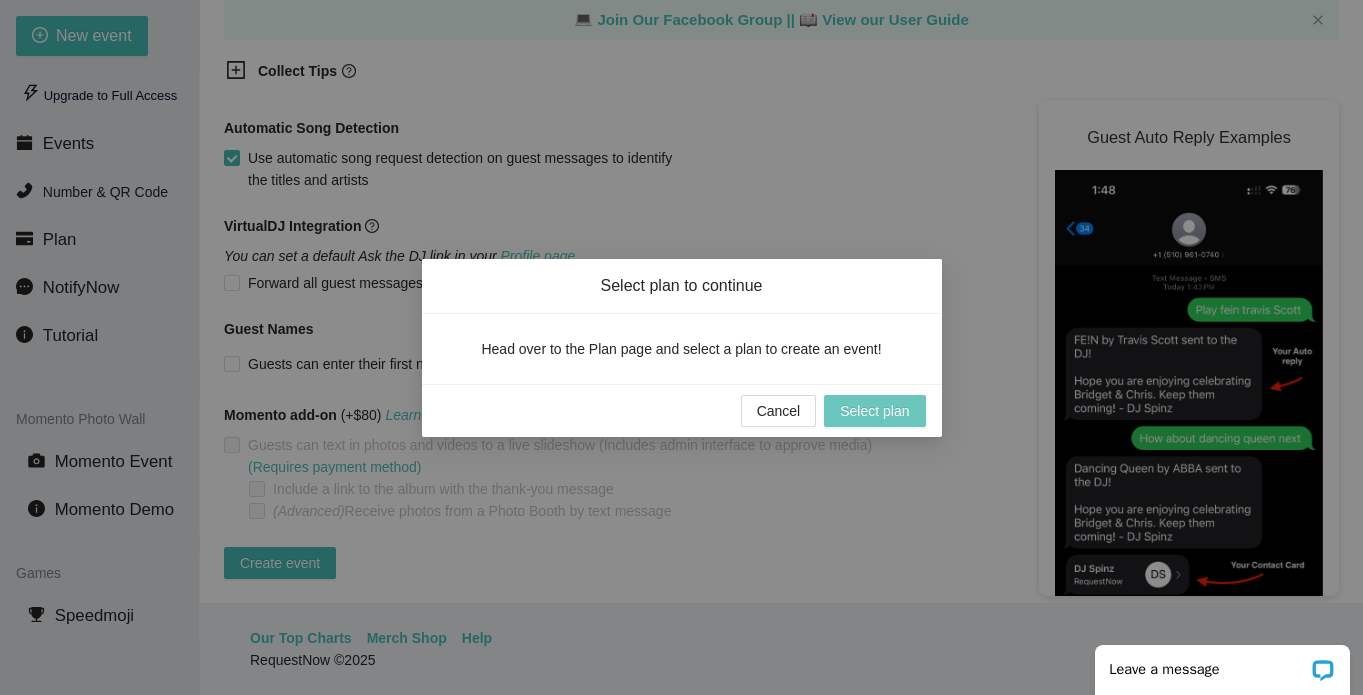 click on "Select plan" at bounding box center (874, 411) 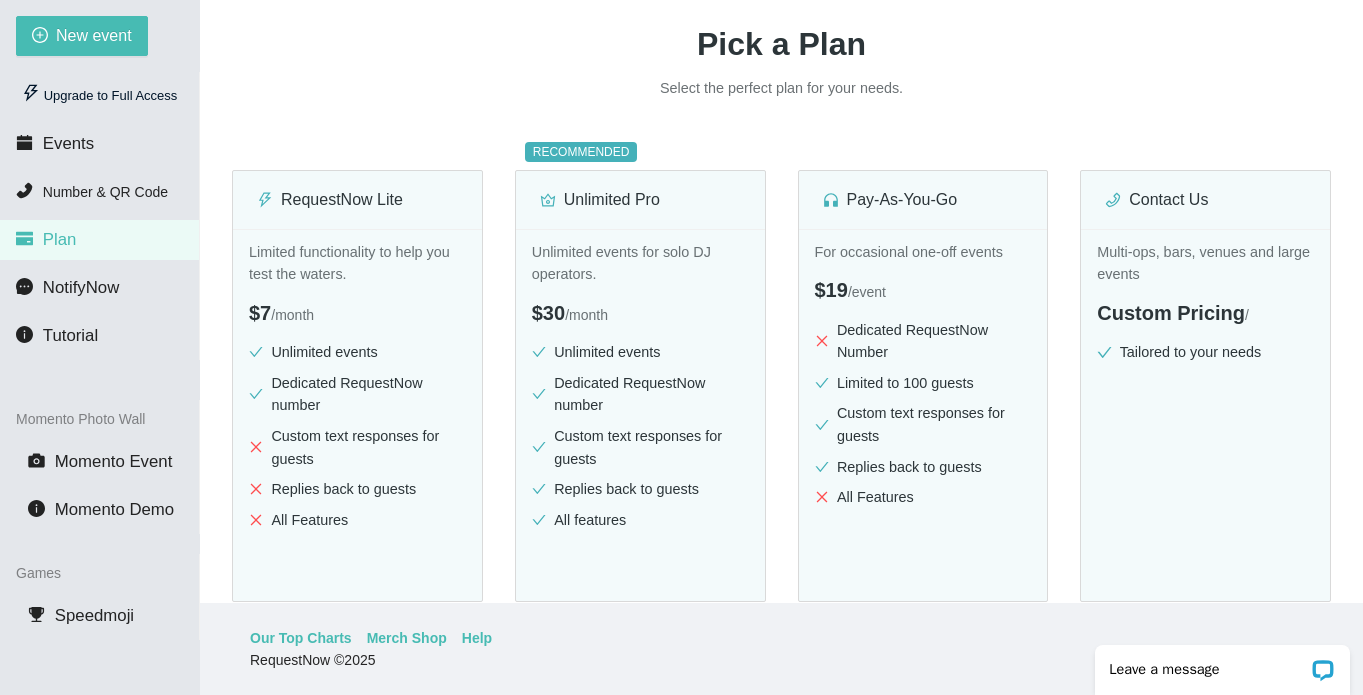 scroll, scrollTop: 0, scrollLeft: 0, axis: both 